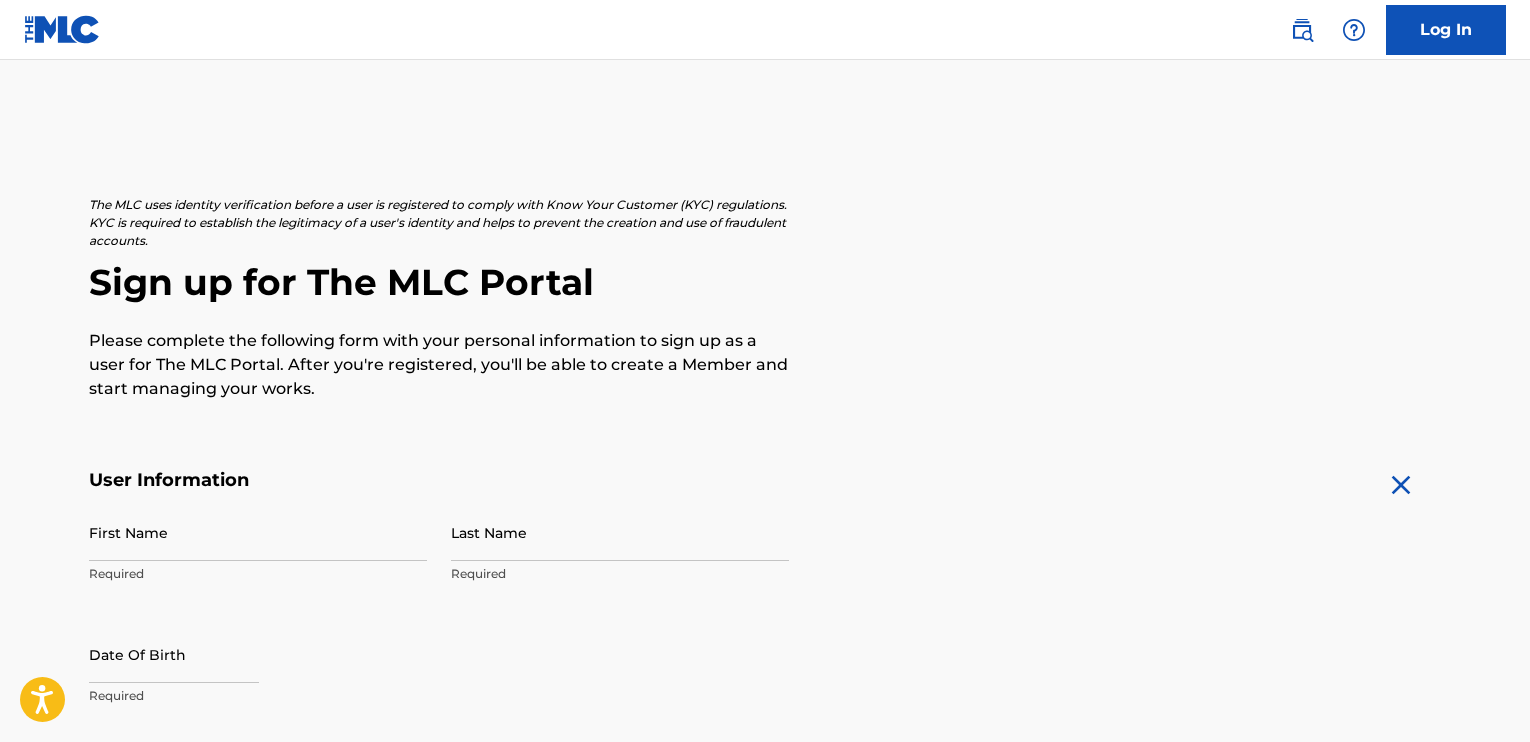 scroll, scrollTop: 0, scrollLeft: 0, axis: both 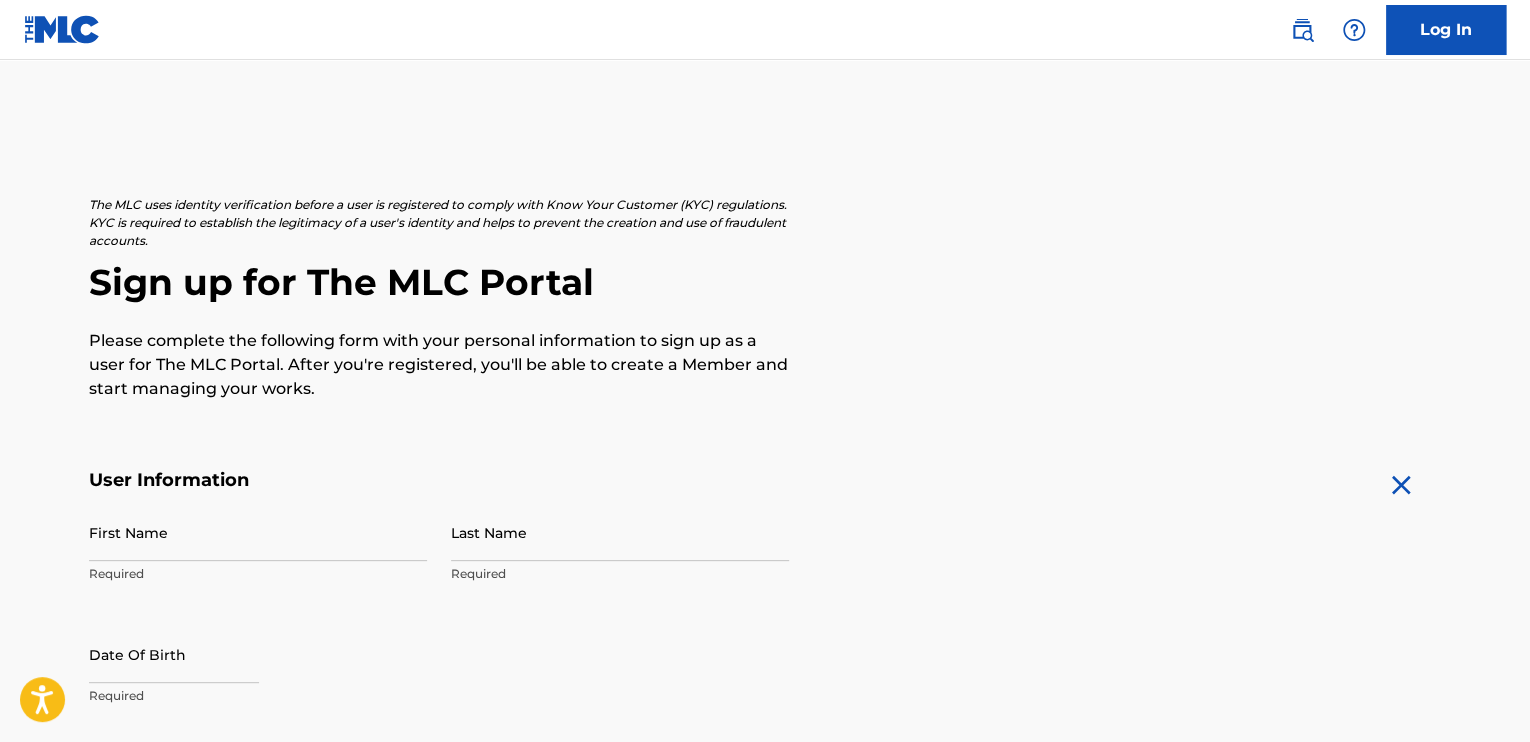 click on "The MLC uses identity verification before a user is registered to comply with Know Your Customer (KYC) regulations. KYC is required to establish the legitimacy of a user's identity and helps to prevent the creation and use of fraudulent accounts. Sign up for The MLC Portal Please complete the following form with your personal information to sign up as a user for The MLC Portal. After you're registered, you'll be able to create a Member and start managing your works." at bounding box center (765, 298) 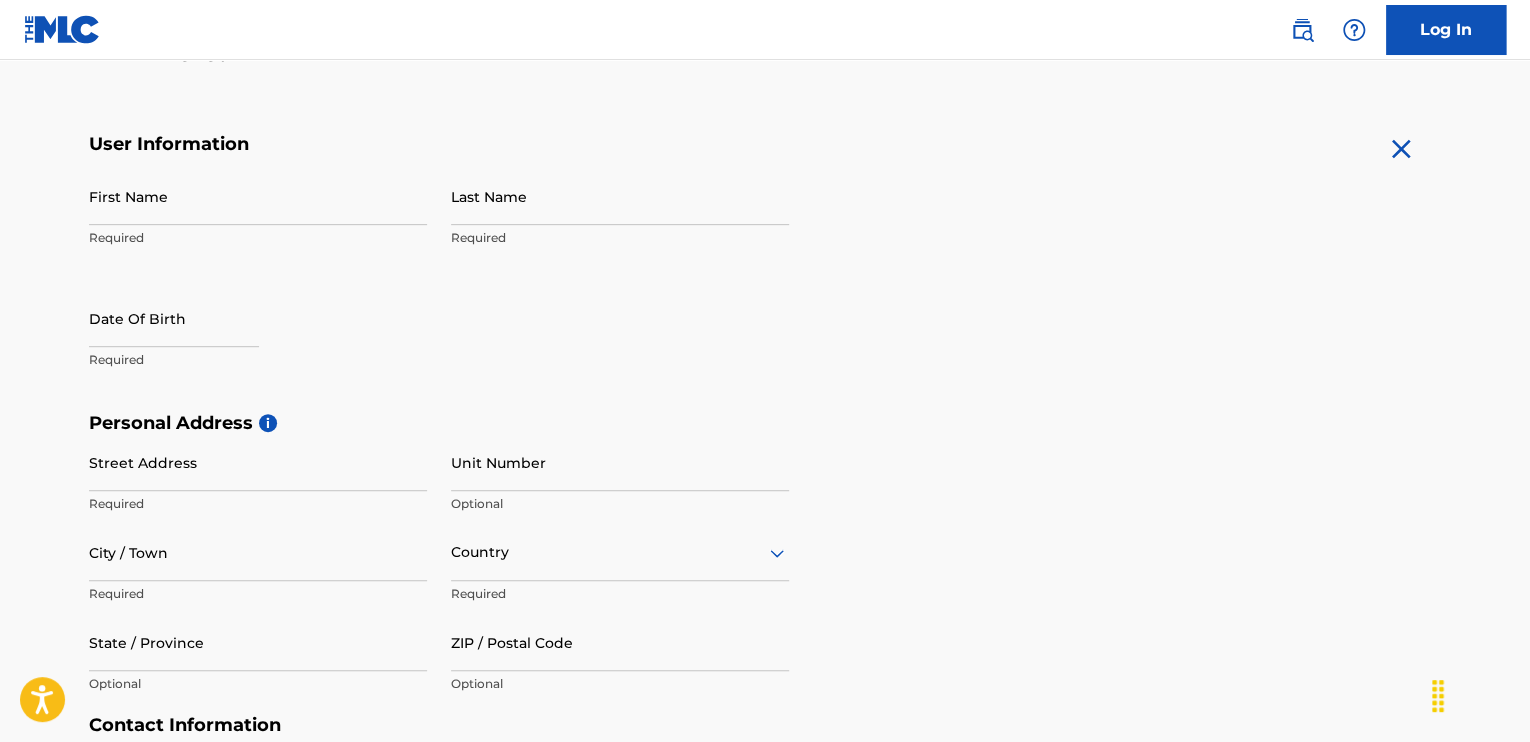 scroll, scrollTop: 340, scrollLeft: 0, axis: vertical 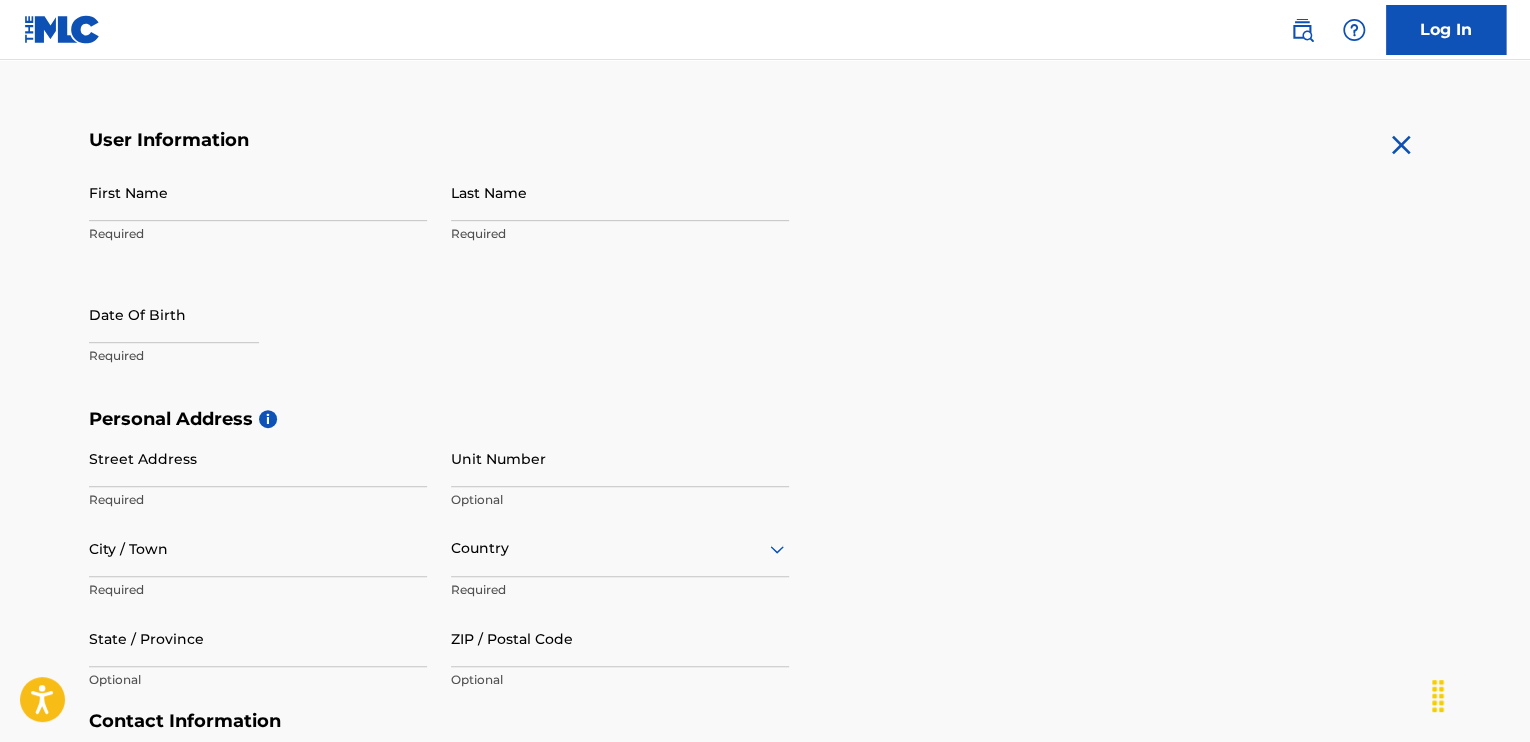 click on "Log In" at bounding box center (1446, 30) 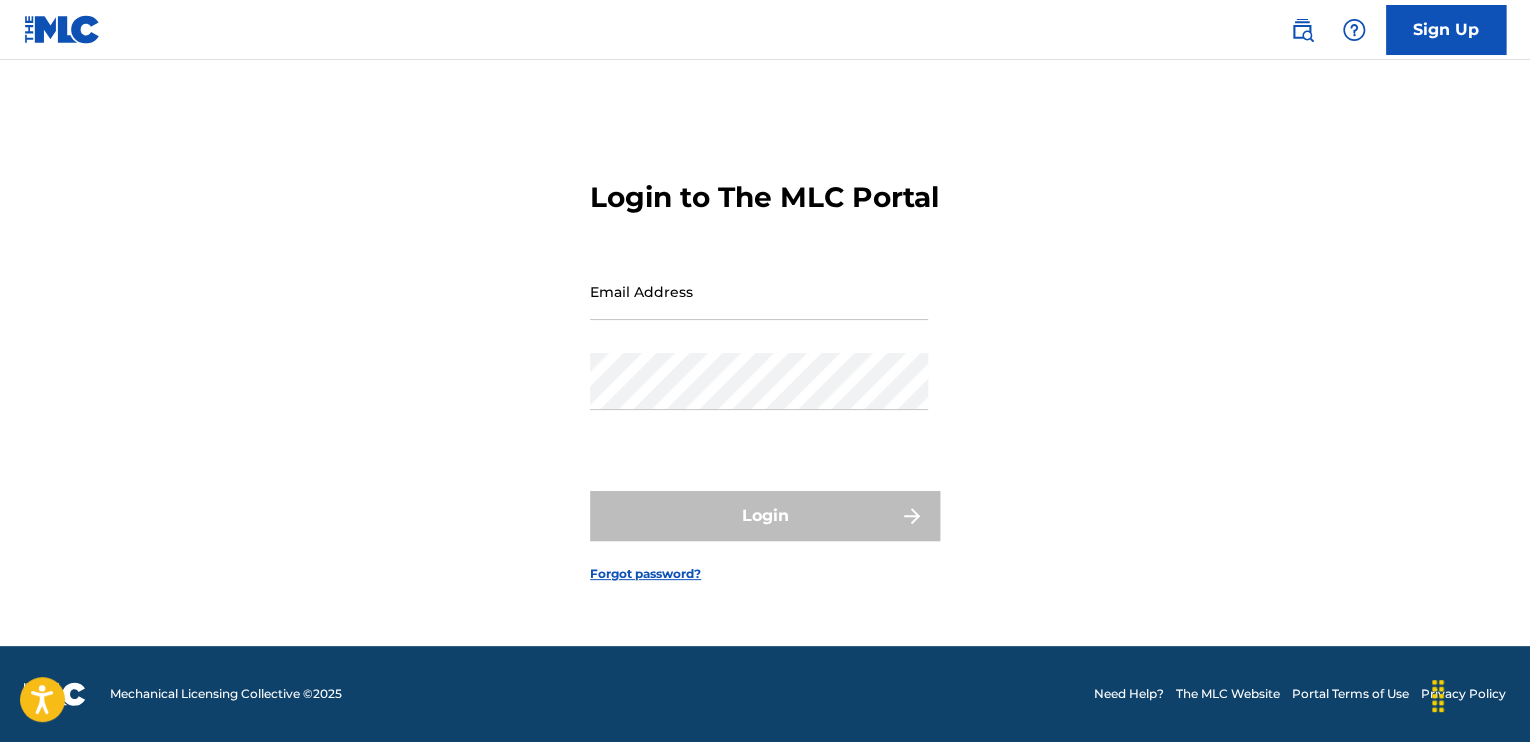 scroll, scrollTop: 0, scrollLeft: 0, axis: both 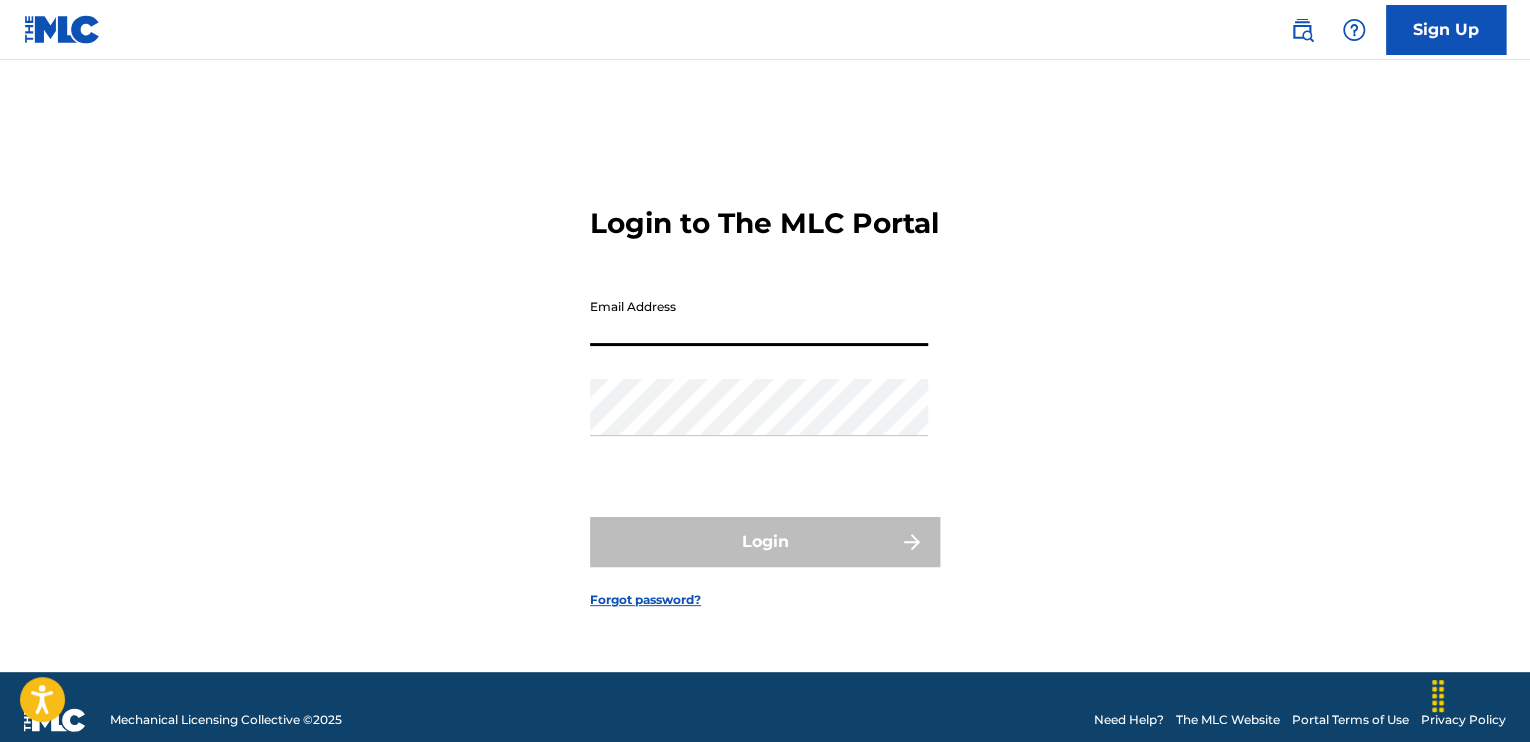 click on "Email Address" at bounding box center (759, 317) 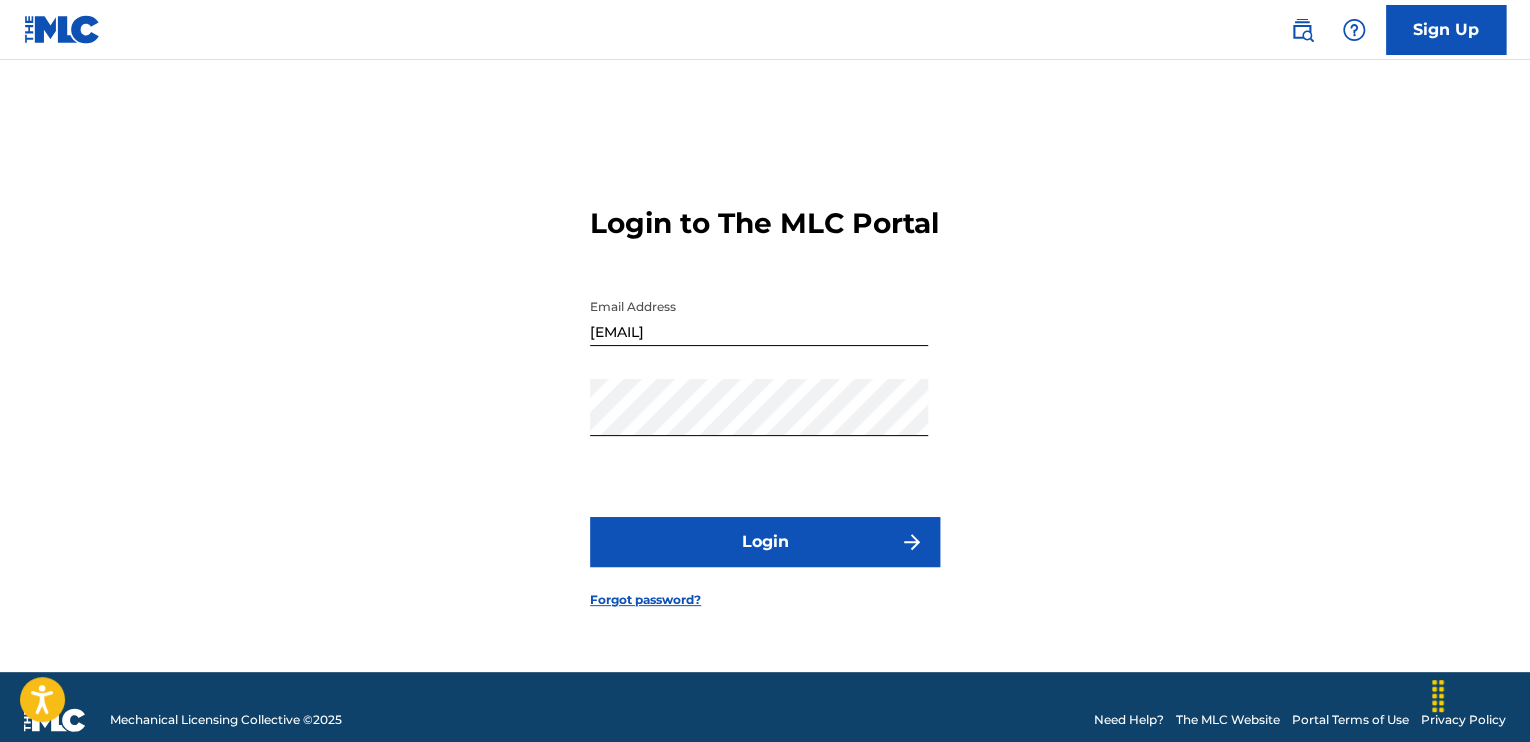 click on "Login" at bounding box center [765, 542] 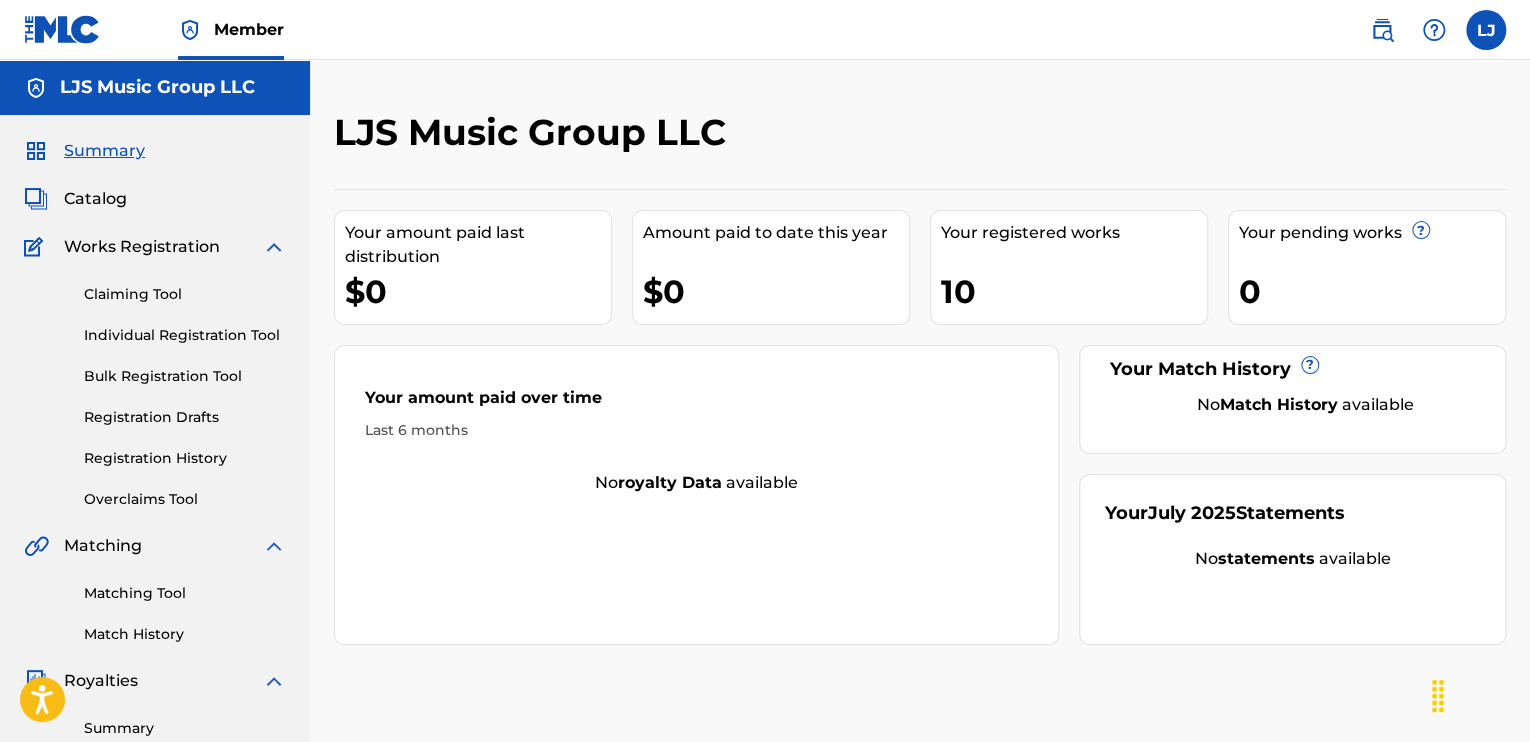 scroll, scrollTop: 0, scrollLeft: 0, axis: both 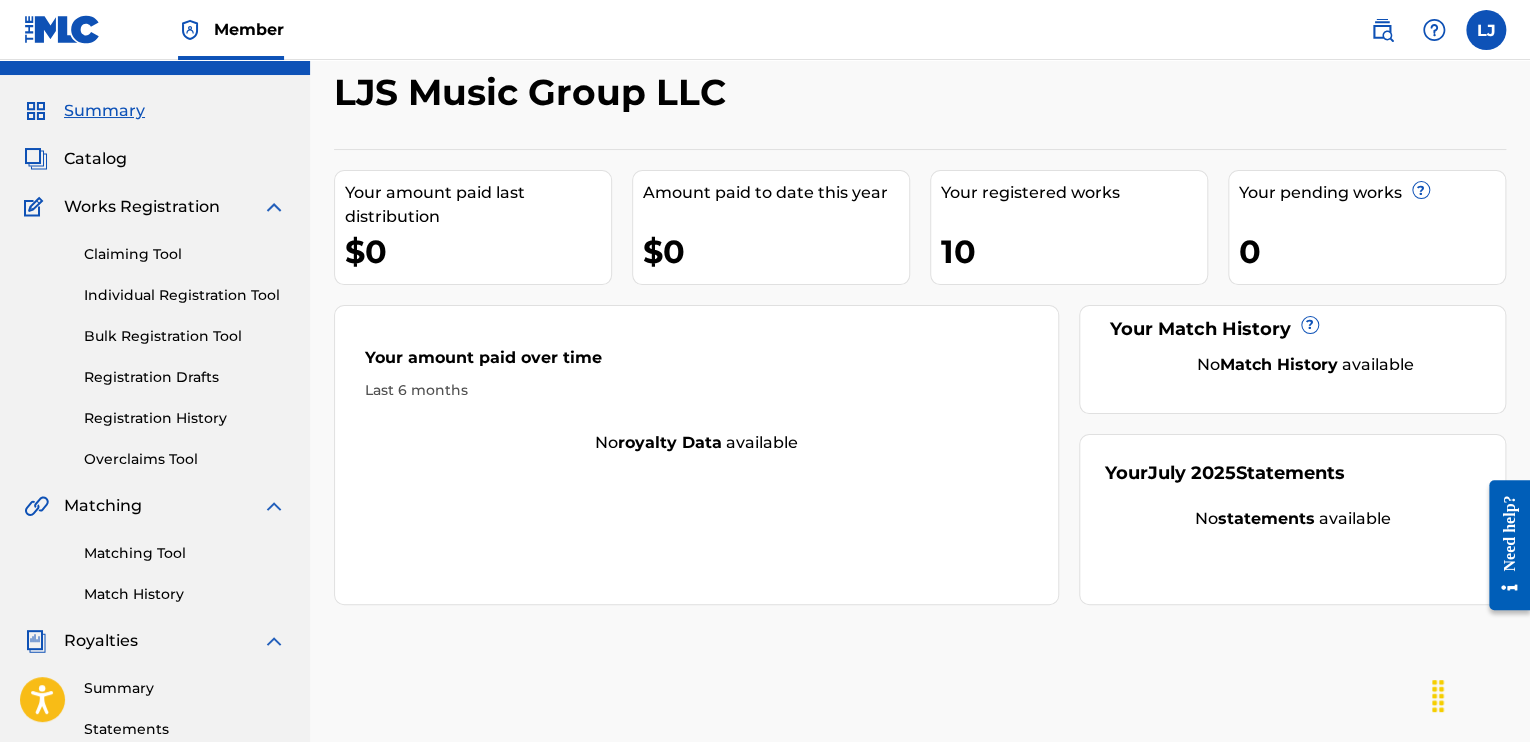 click on "Individual Registration Tool" at bounding box center [185, 295] 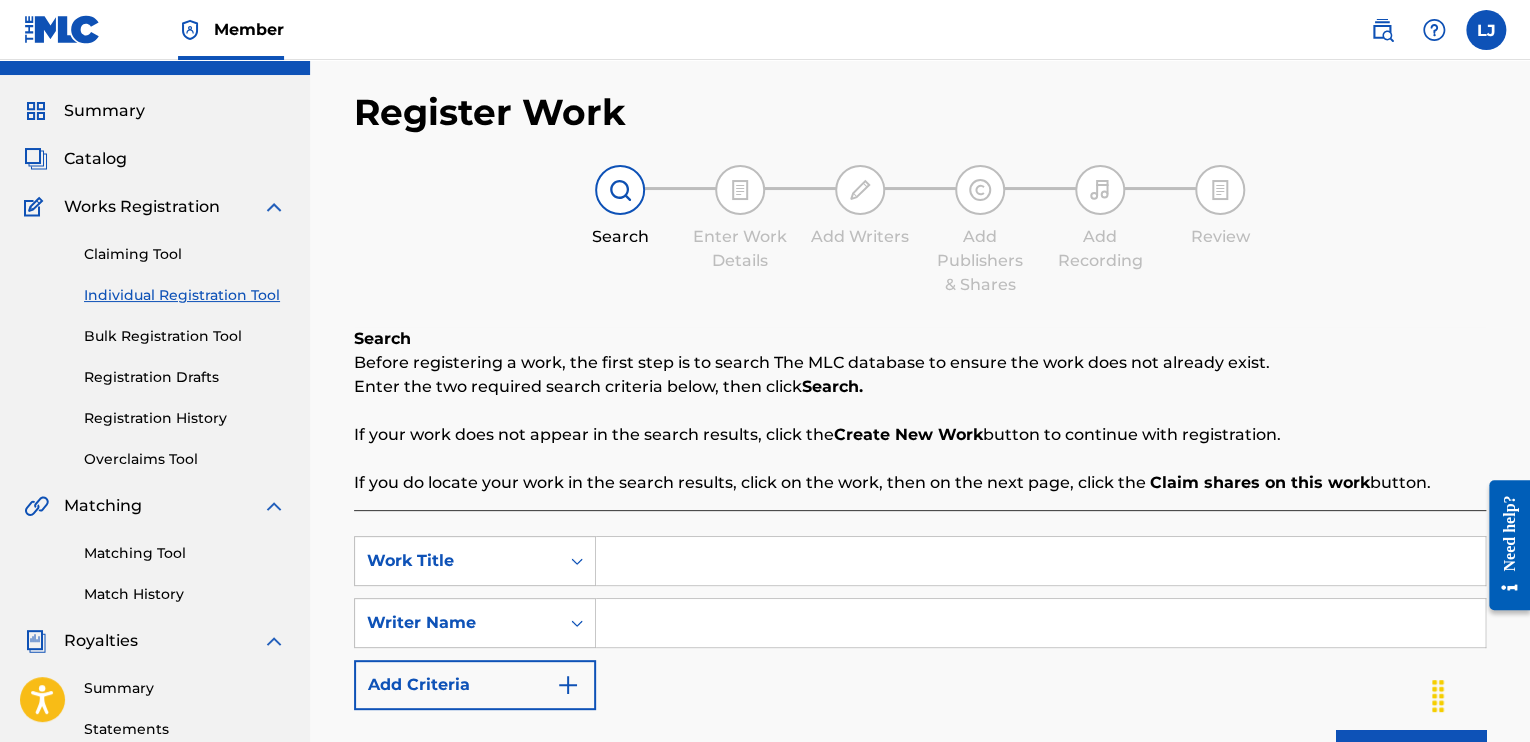 scroll, scrollTop: 0, scrollLeft: 0, axis: both 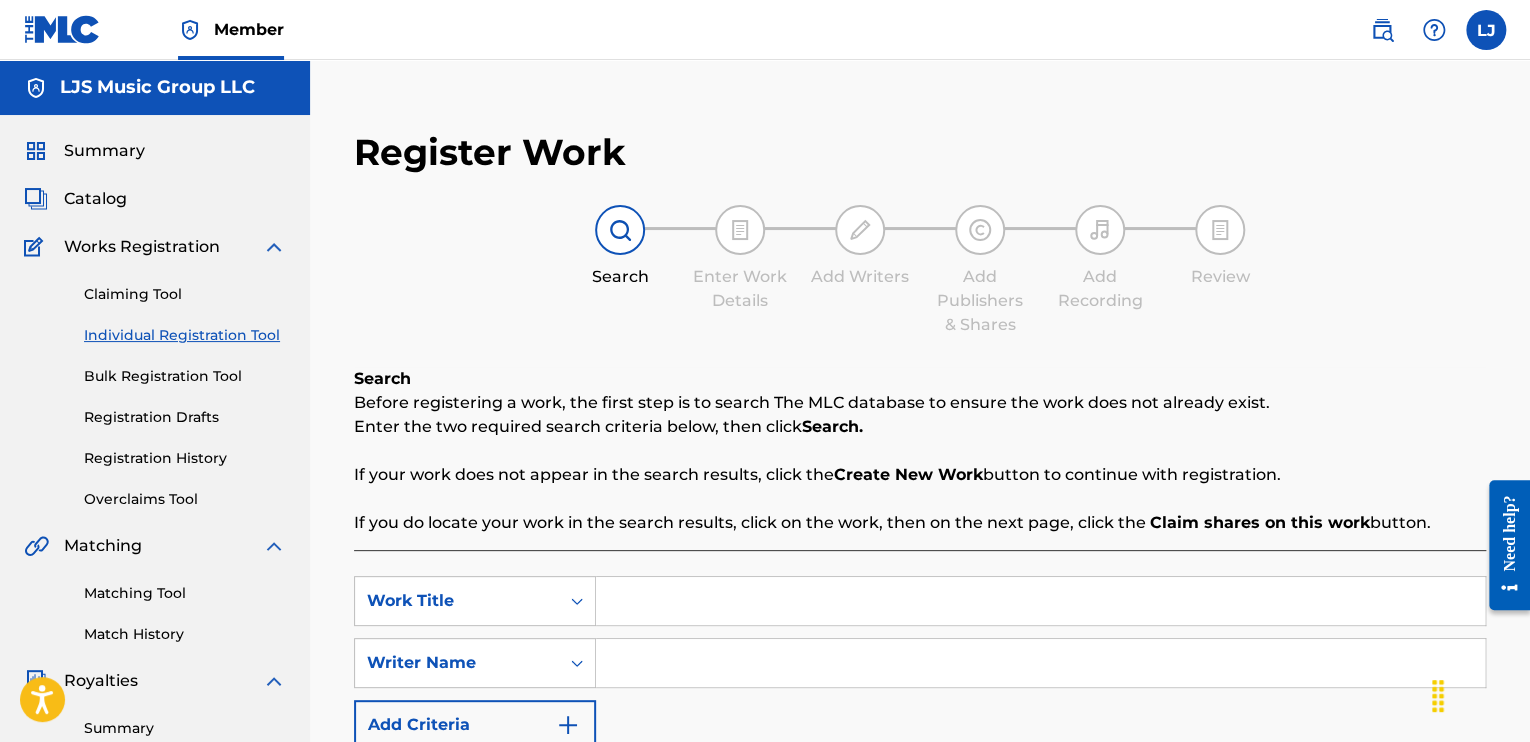 click on "Search Before registering a work, the first step is to search The MLC database to ensure the work does not already exist. Enter the two required search criteria below, then click   Search.  If your work does not appear in the search results, click the  Create New Work   button to continue with registration. If you do locate your work in the search results, click on the work, then on the next page, click the   Claim shares on this work  button." at bounding box center (920, 451) 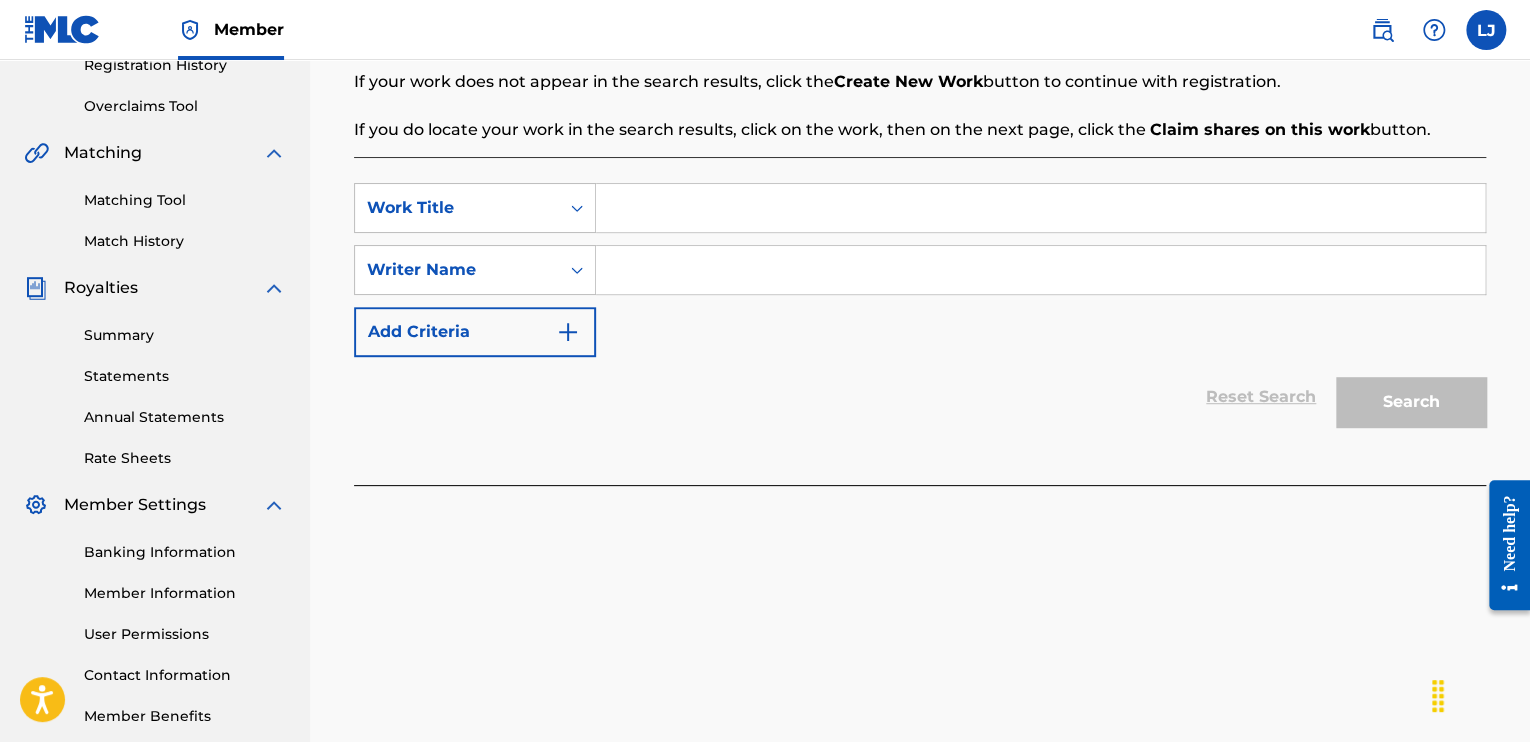 scroll, scrollTop: 400, scrollLeft: 0, axis: vertical 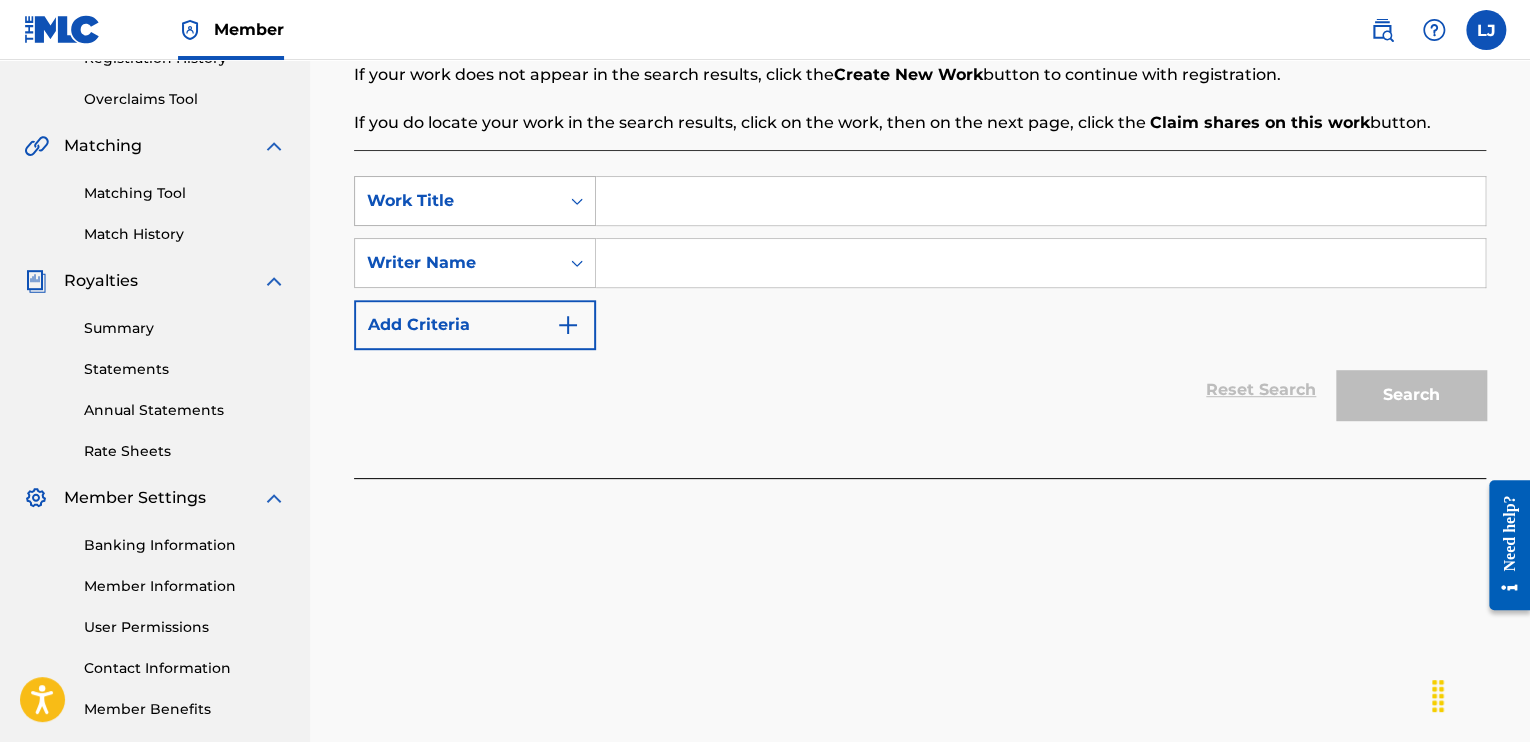 click 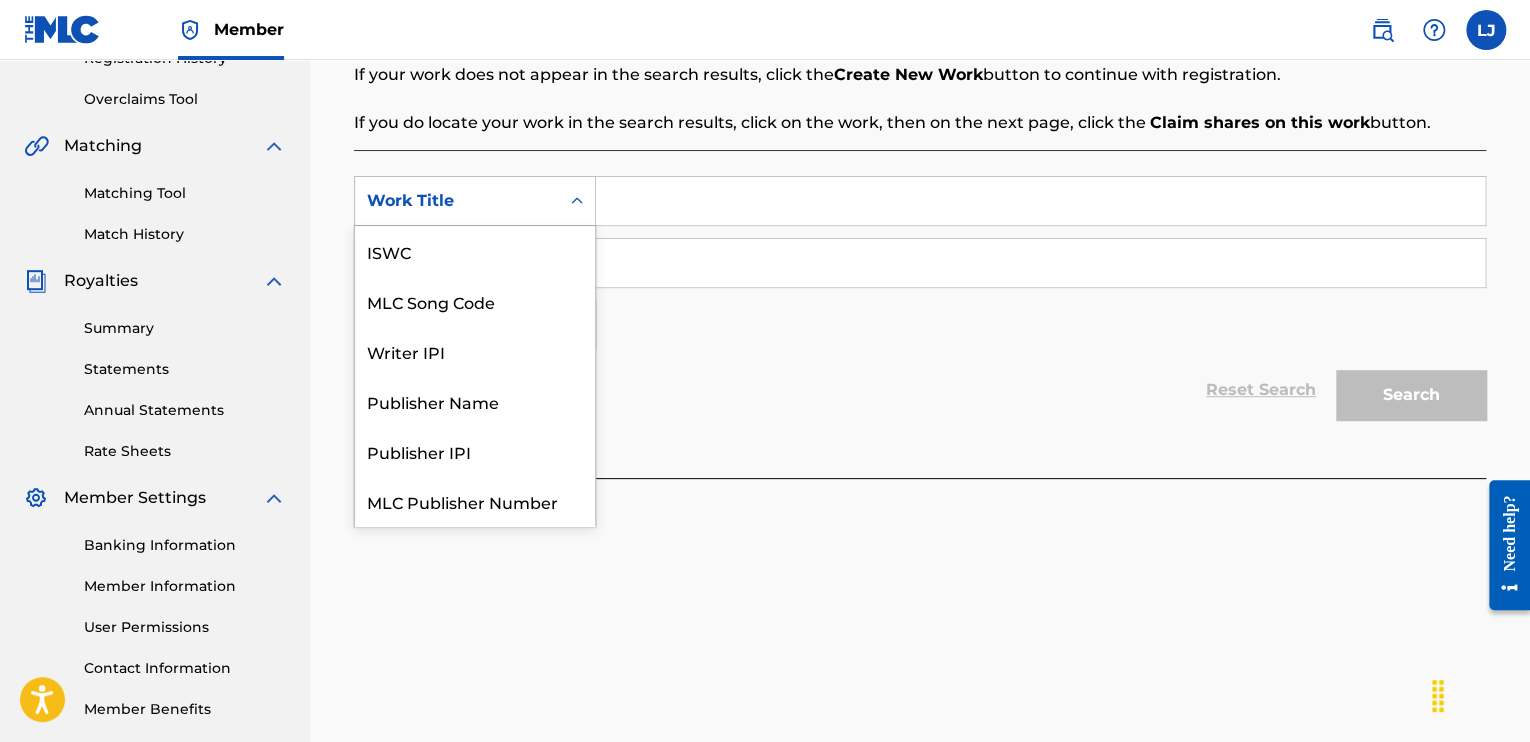 scroll, scrollTop: 50, scrollLeft: 0, axis: vertical 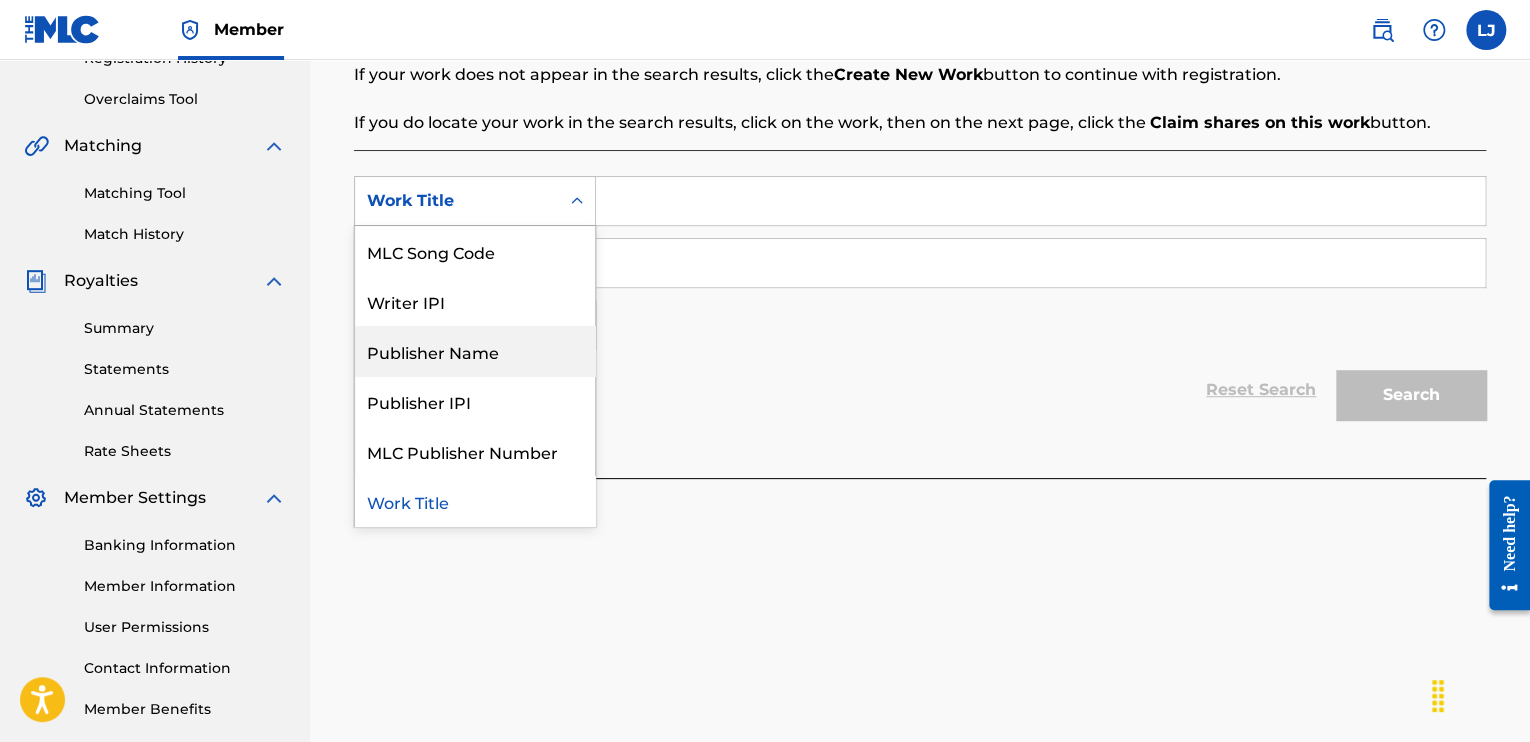 click on "Publisher Name" at bounding box center [475, 351] 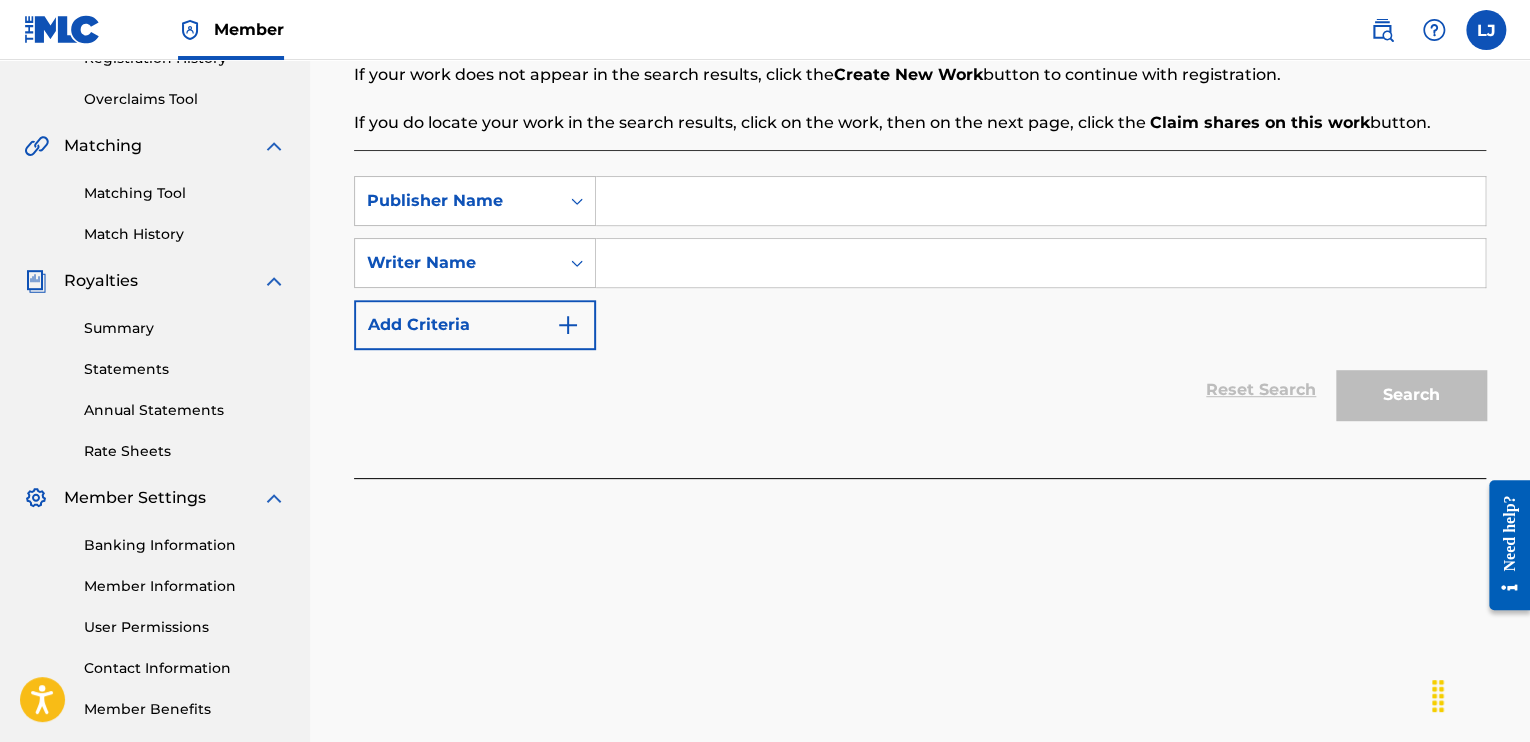 click at bounding box center [1040, 201] 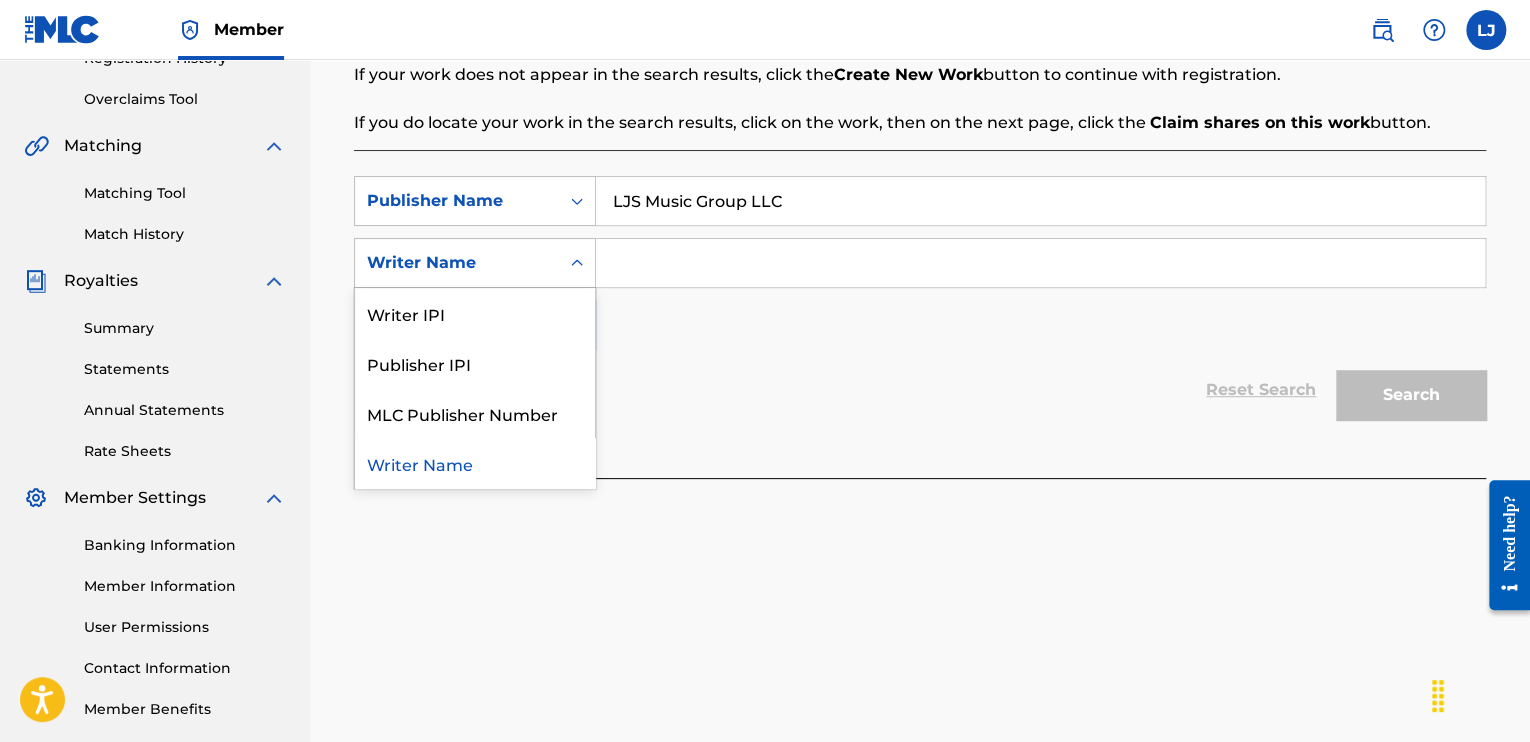 click 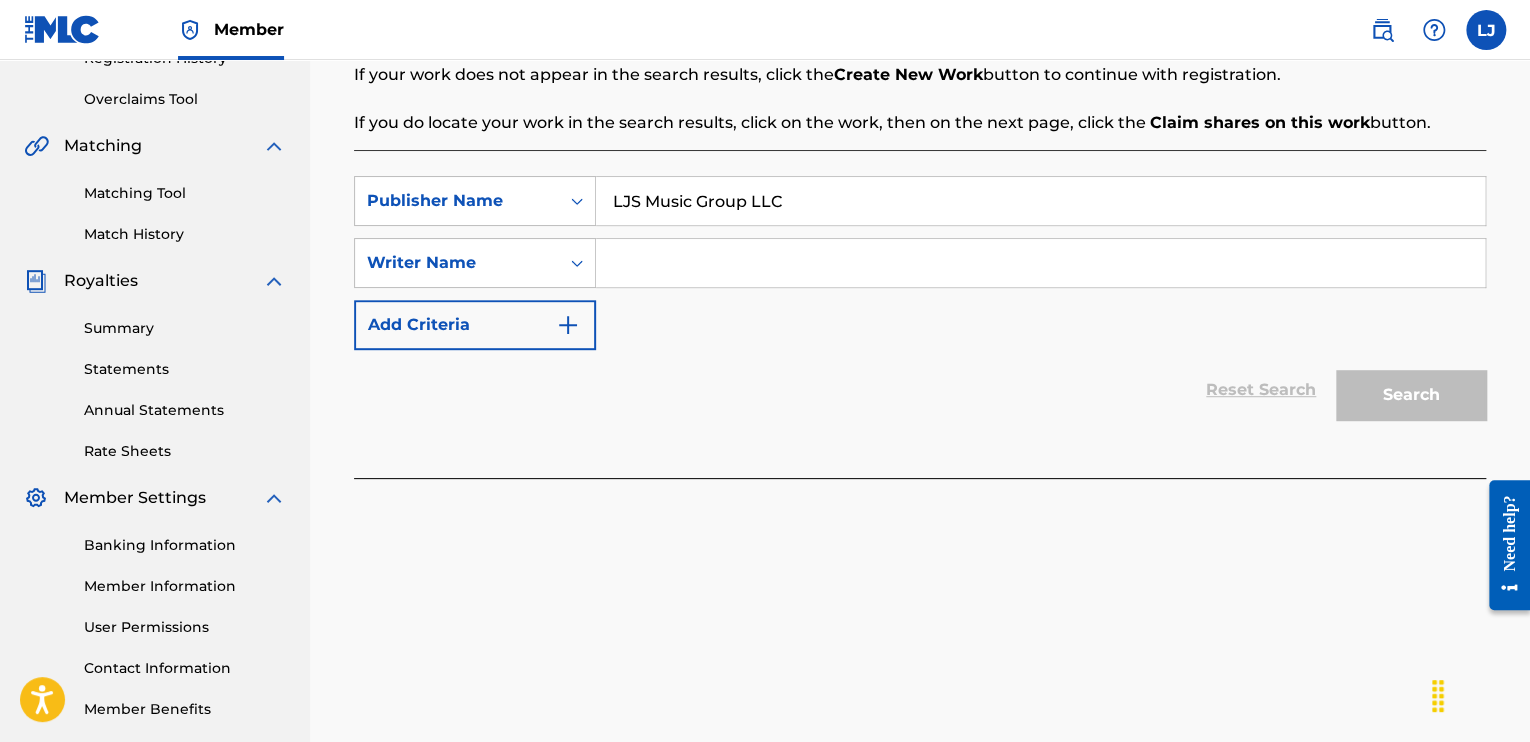click on "Reset Search Search" at bounding box center (920, 390) 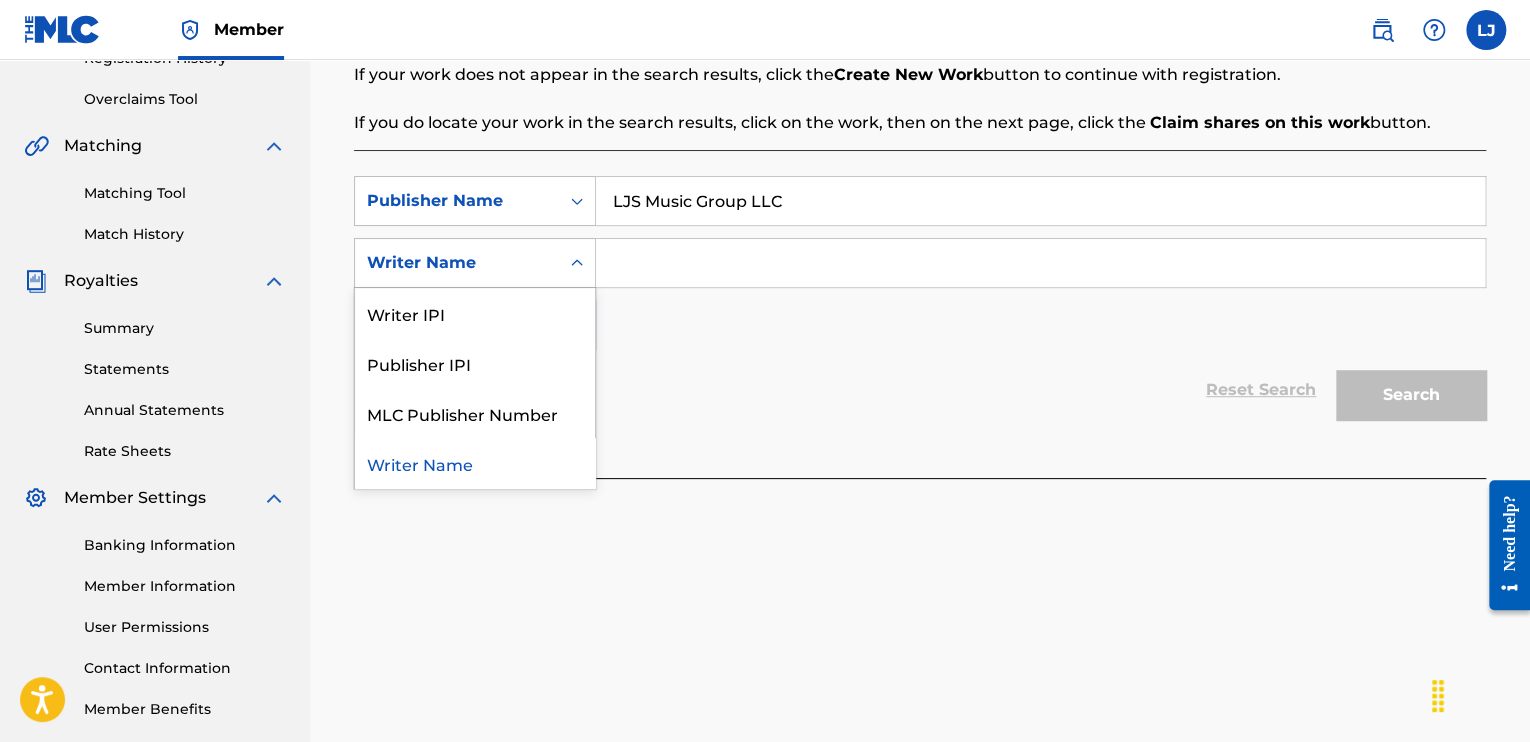 click 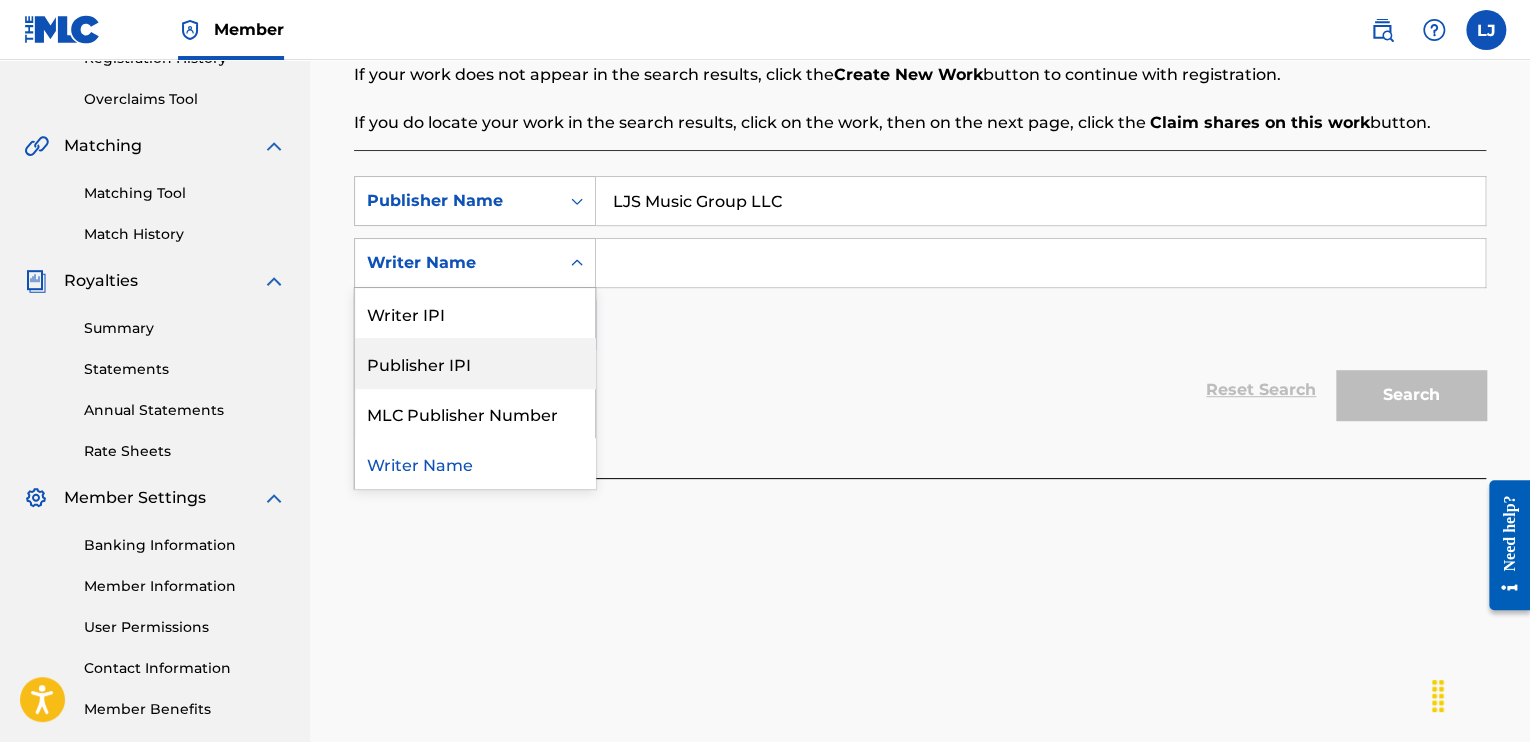 click on "Publisher IPI" at bounding box center (475, 363) 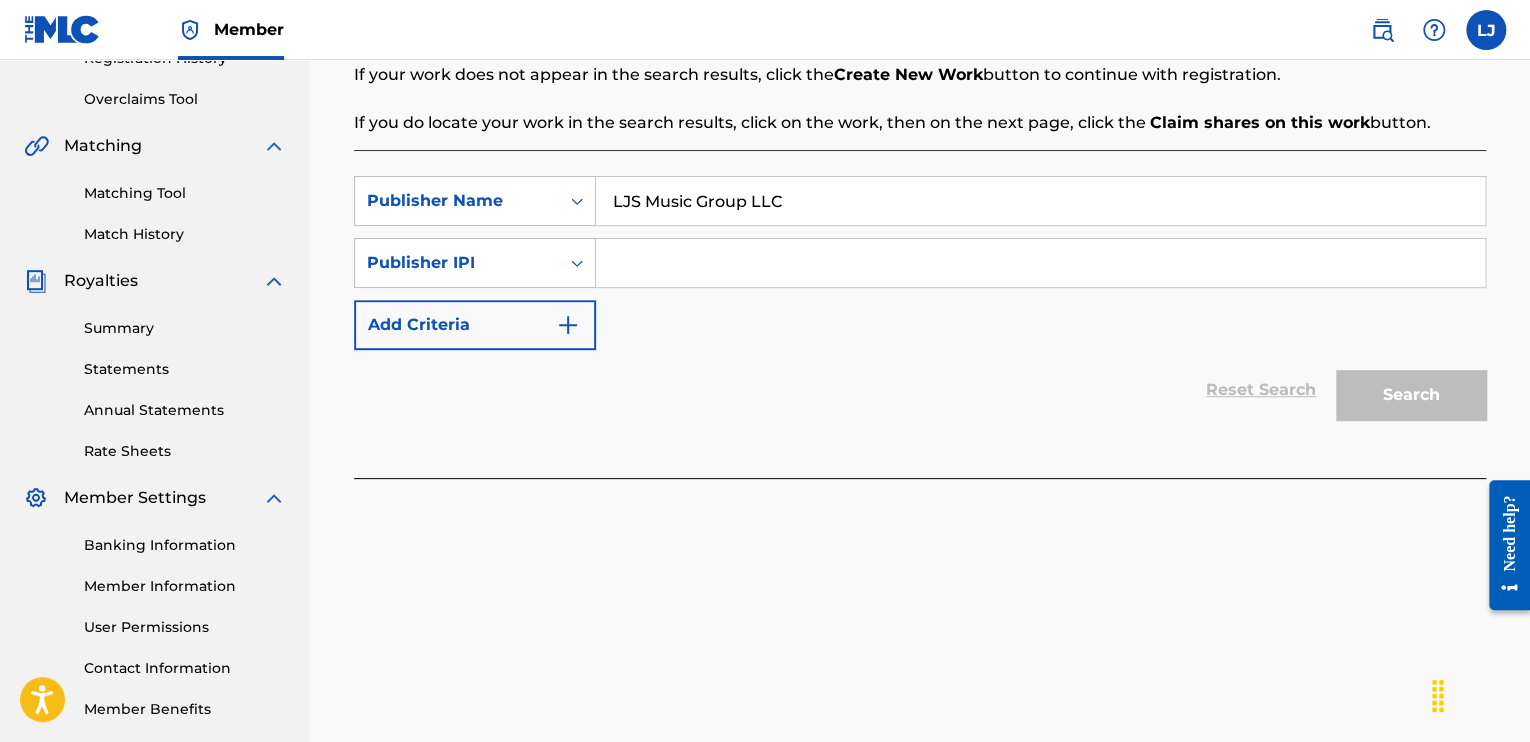 click at bounding box center (1040, 263) 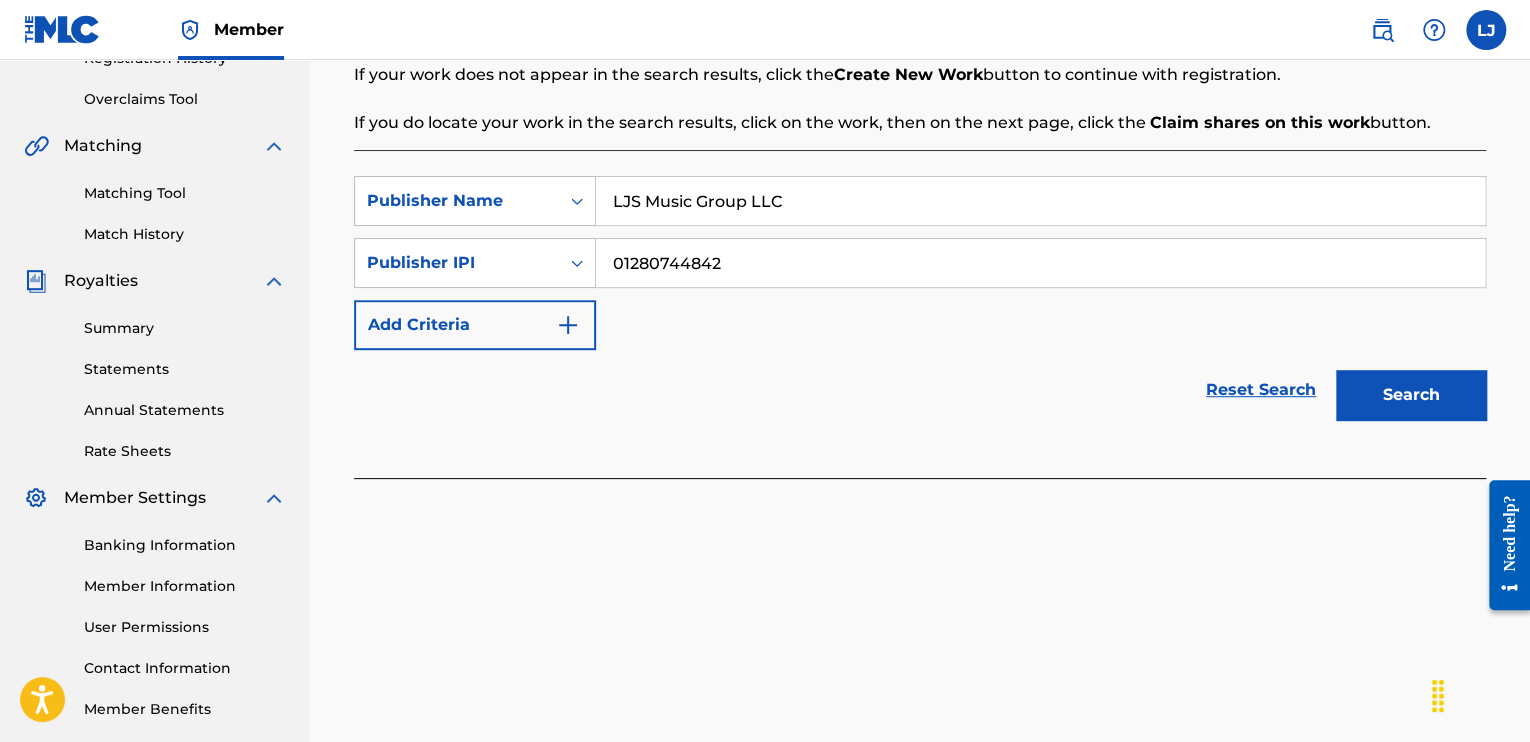 type on "01280744842" 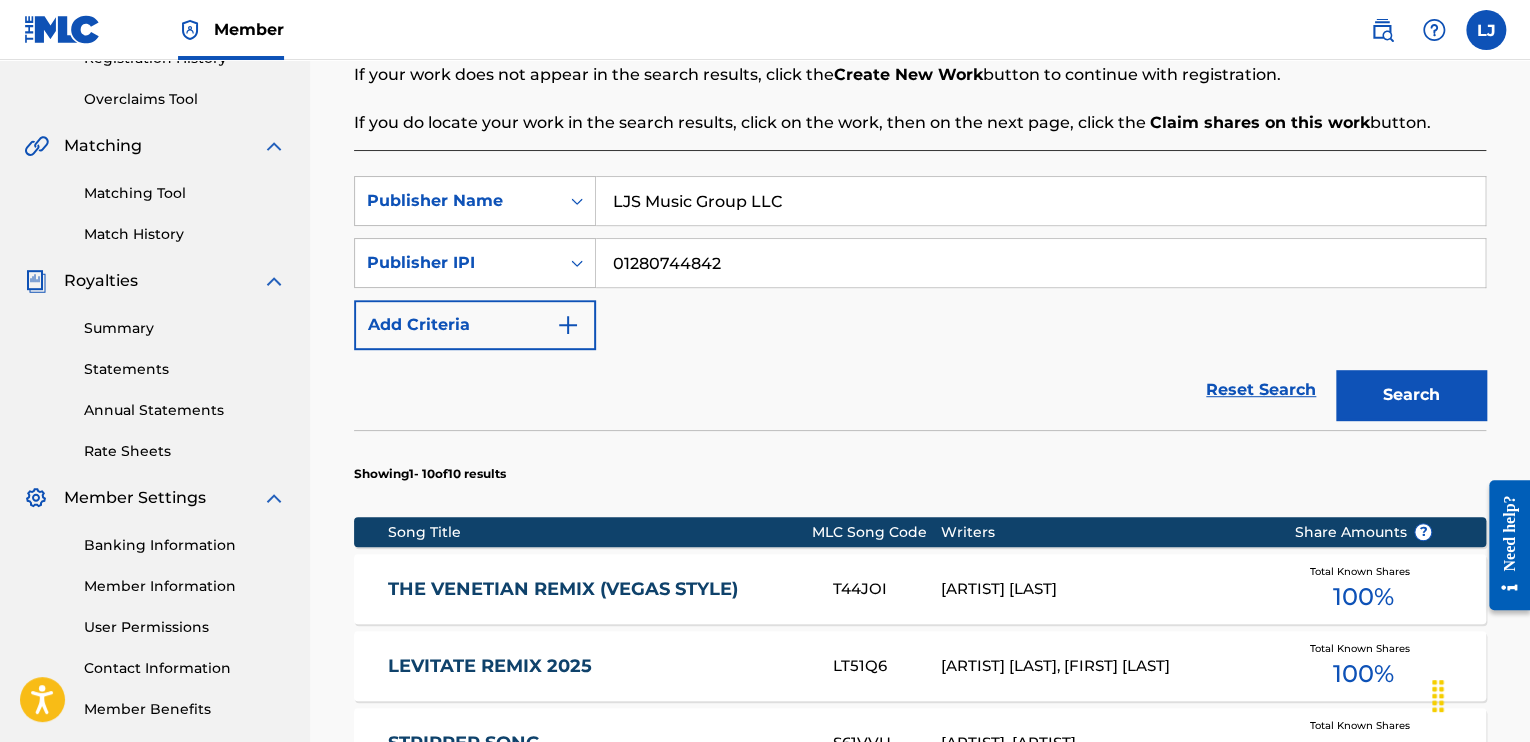 click on "Reset Search Search" at bounding box center (920, 390) 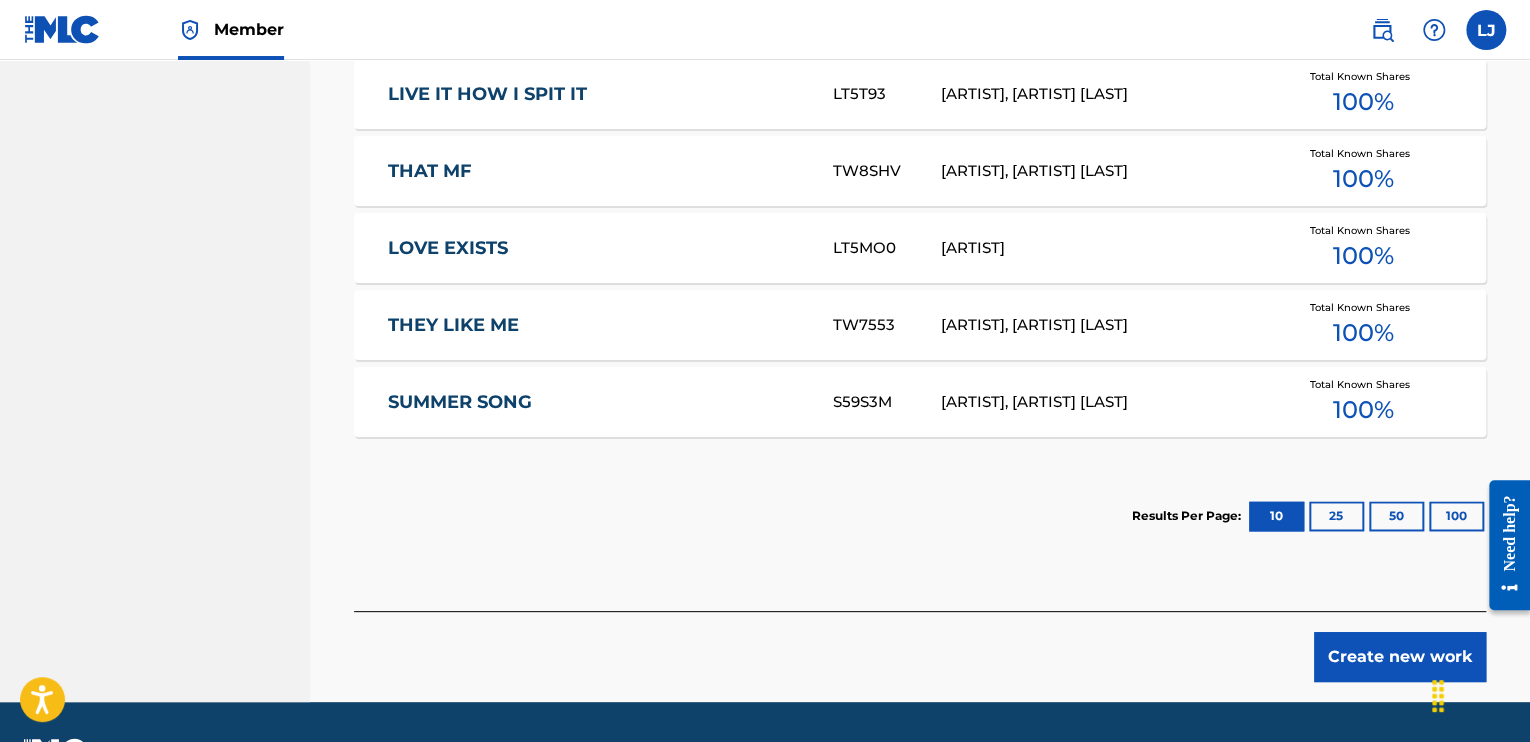 scroll, scrollTop: 1335, scrollLeft: 0, axis: vertical 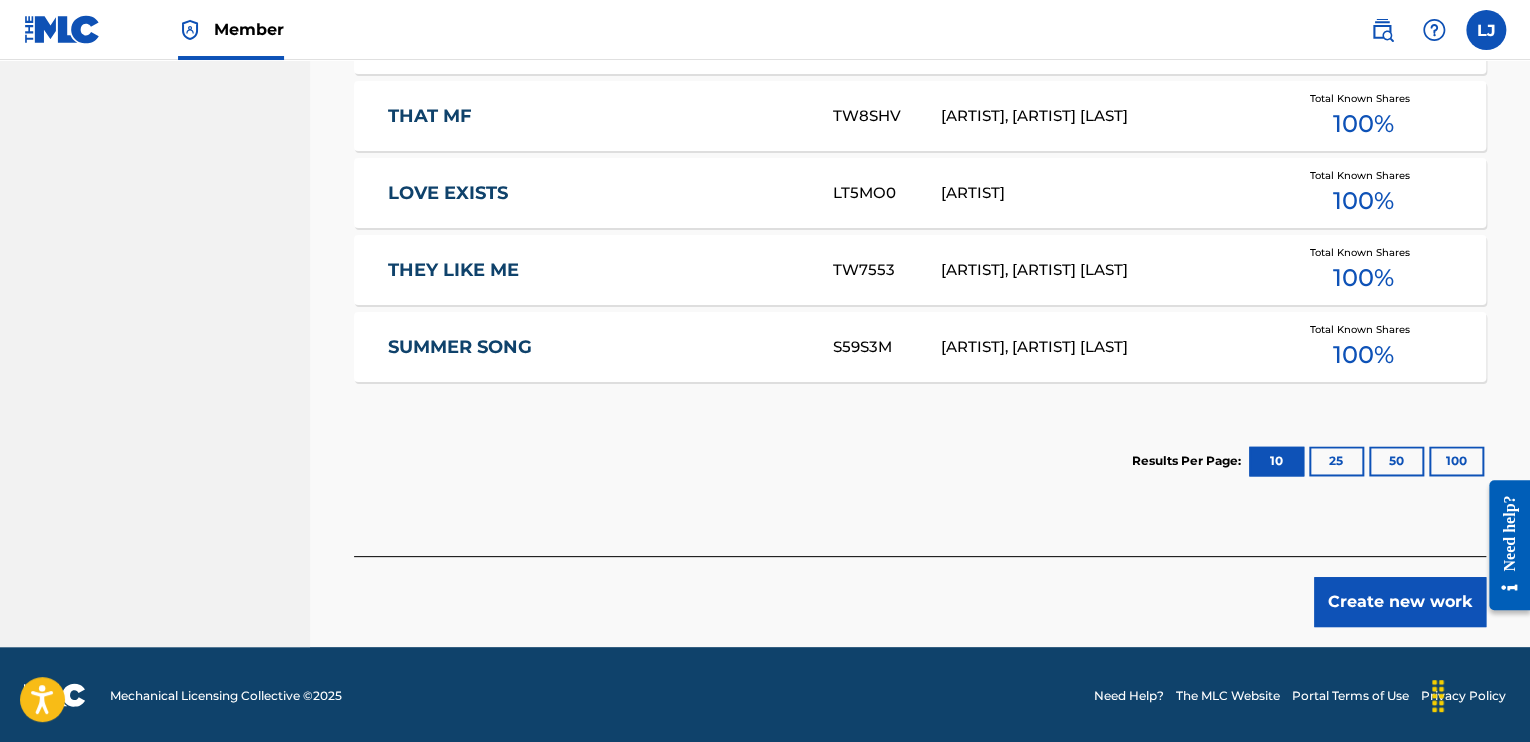 click on "Create new work" at bounding box center [1400, 602] 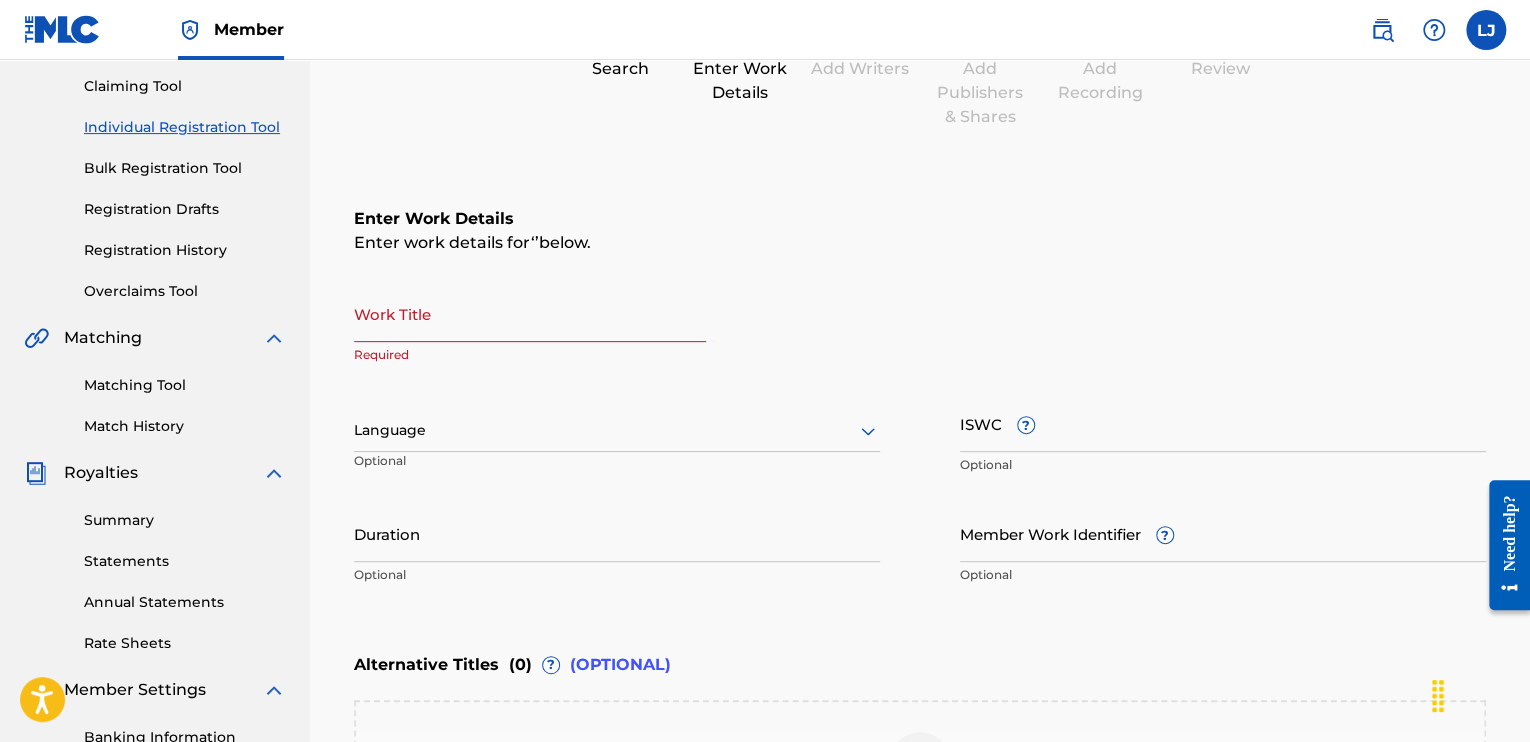 scroll, scrollTop: 212, scrollLeft: 0, axis: vertical 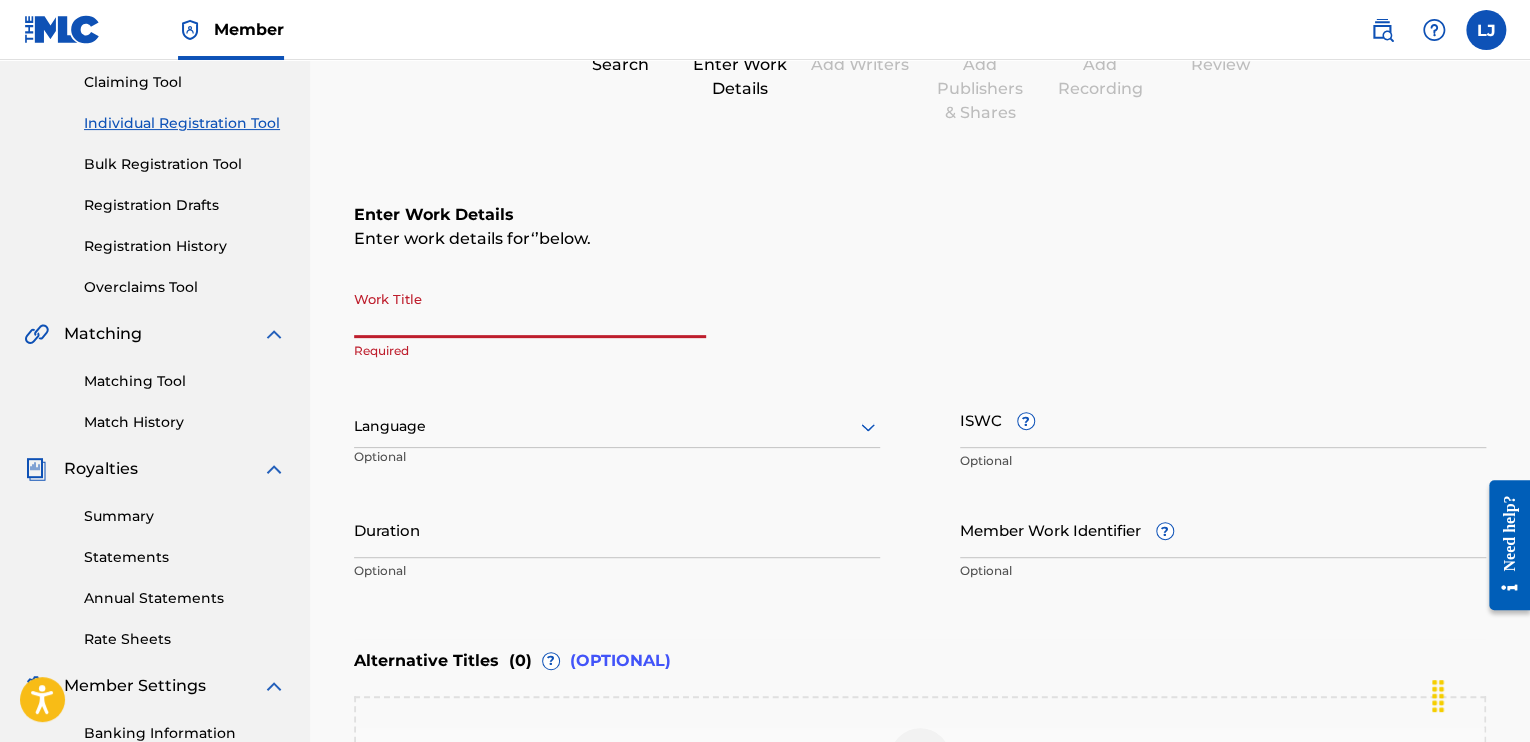 click on "Work Title" at bounding box center [530, 309] 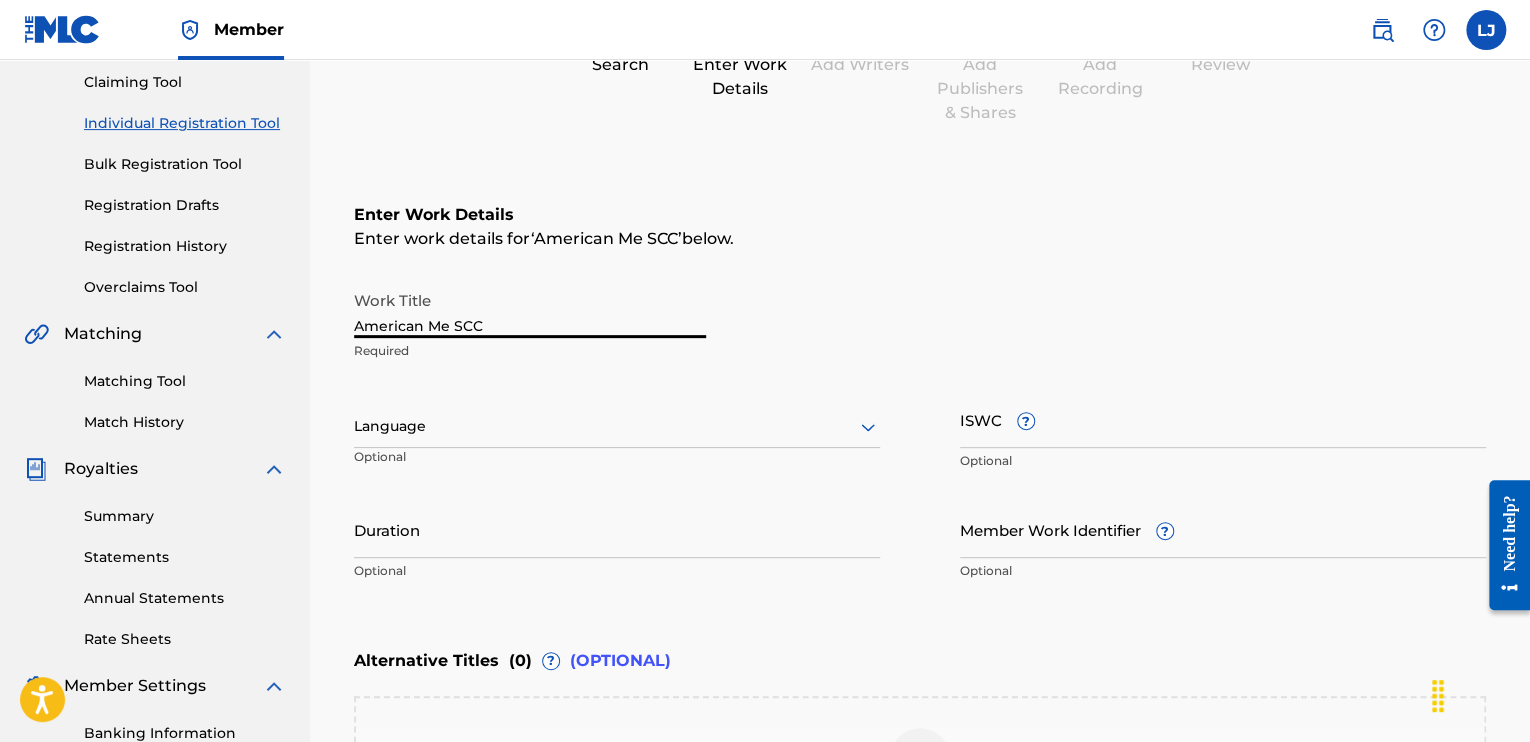 type on "American Me SCC" 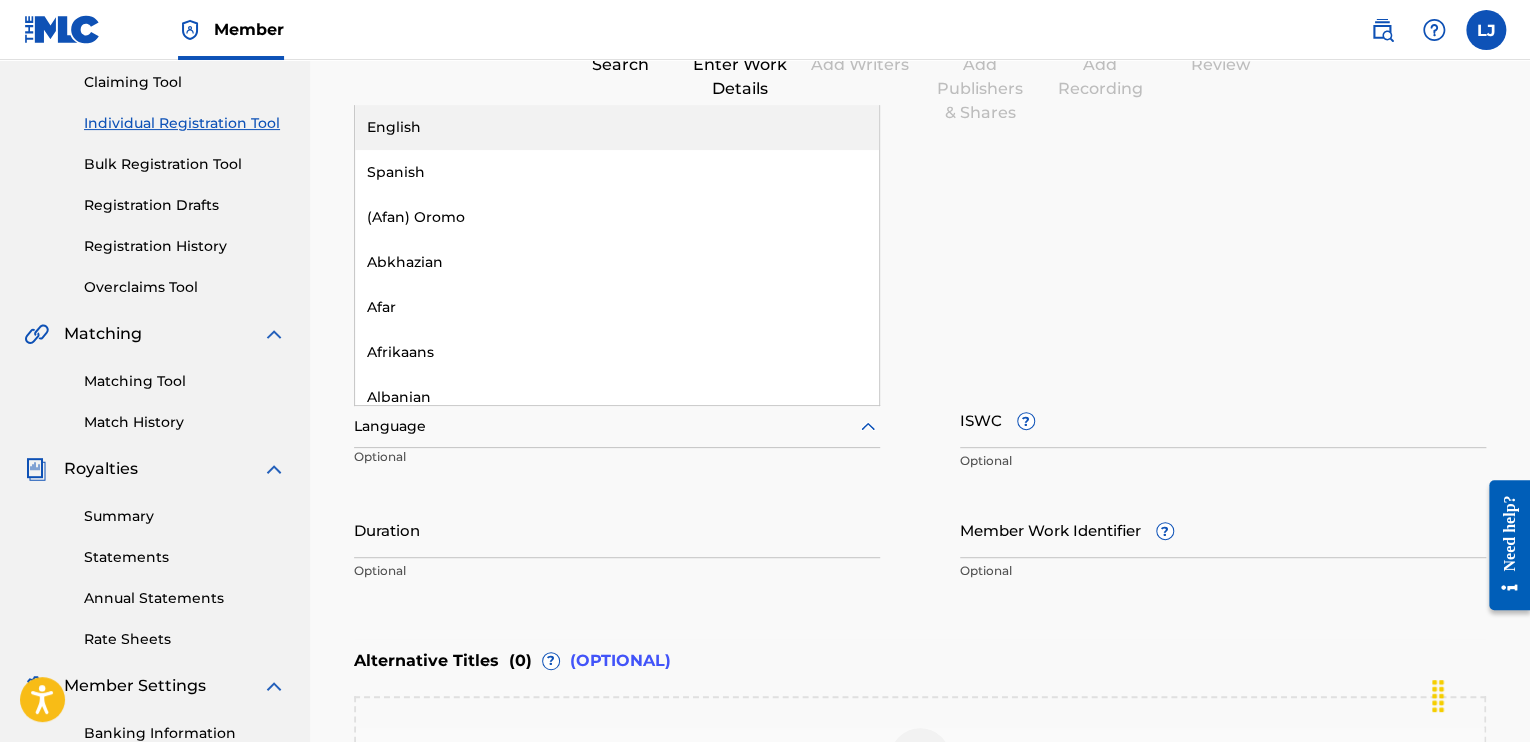 click at bounding box center [617, 426] 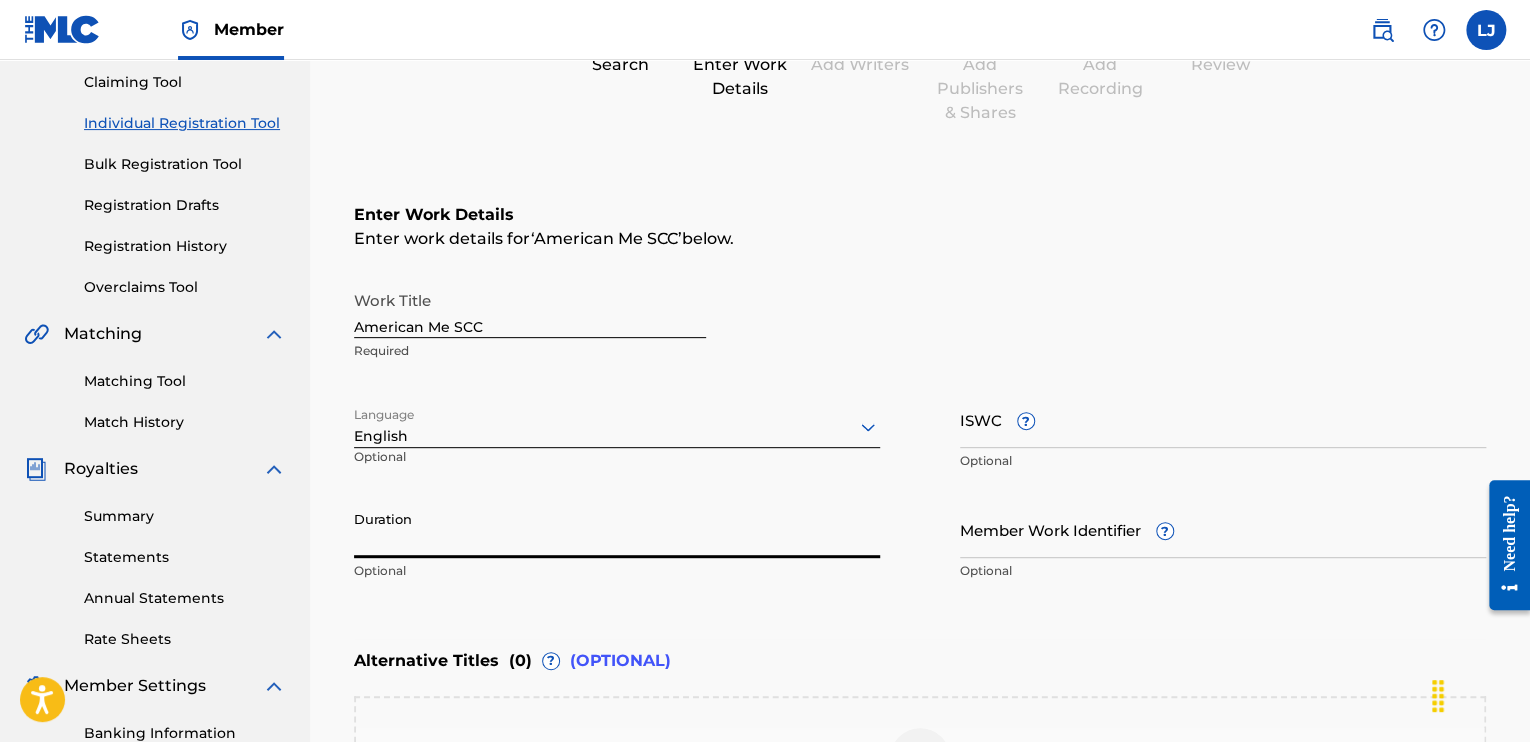 click on "Duration" at bounding box center (617, 529) 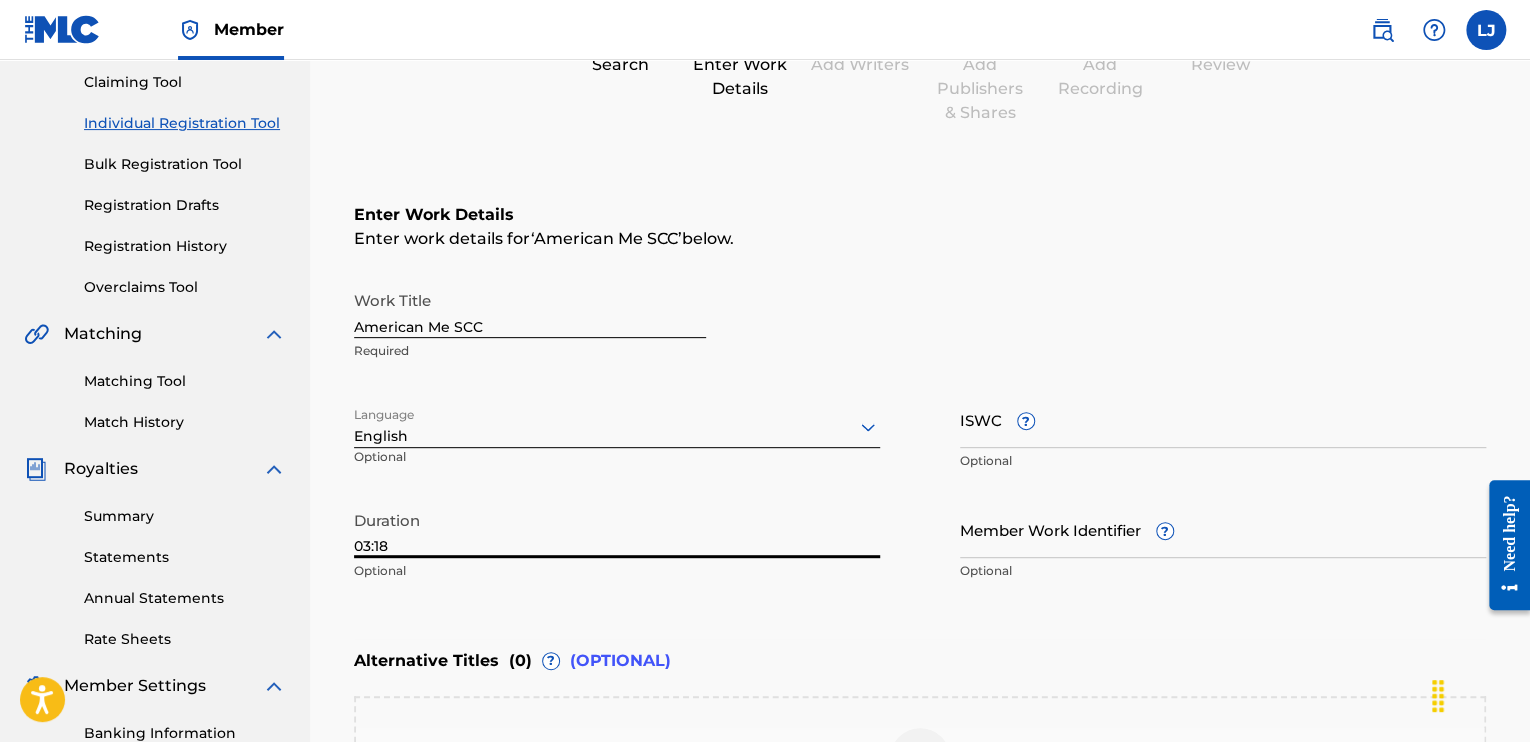 type on "03:18" 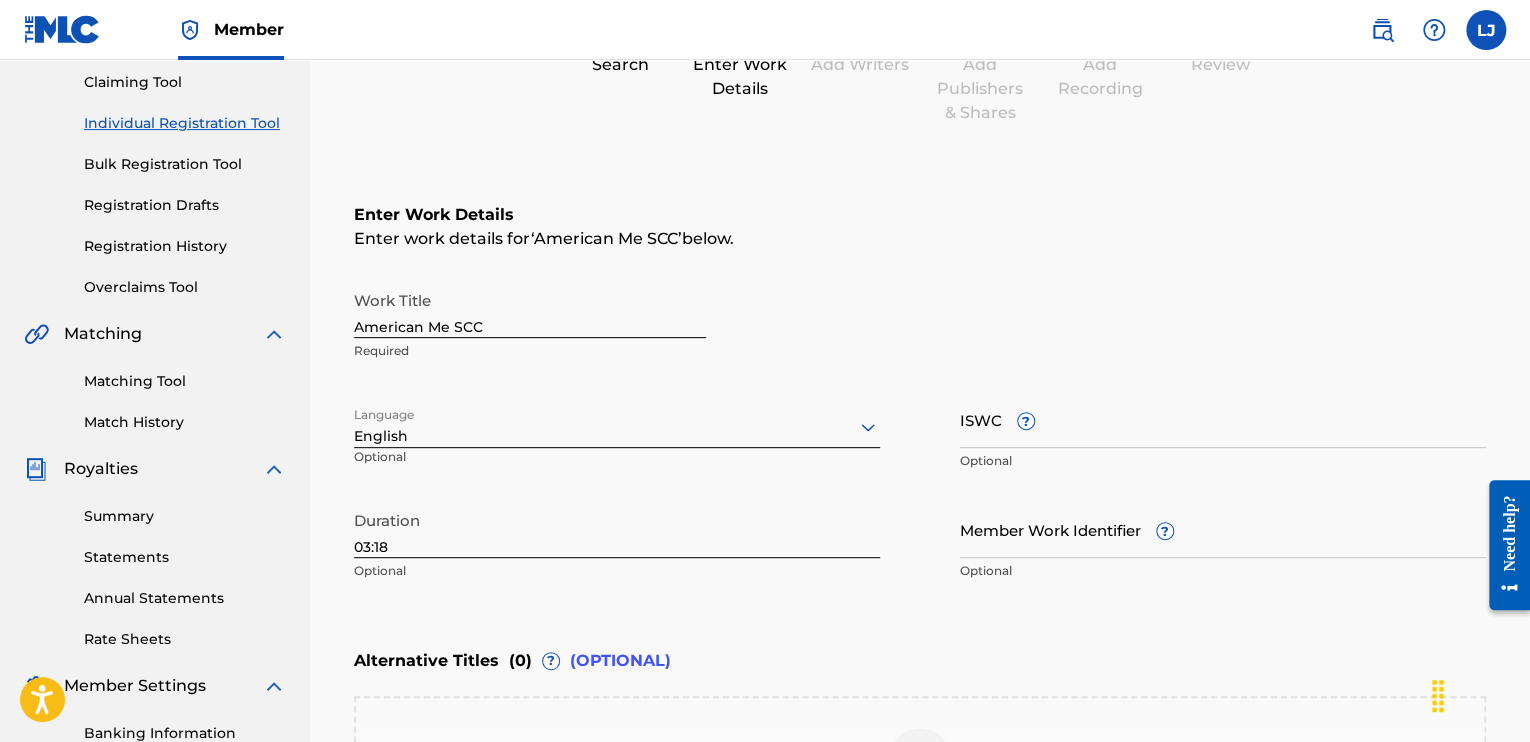 click on "Enter Work Details Enter work details for  ‘ American Me SCC ’  below. Work Title   American Me SCC Required Language English Optional ISWC   ? Optional Duration   03:18 Optional Member Work Identifier   ? Optional" at bounding box center (920, 397) 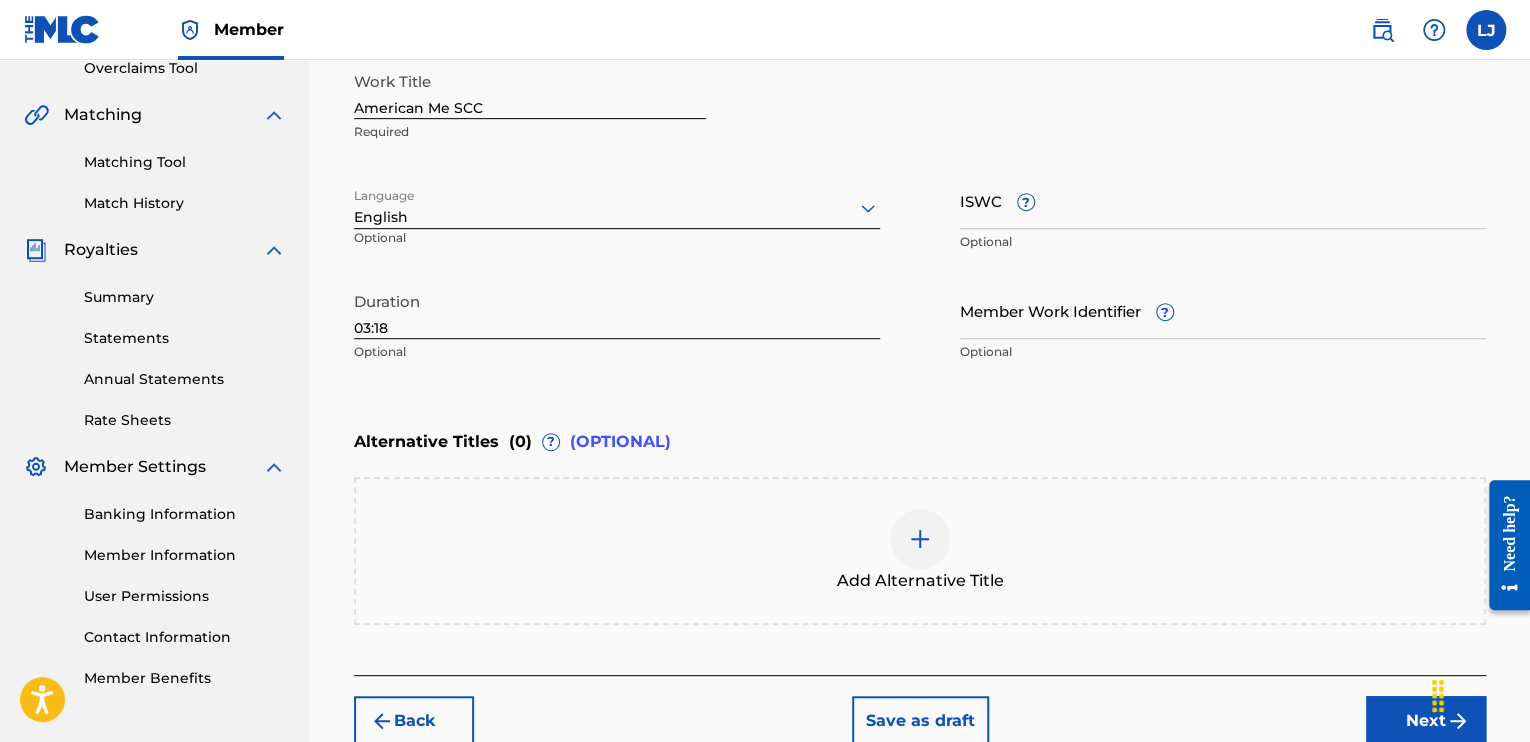 scroll, scrollTop: 452, scrollLeft: 0, axis: vertical 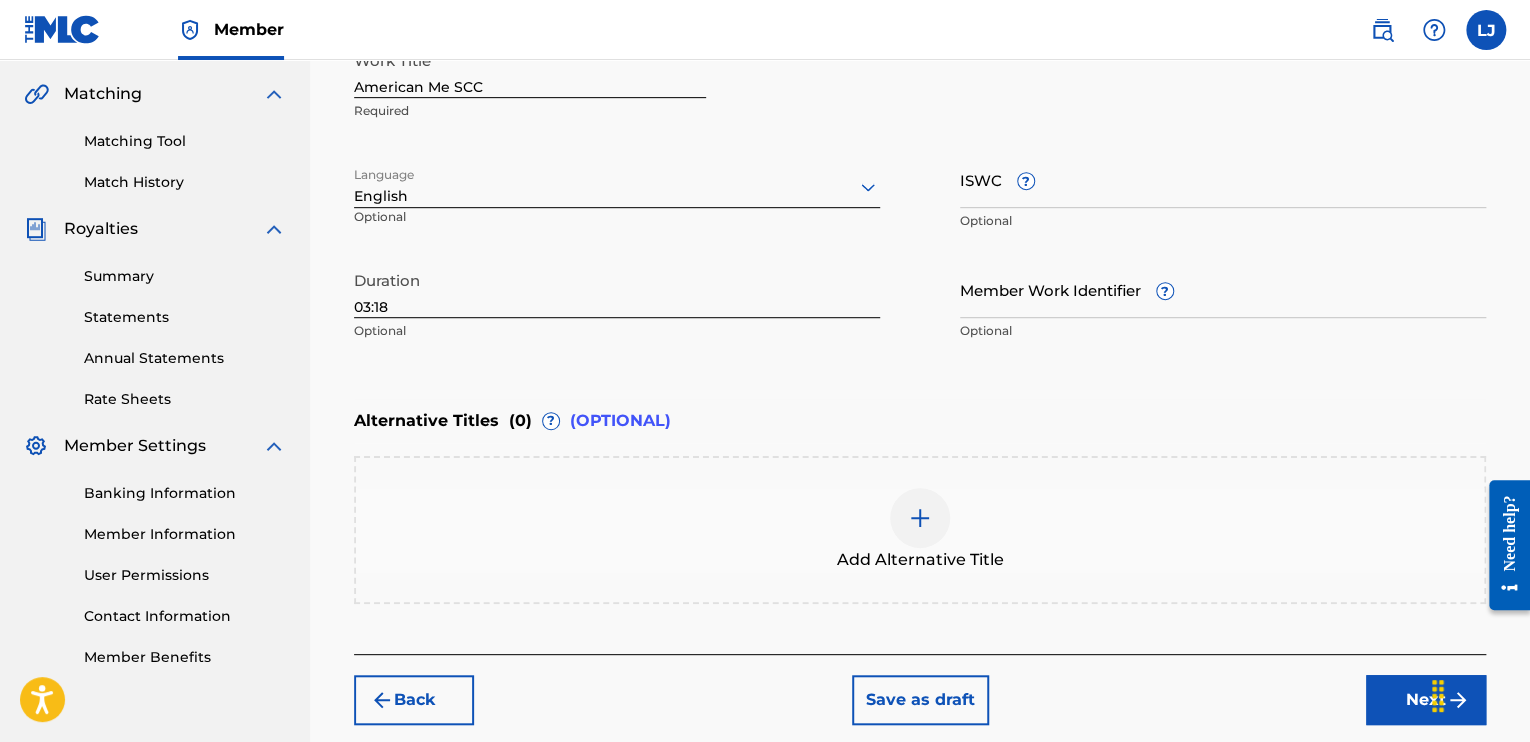 click on "Next" at bounding box center [1426, 700] 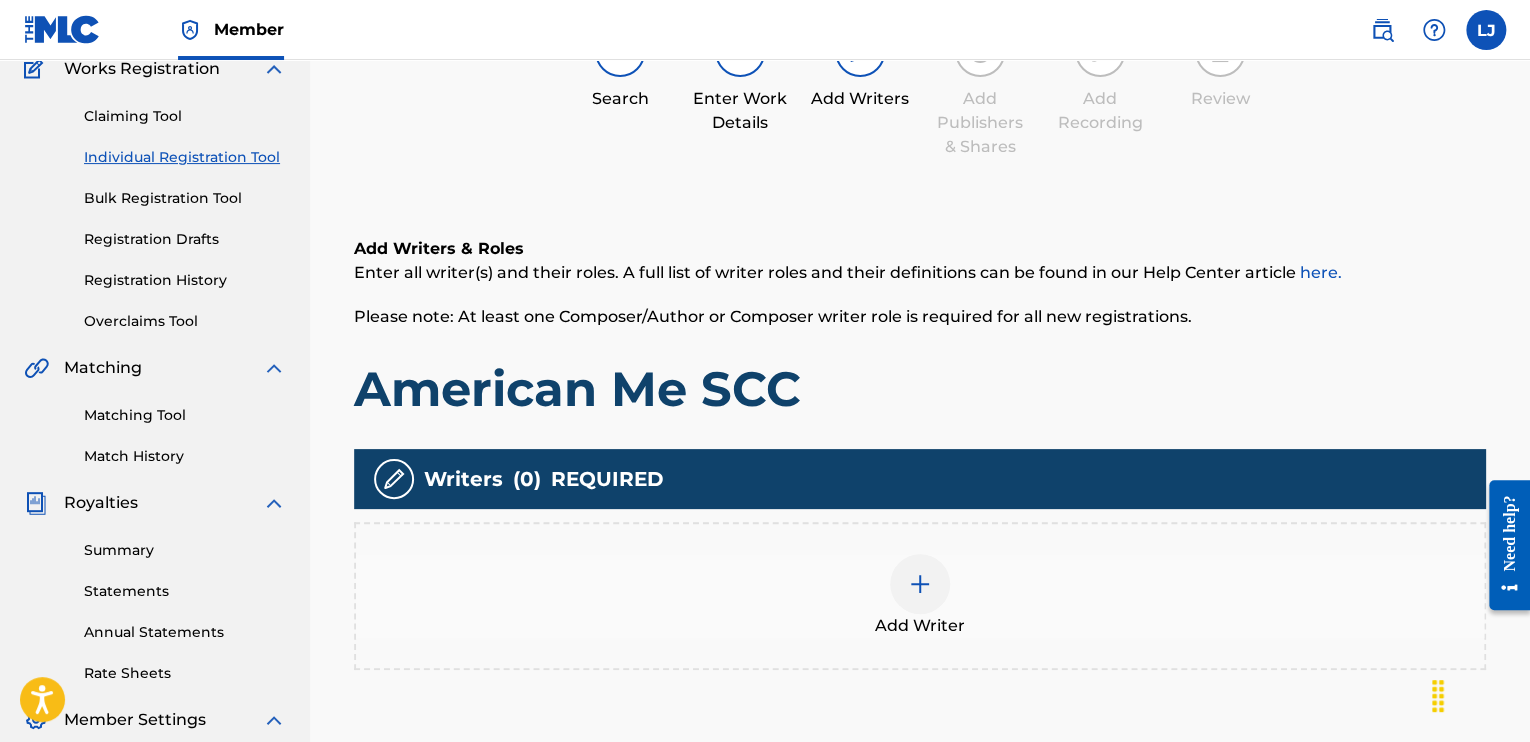 scroll, scrollTop: 90, scrollLeft: 0, axis: vertical 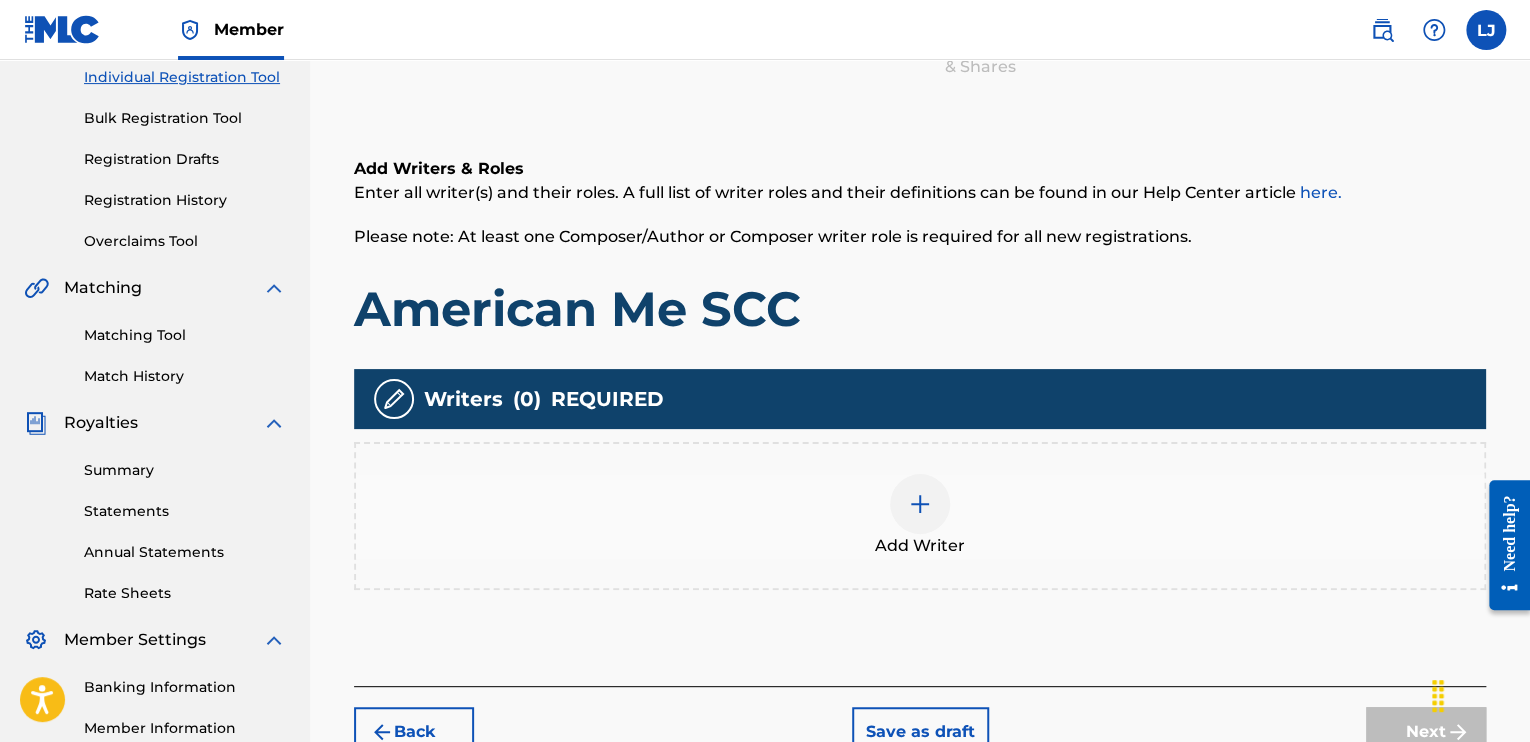 click at bounding box center [920, 504] 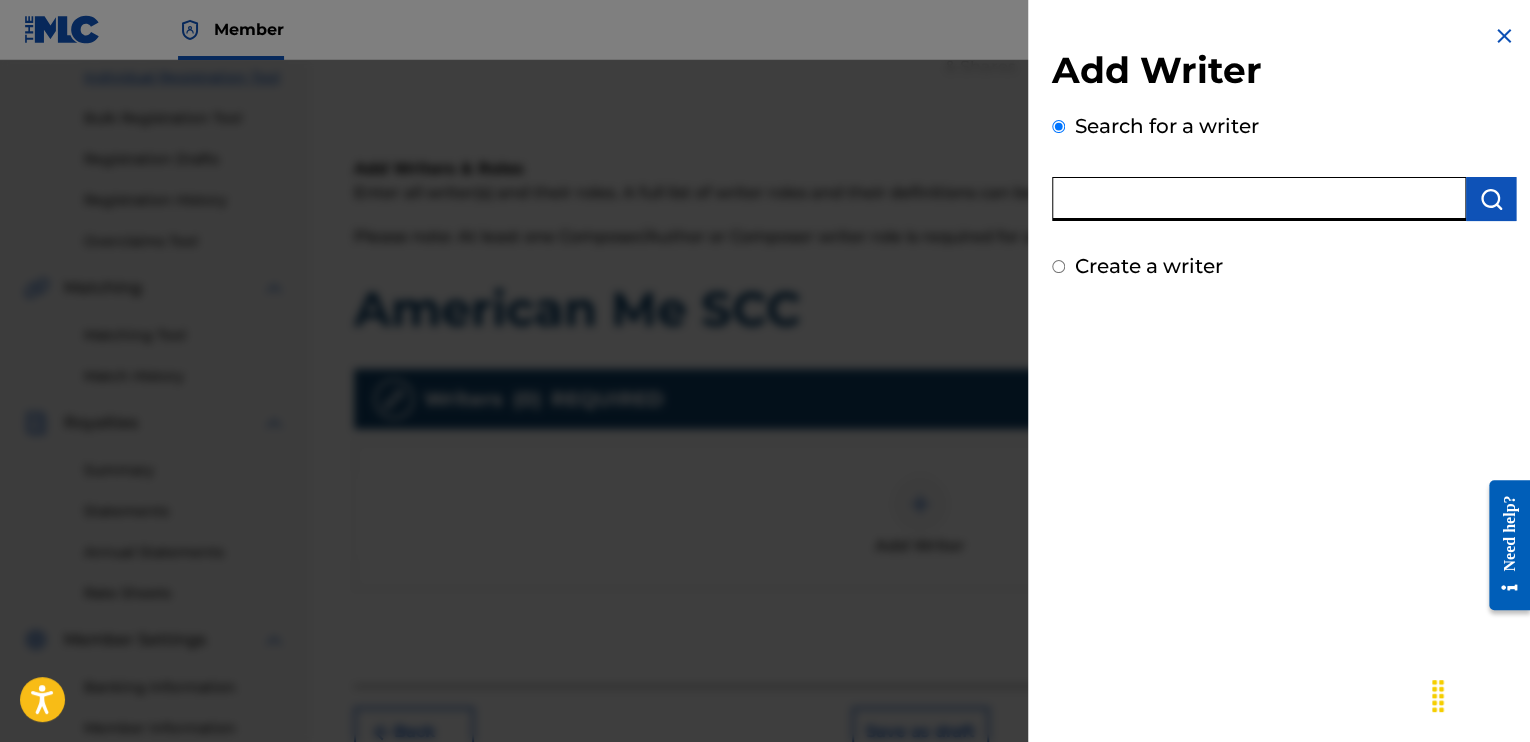 click at bounding box center (1259, 199) 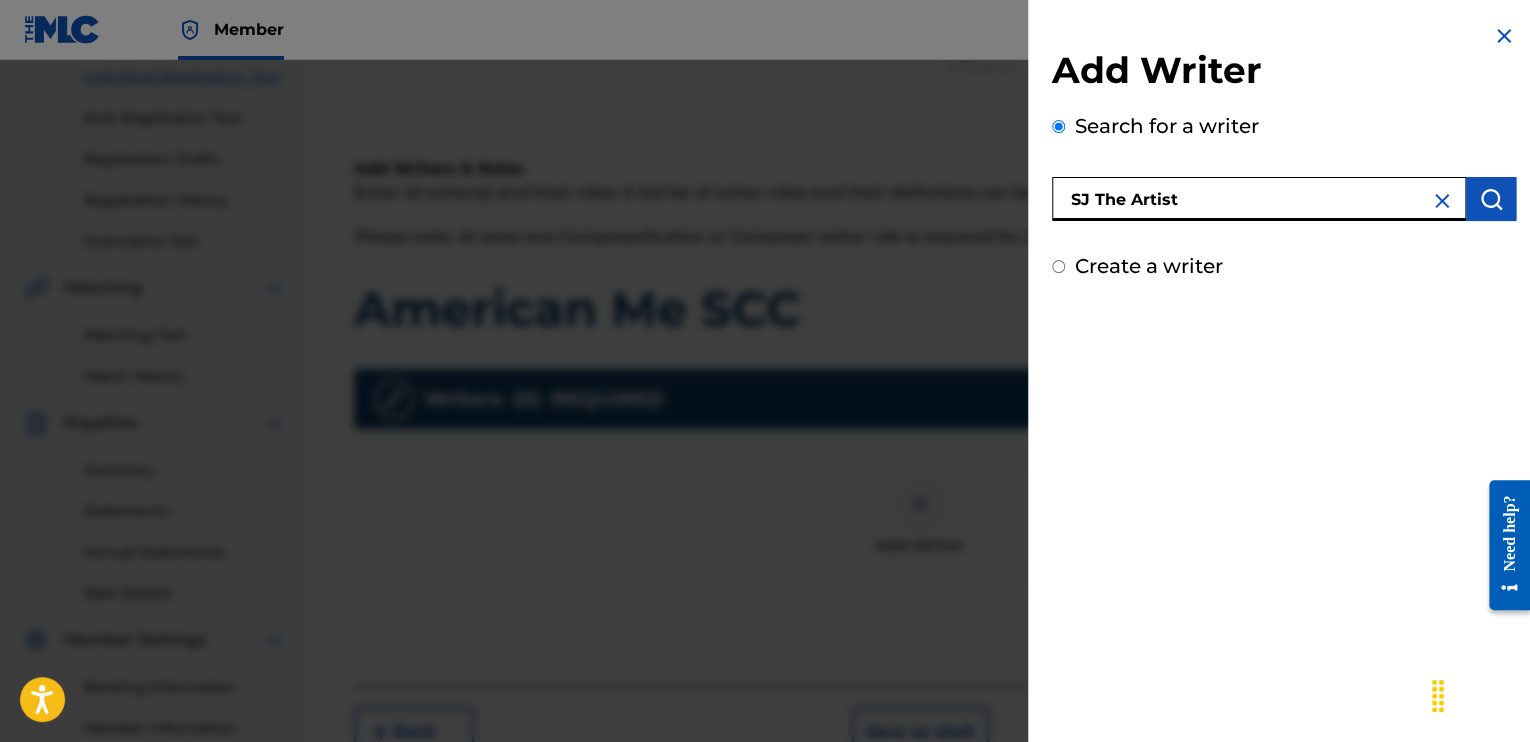 type on "SJ The Artist" 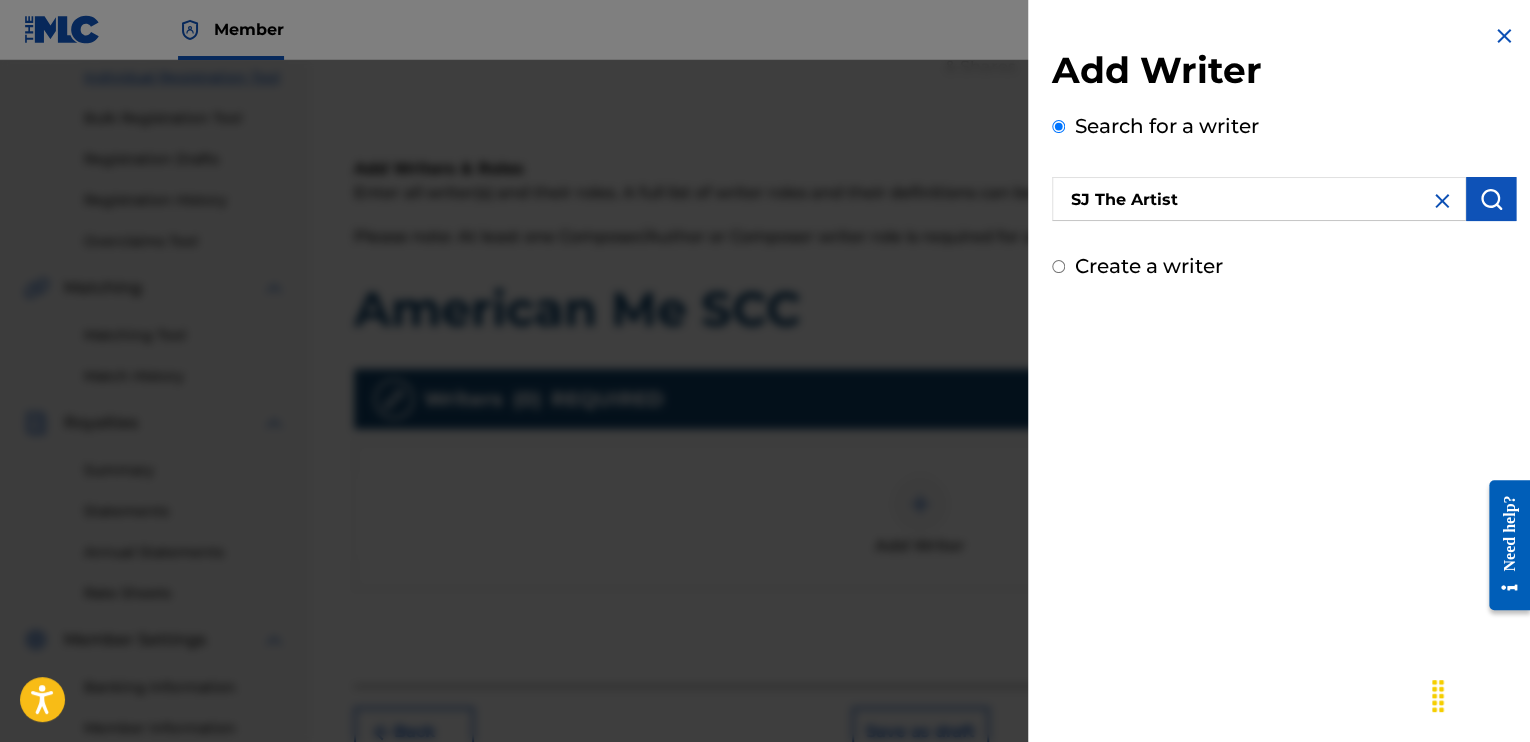 click at bounding box center (1491, 199) 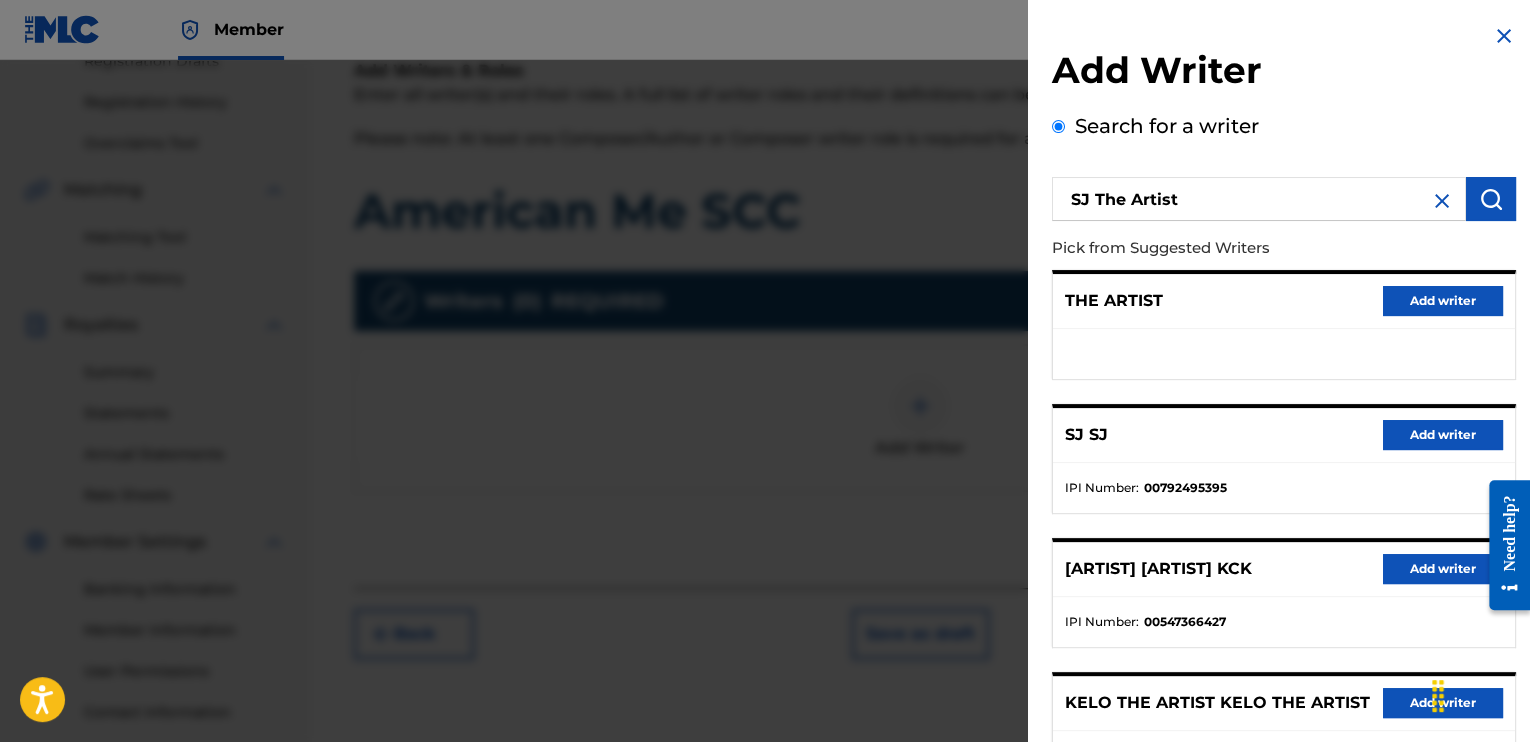 scroll, scrollTop: 497, scrollLeft: 0, axis: vertical 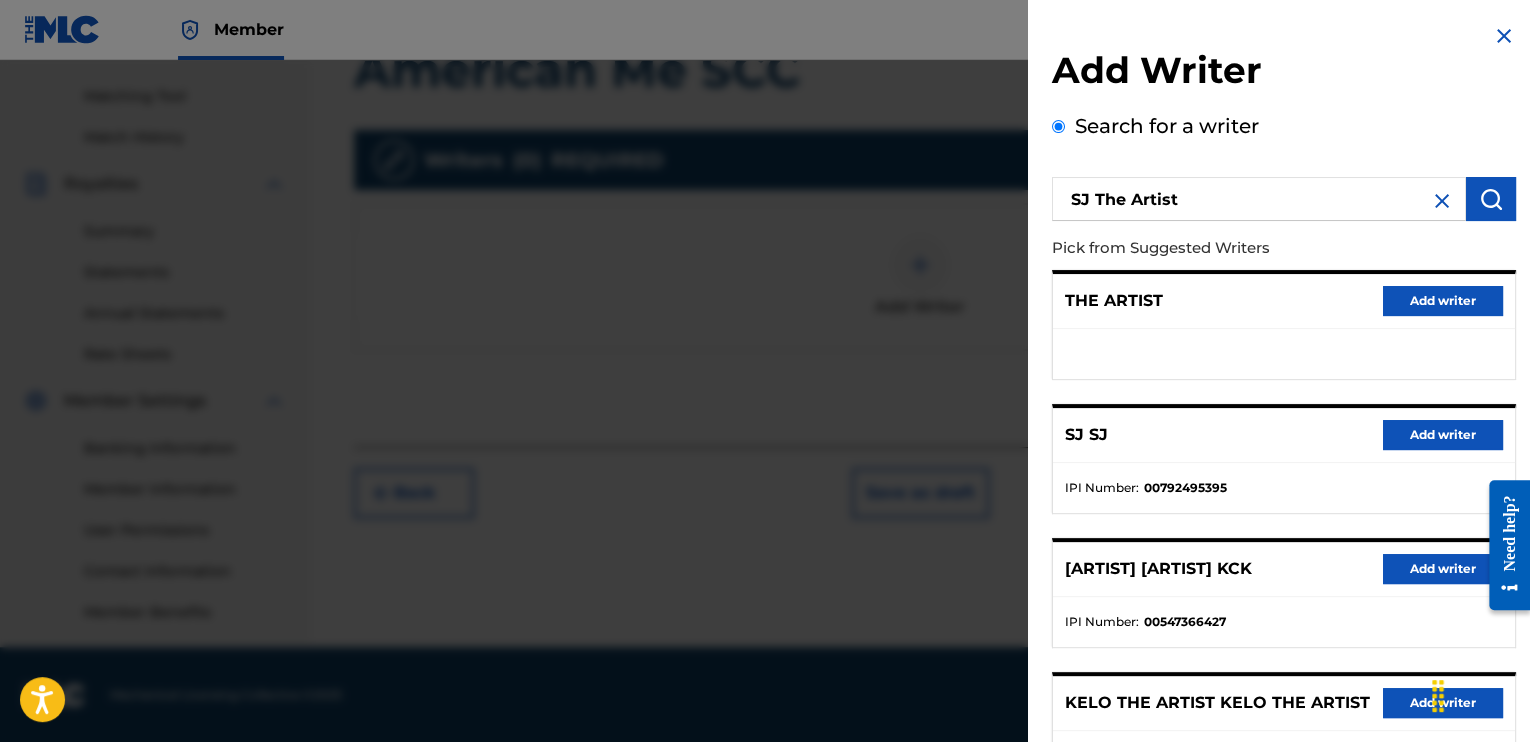 drag, startPoint x: 1535, startPoint y: 351, endPoint x: 44, endPoint y: 154, distance: 1503.9581 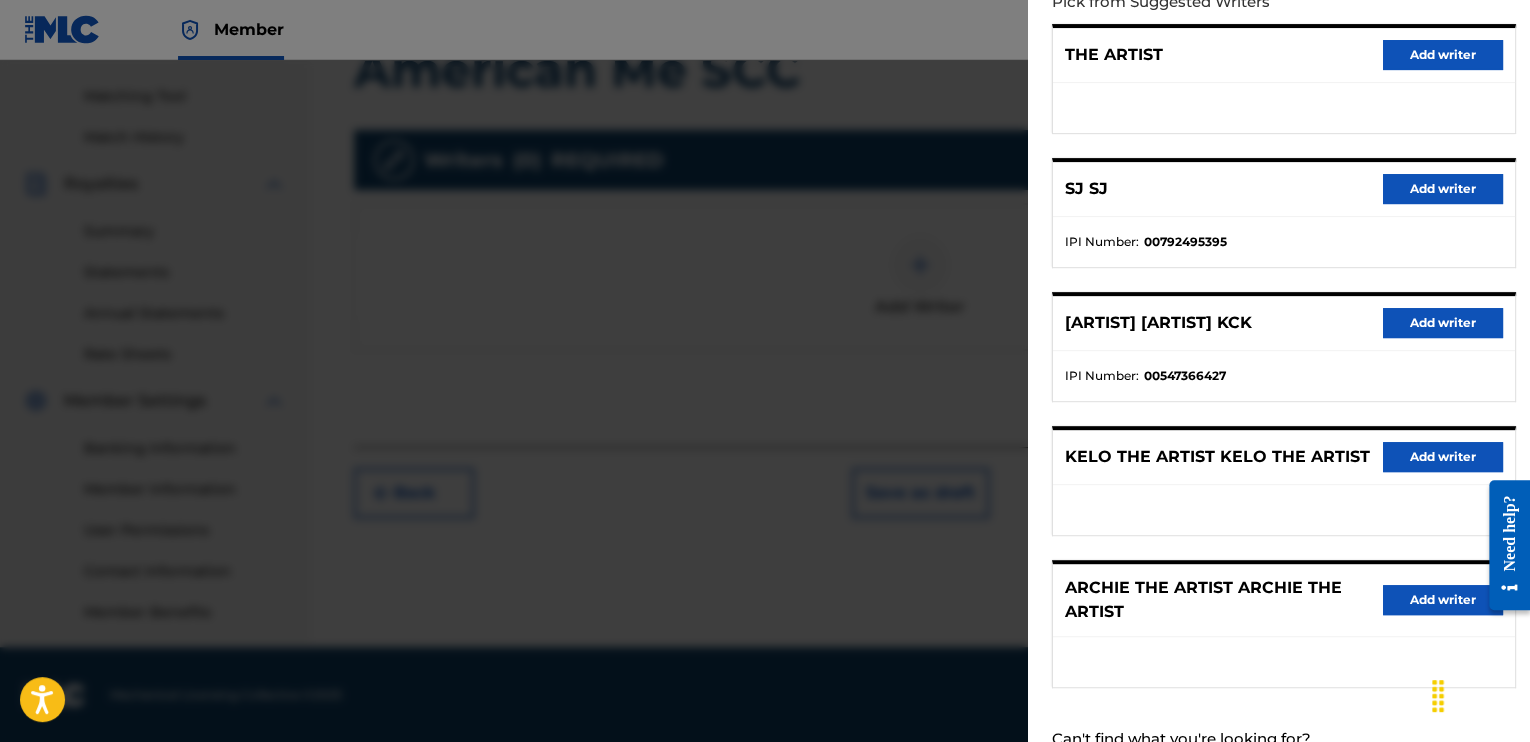 scroll, scrollTop: 316, scrollLeft: 0, axis: vertical 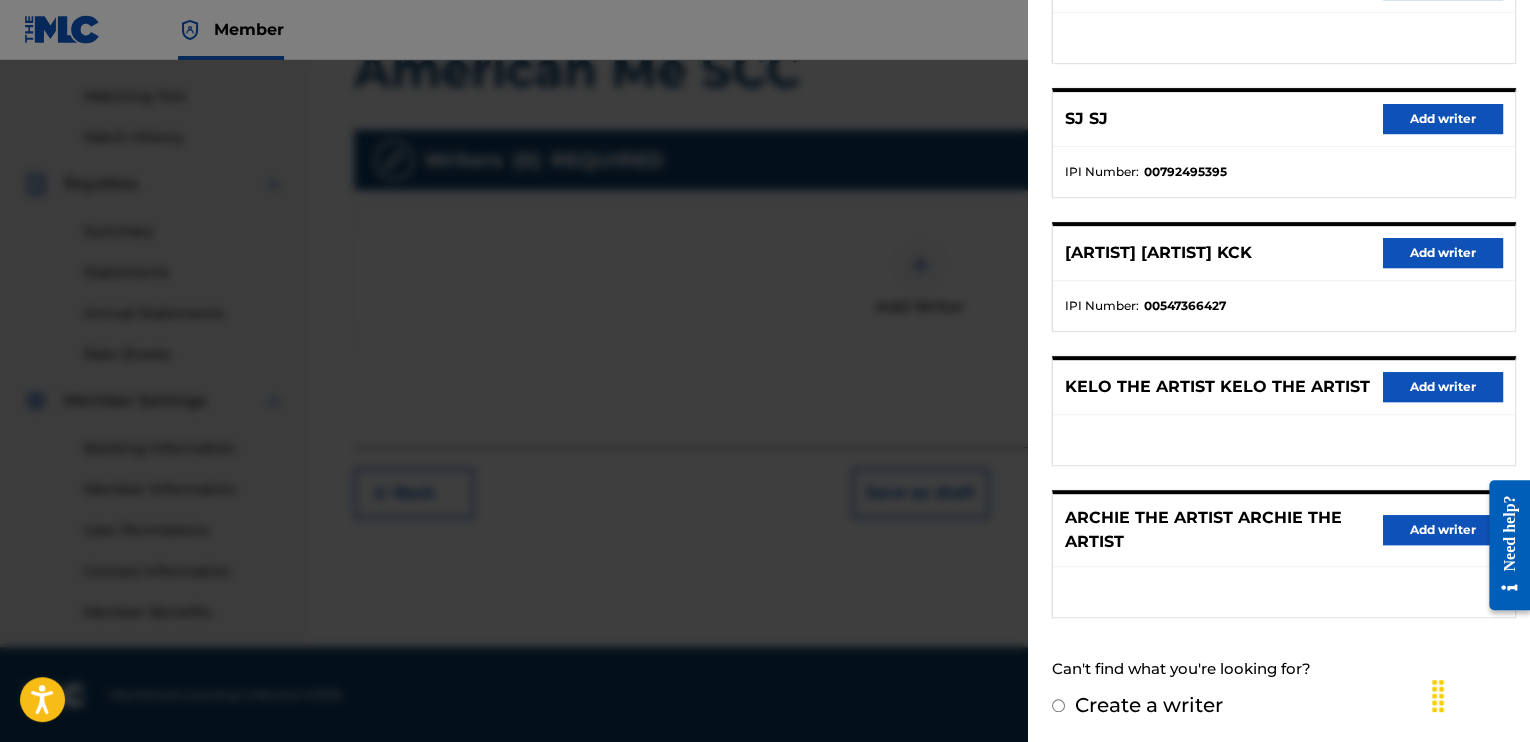 click on "Create a writer" at bounding box center (1284, 705) 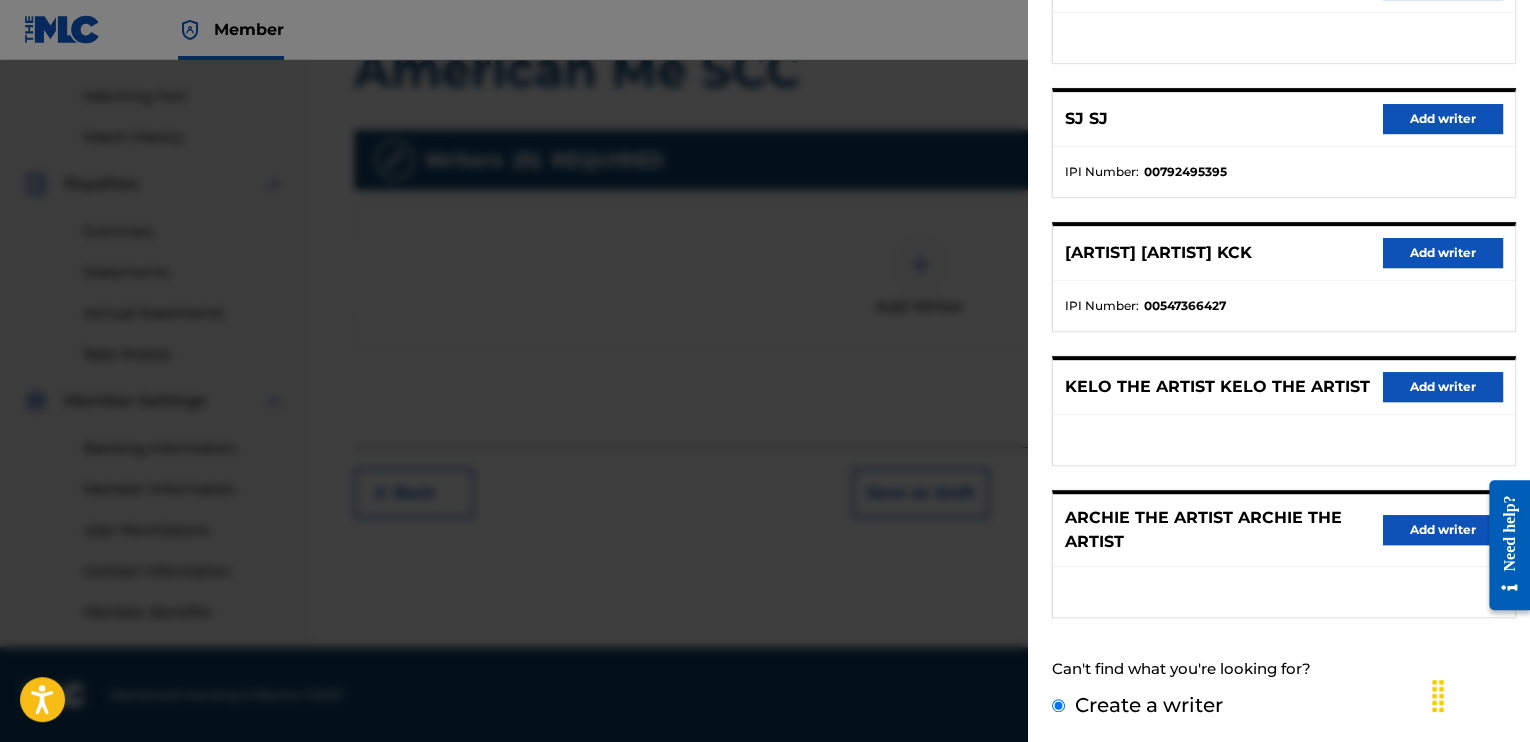 scroll, scrollTop: 124, scrollLeft: 0, axis: vertical 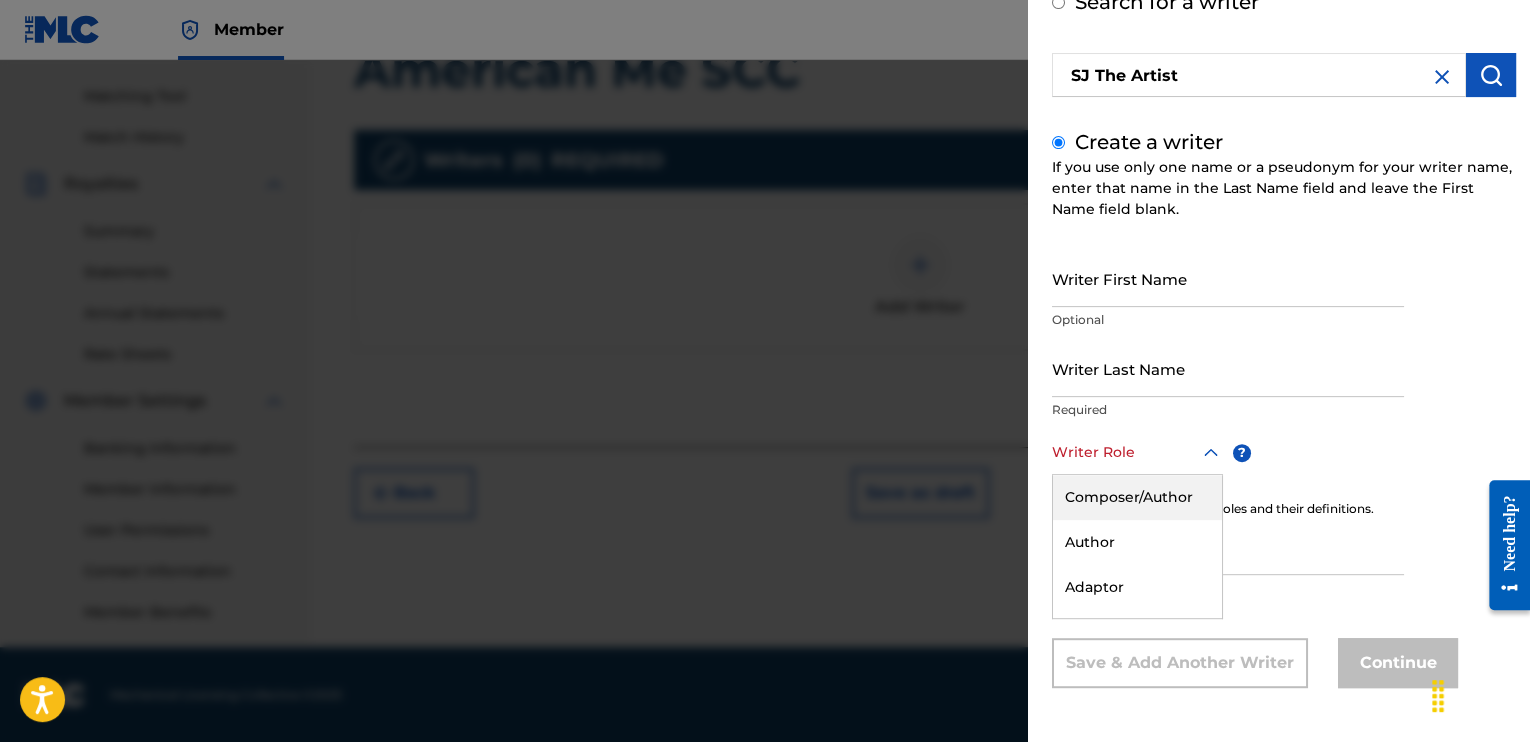 click 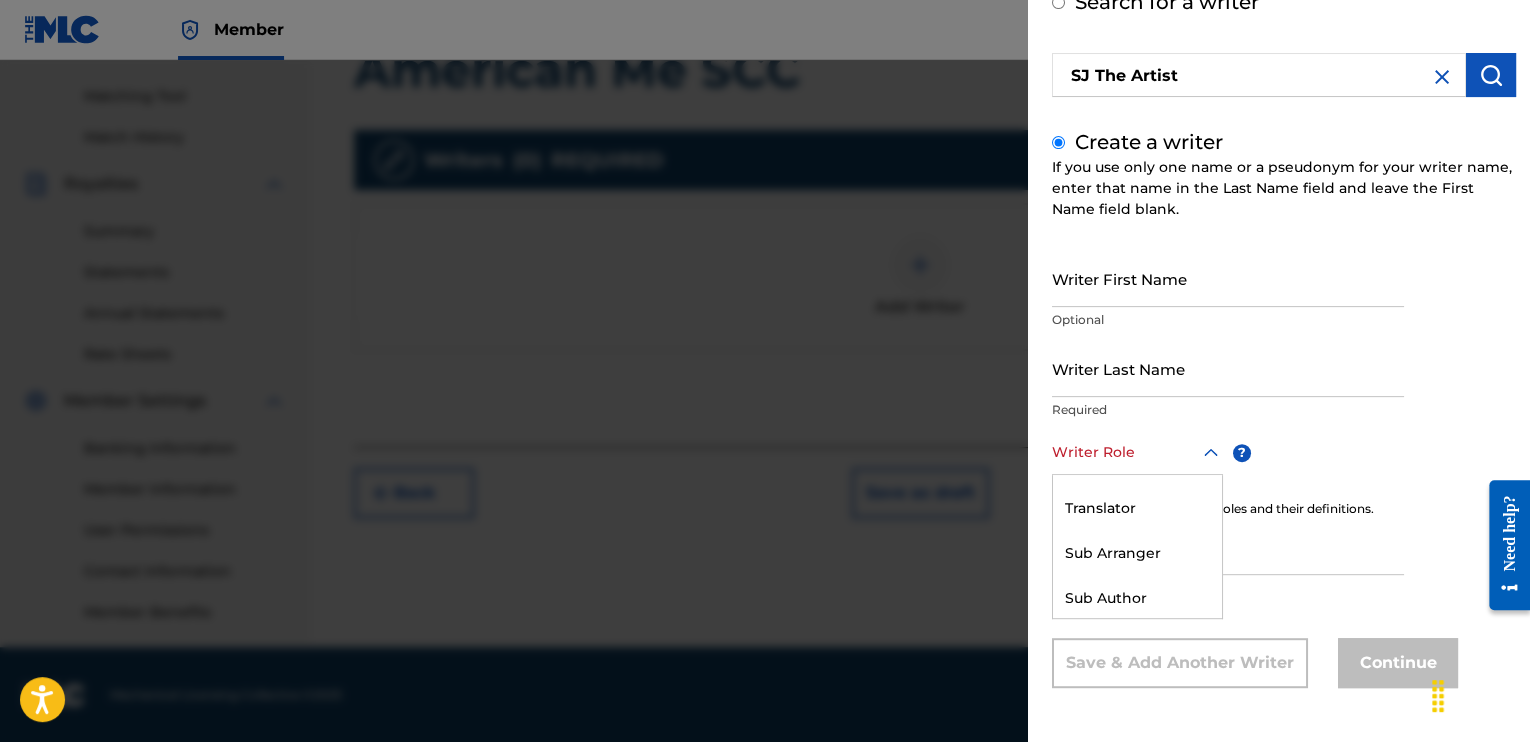 scroll, scrollTop: 216, scrollLeft: 0, axis: vertical 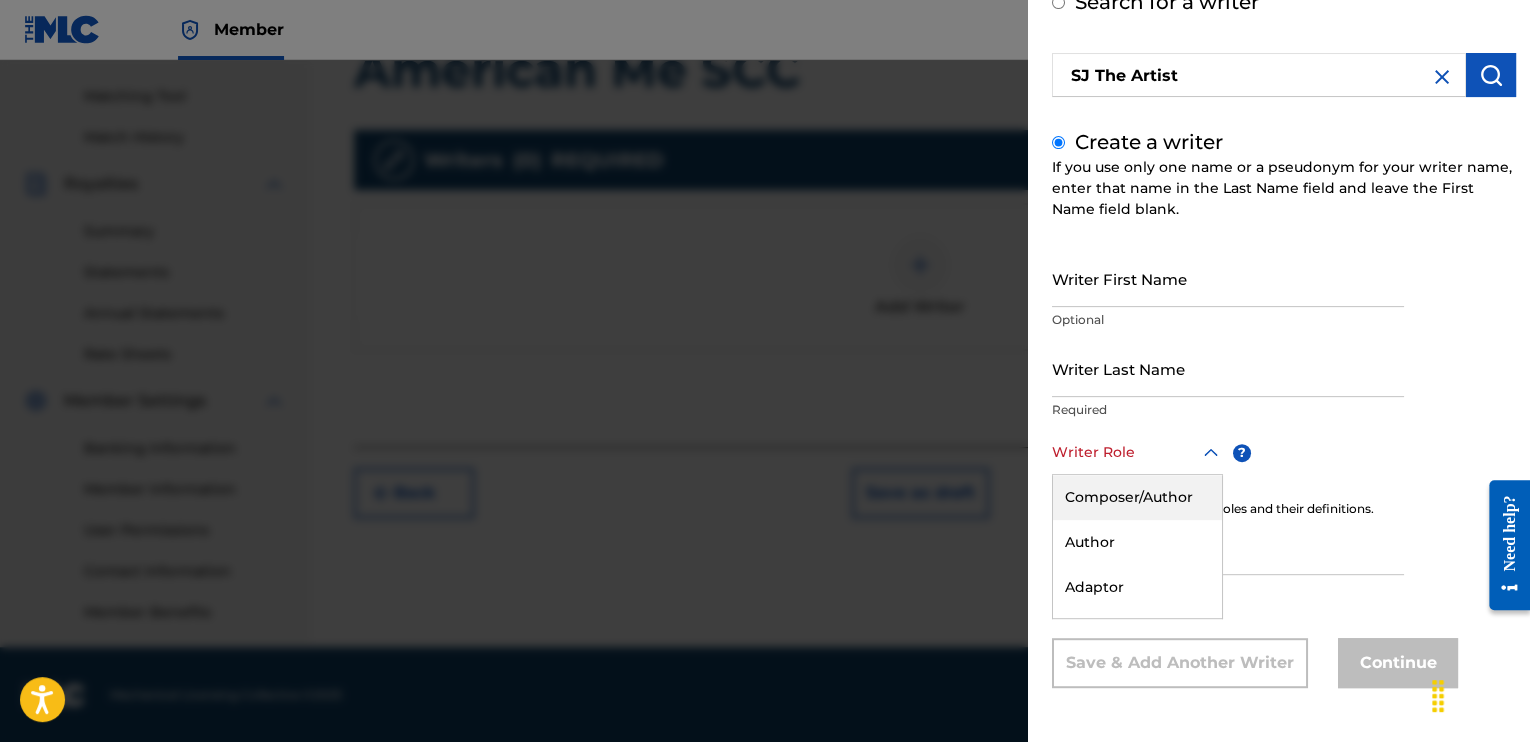 click on "Composer/Author" at bounding box center (1137, 497) 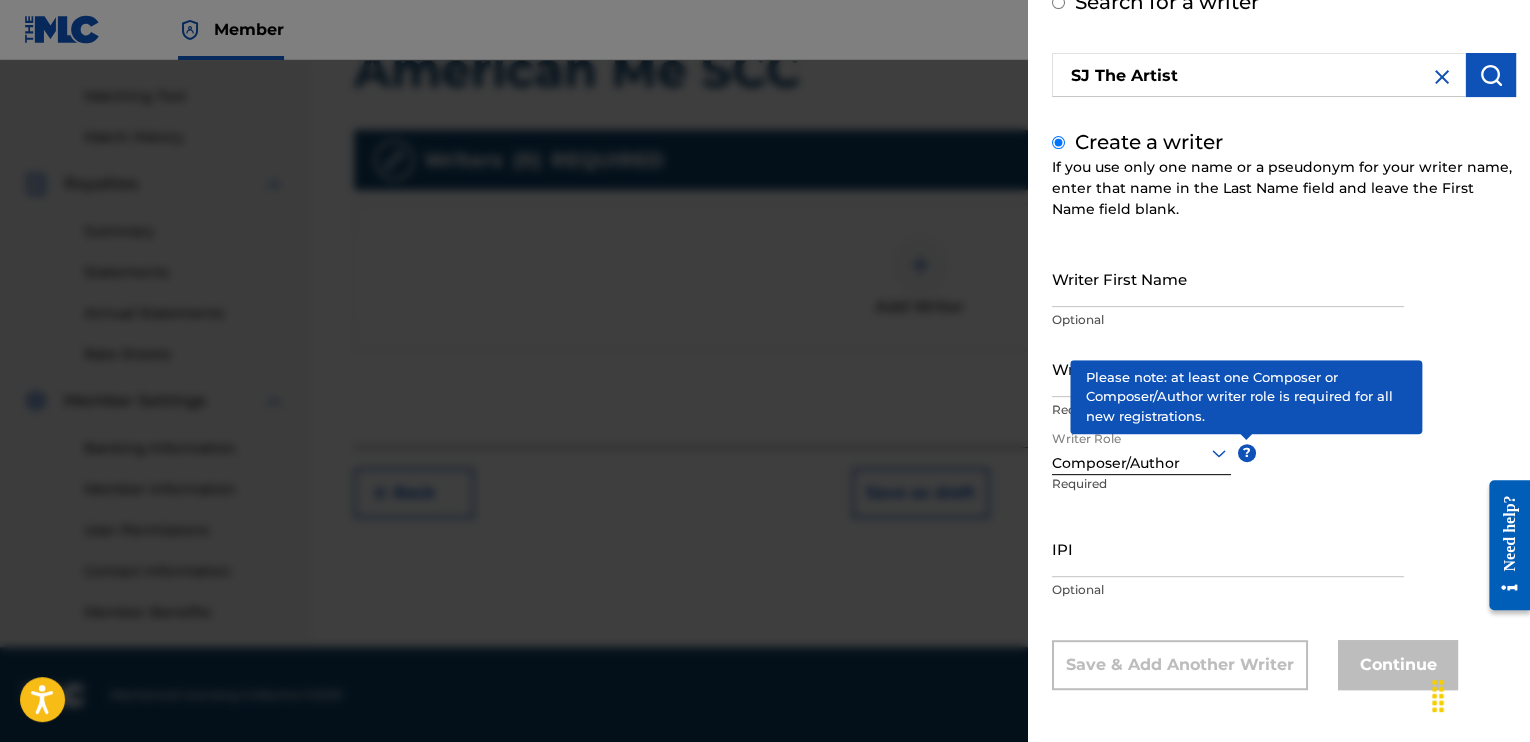 click on "?" at bounding box center (1247, 453) 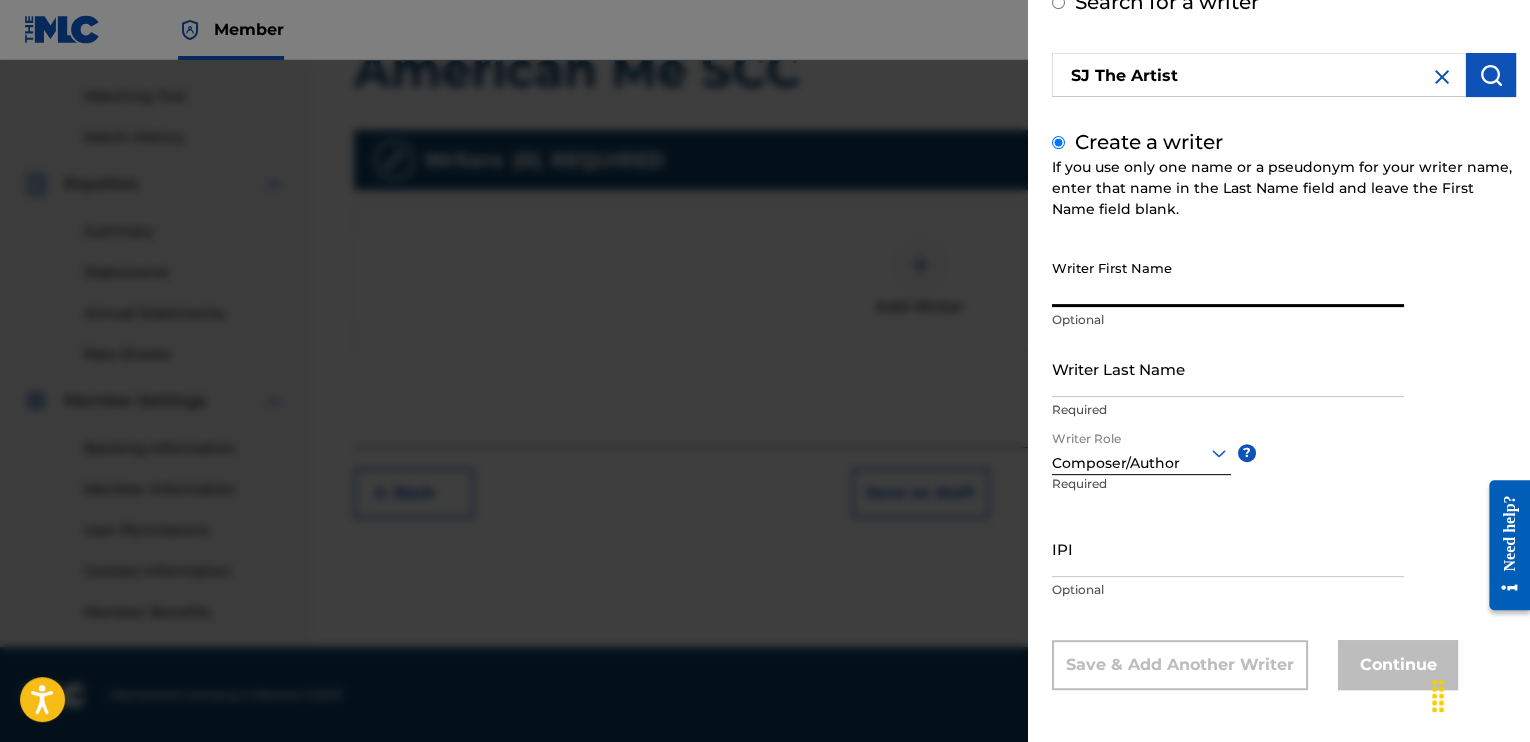 click on "Writer First Name" at bounding box center [1228, 278] 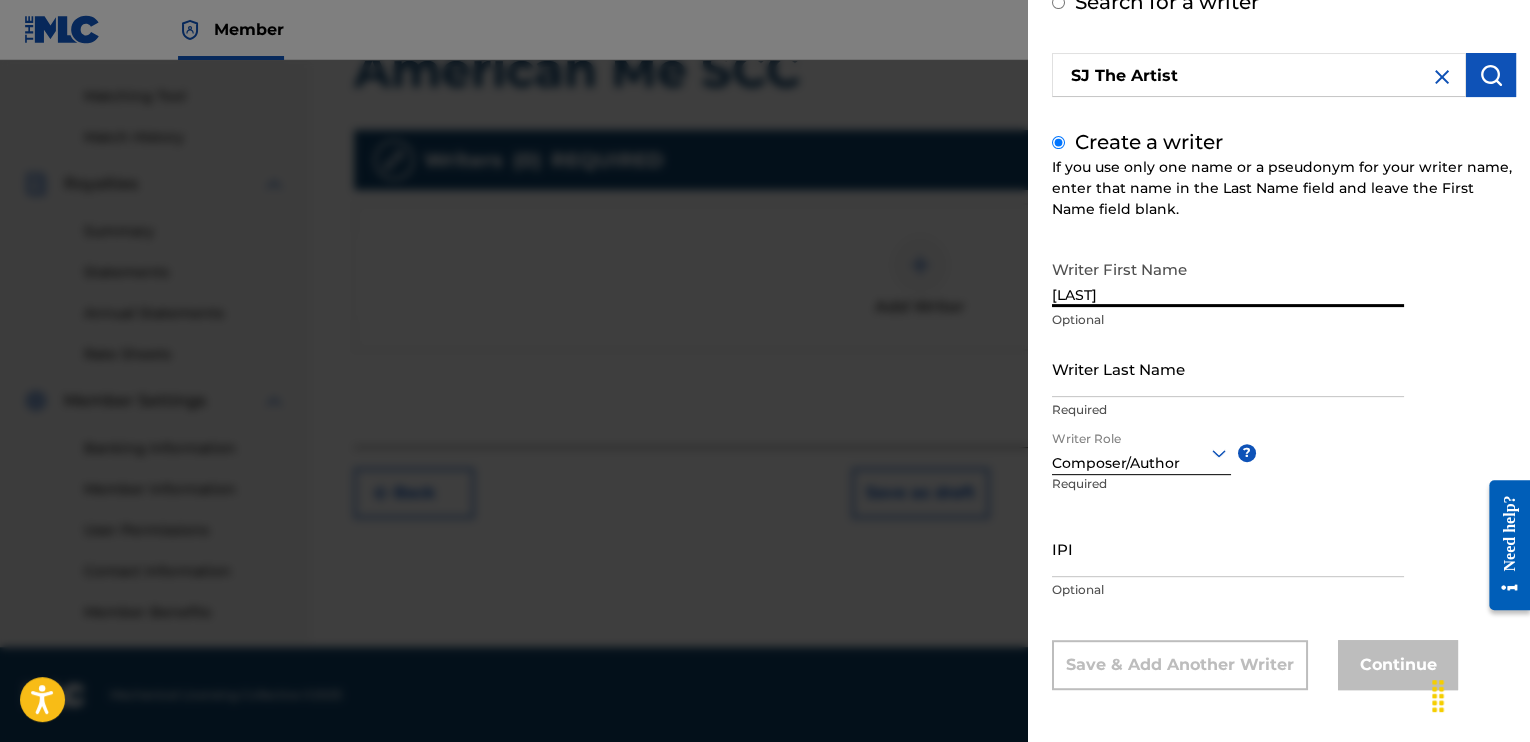 type on "[LAST]" 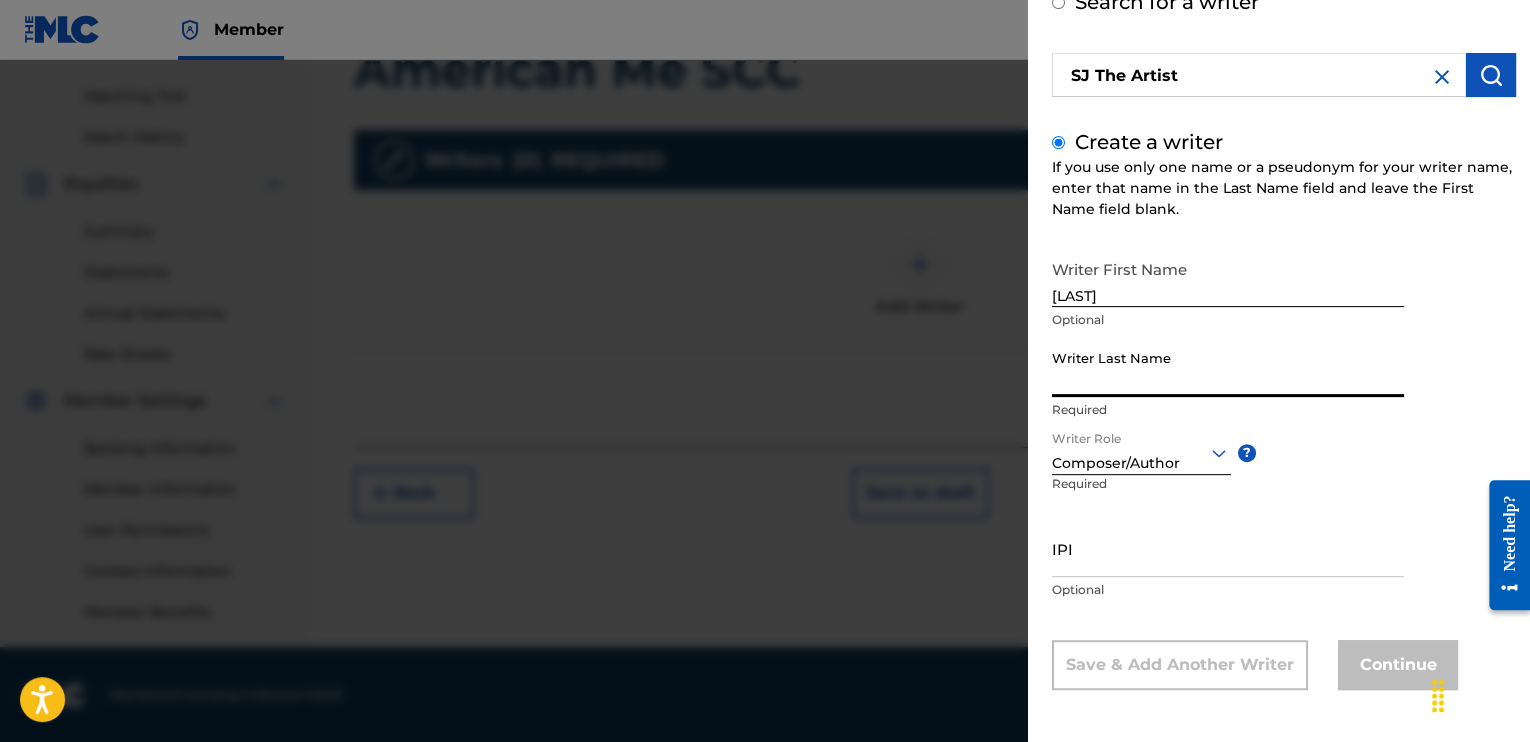 click on "Writer Last Name" at bounding box center [1228, 368] 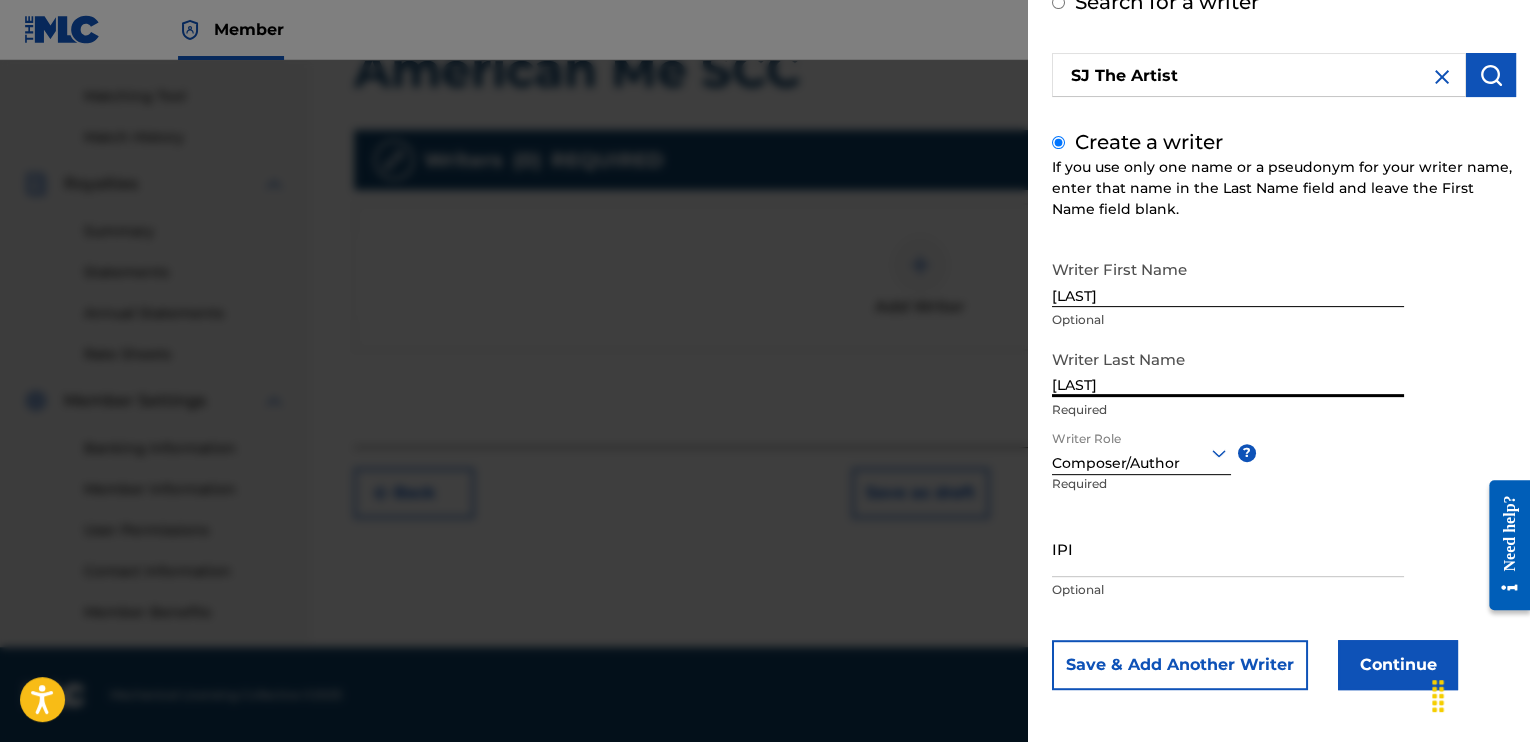 type on "[LAST]" 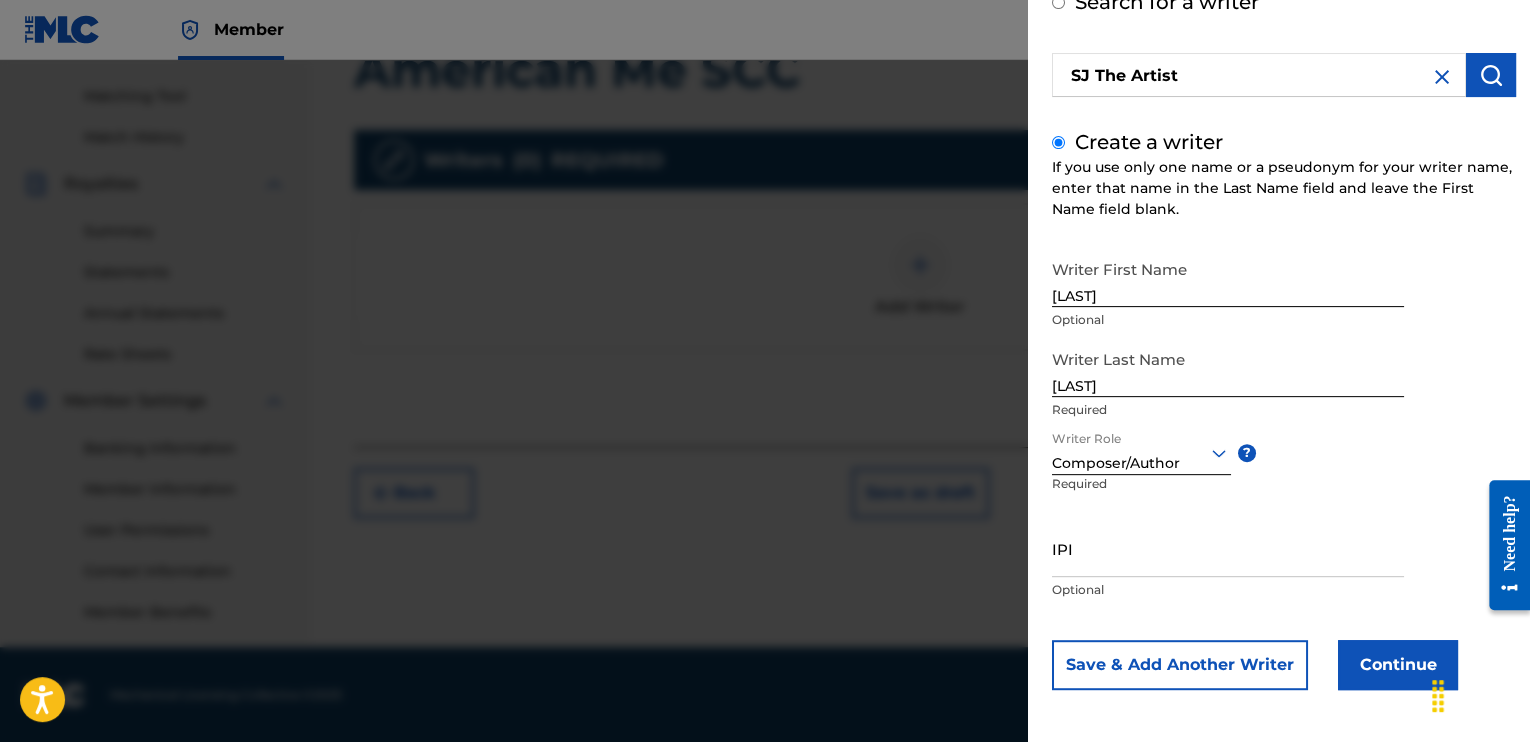 click on "Writer First Name   [FIRST] Optional Writer Last Name   [LAST] Required Writer Role Composer/Author ? Required IPI   Optional Save & Add Another Writer Continue" at bounding box center (1284, 470) 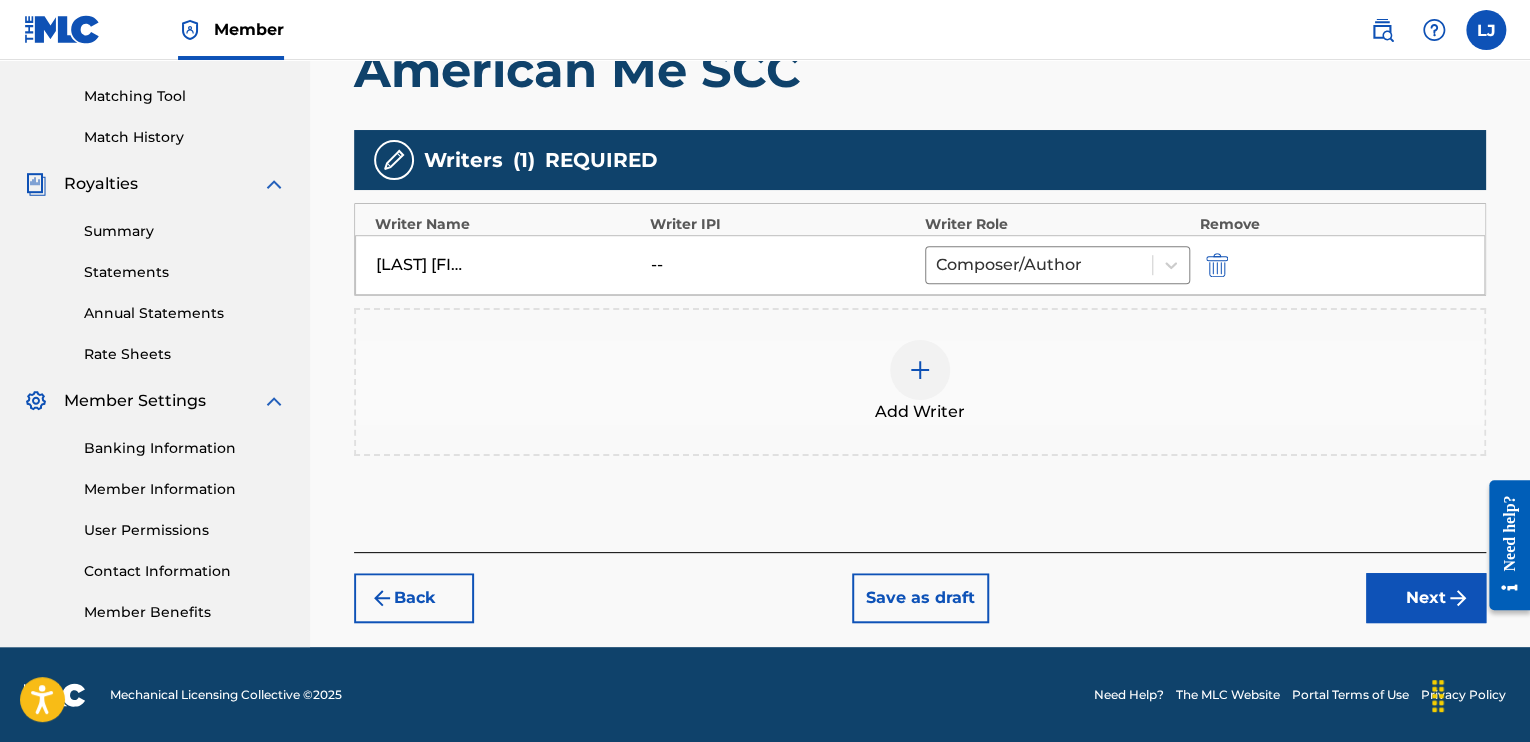 click on "Next" at bounding box center (1426, 598) 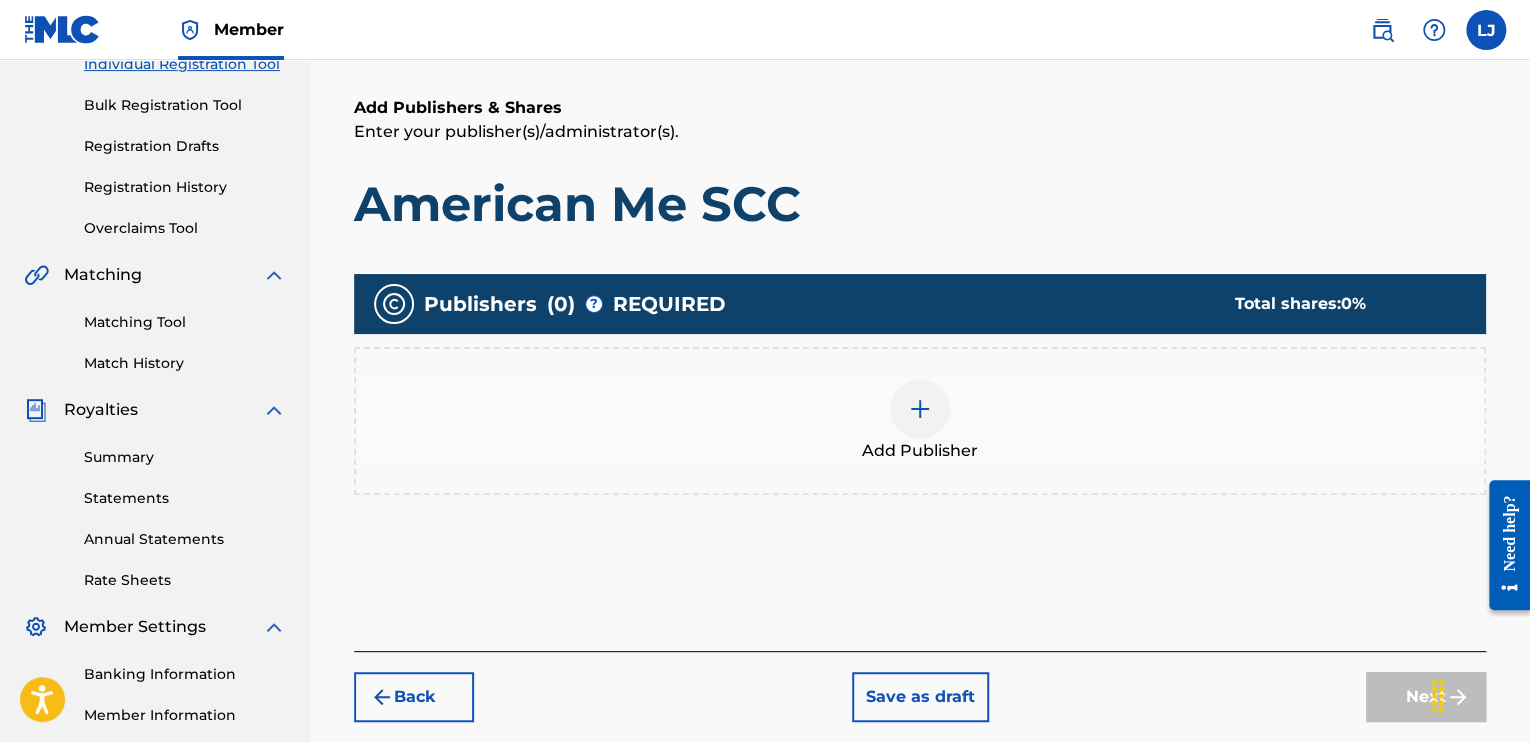 scroll, scrollTop: 90, scrollLeft: 0, axis: vertical 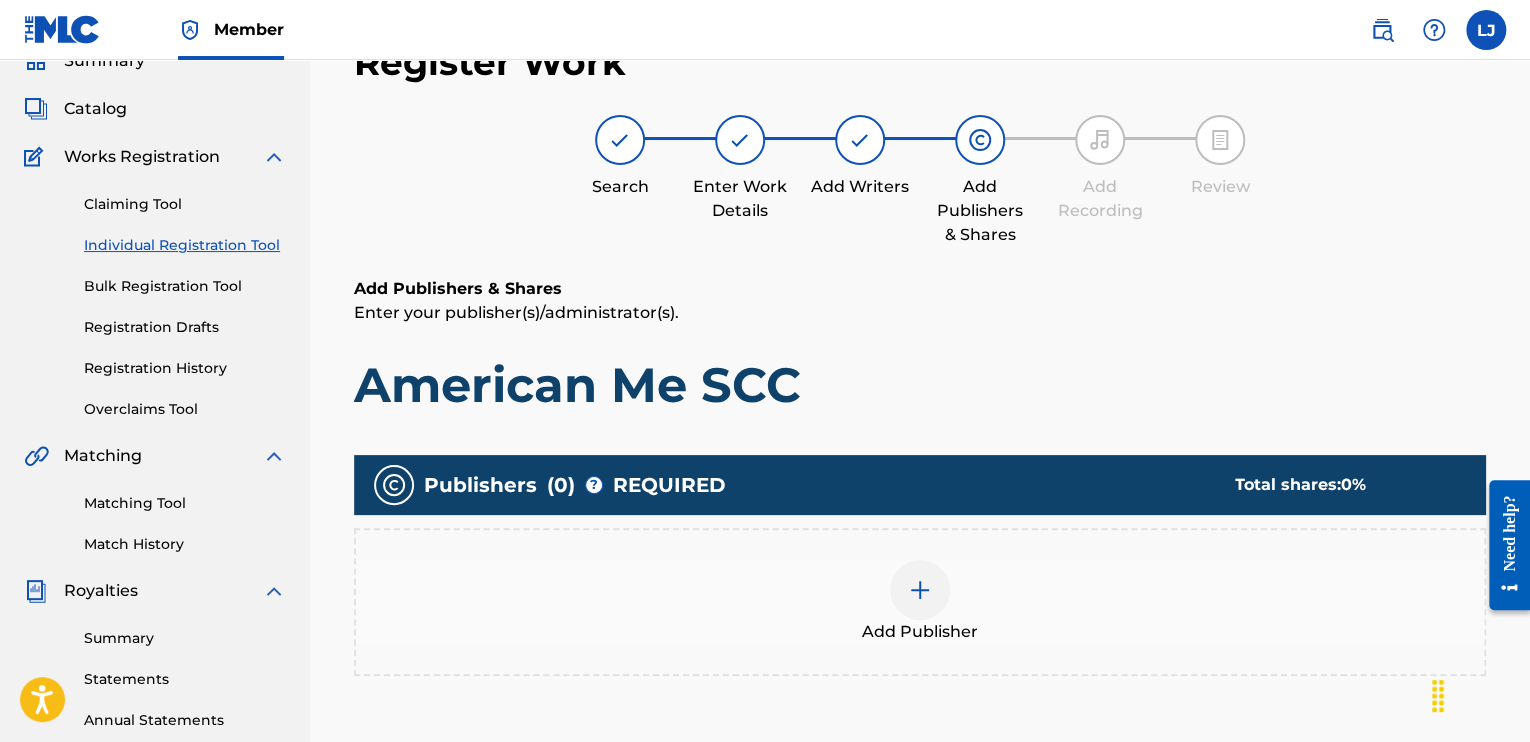 click at bounding box center [920, 590] 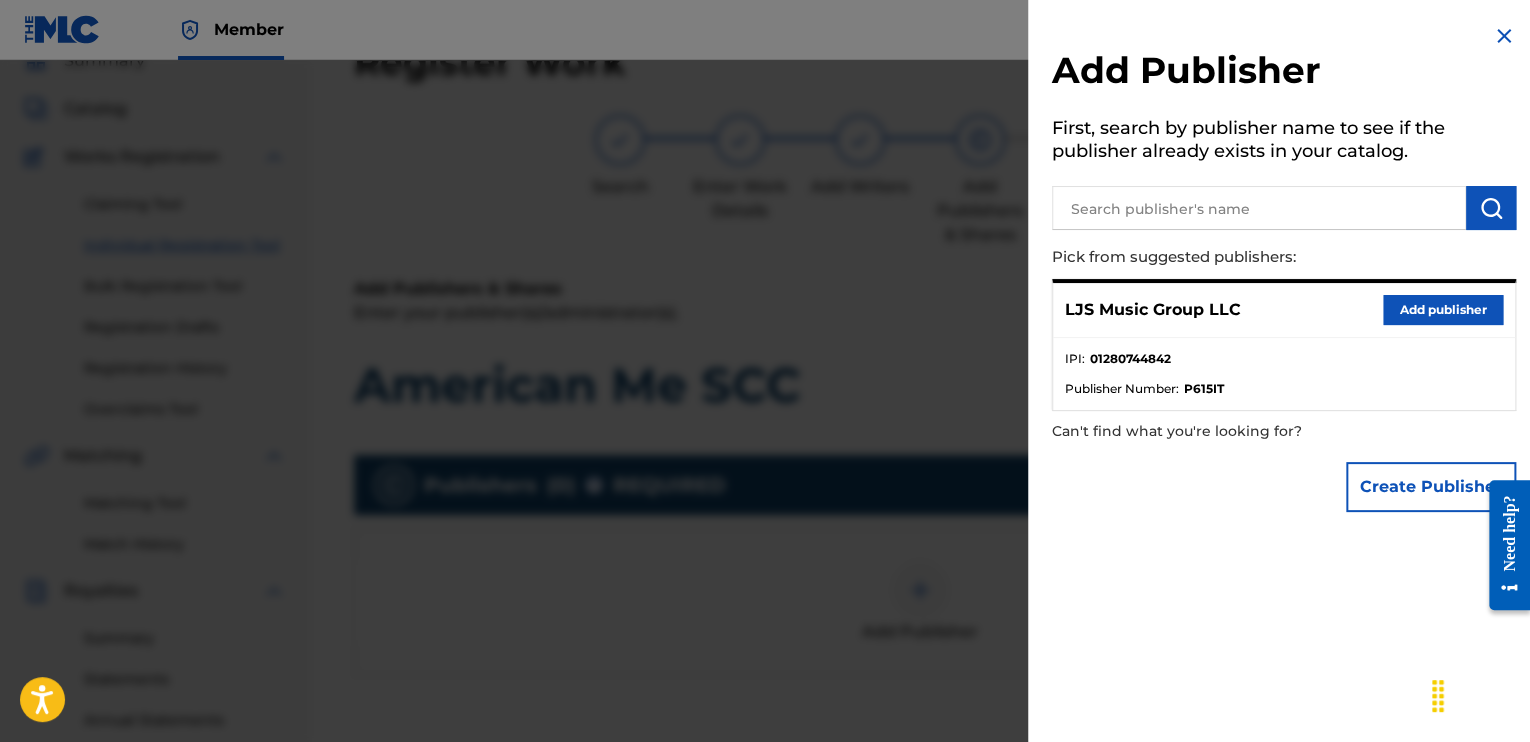 click on "Add publisher" at bounding box center [1443, 310] 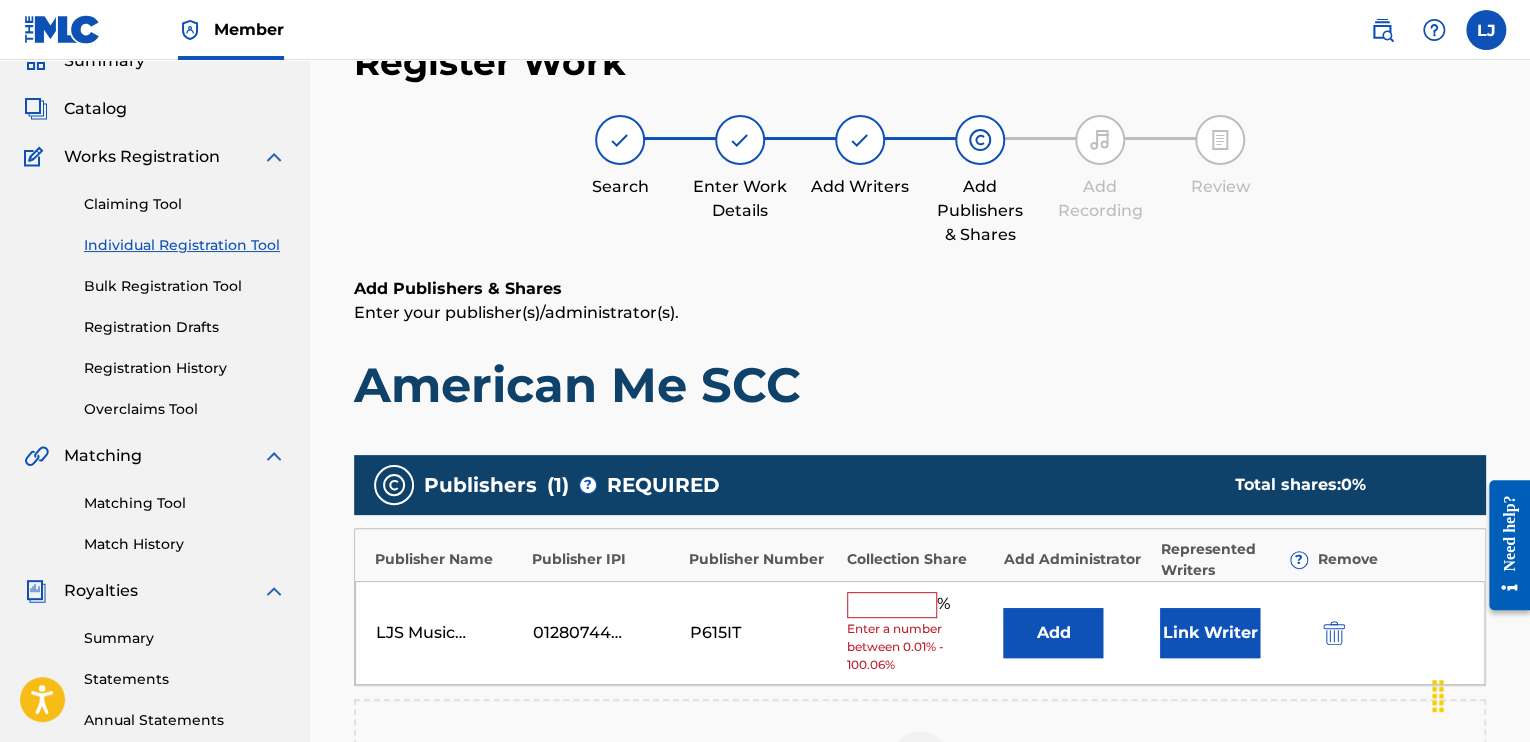click at bounding box center (892, 605) 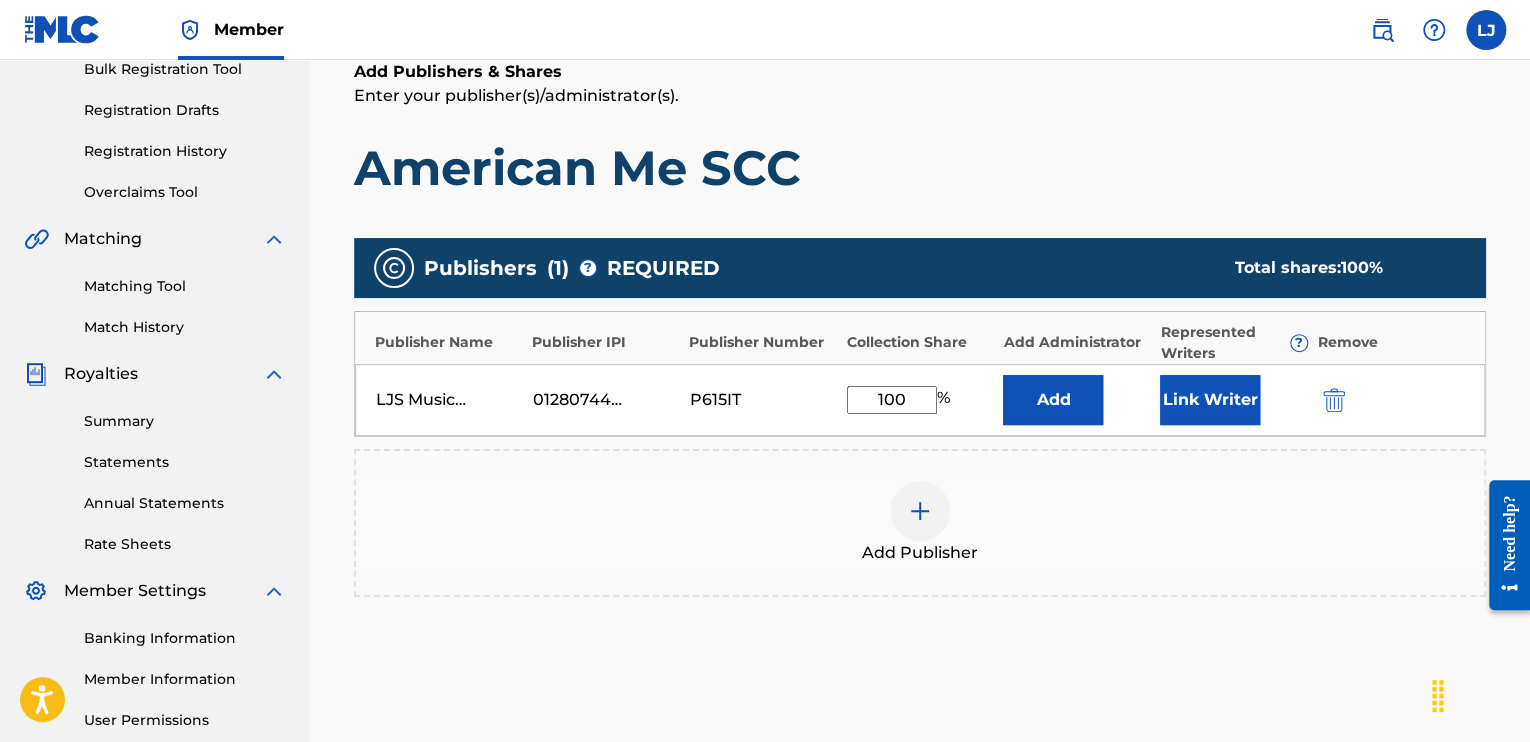 scroll, scrollTop: 503, scrollLeft: 0, axis: vertical 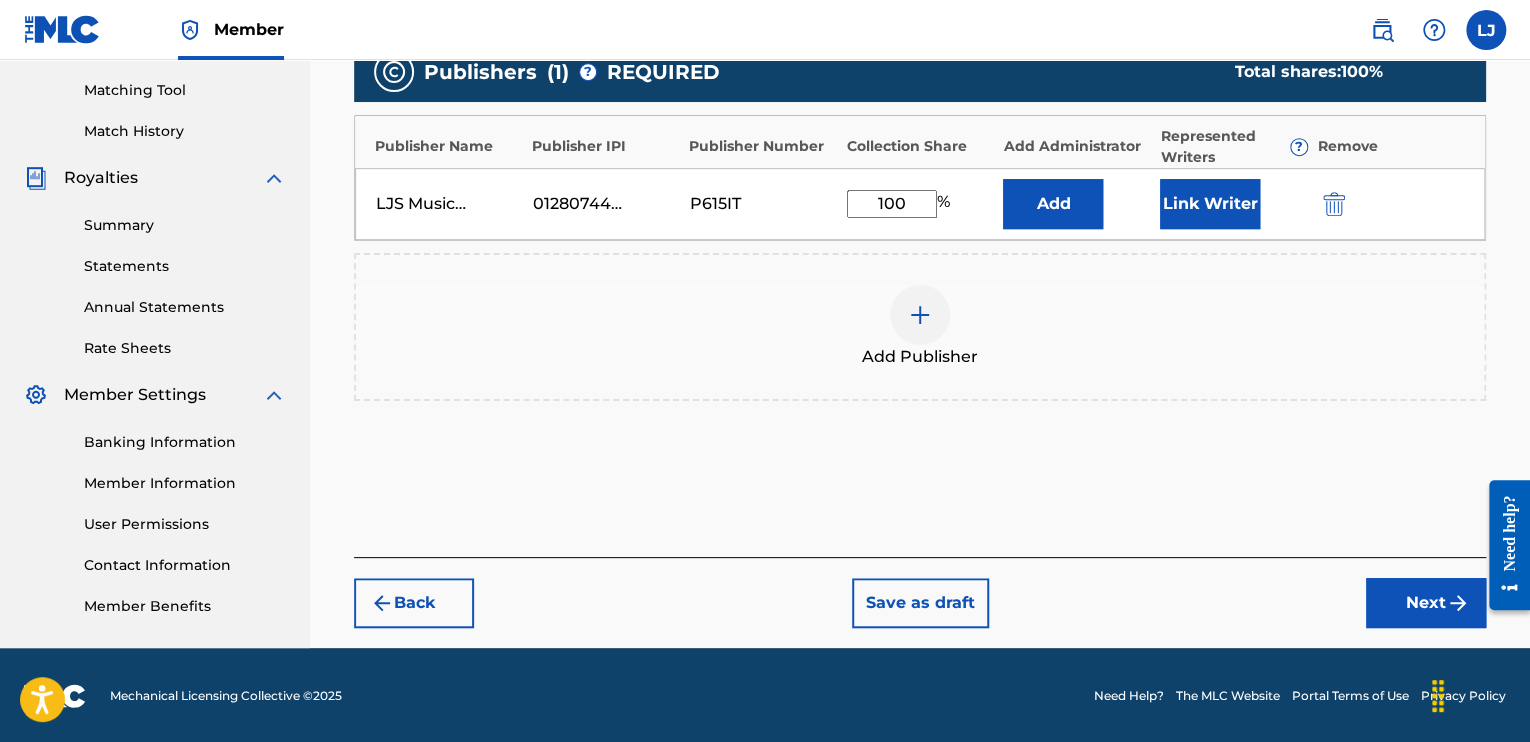 click on "Next" at bounding box center (1426, 603) 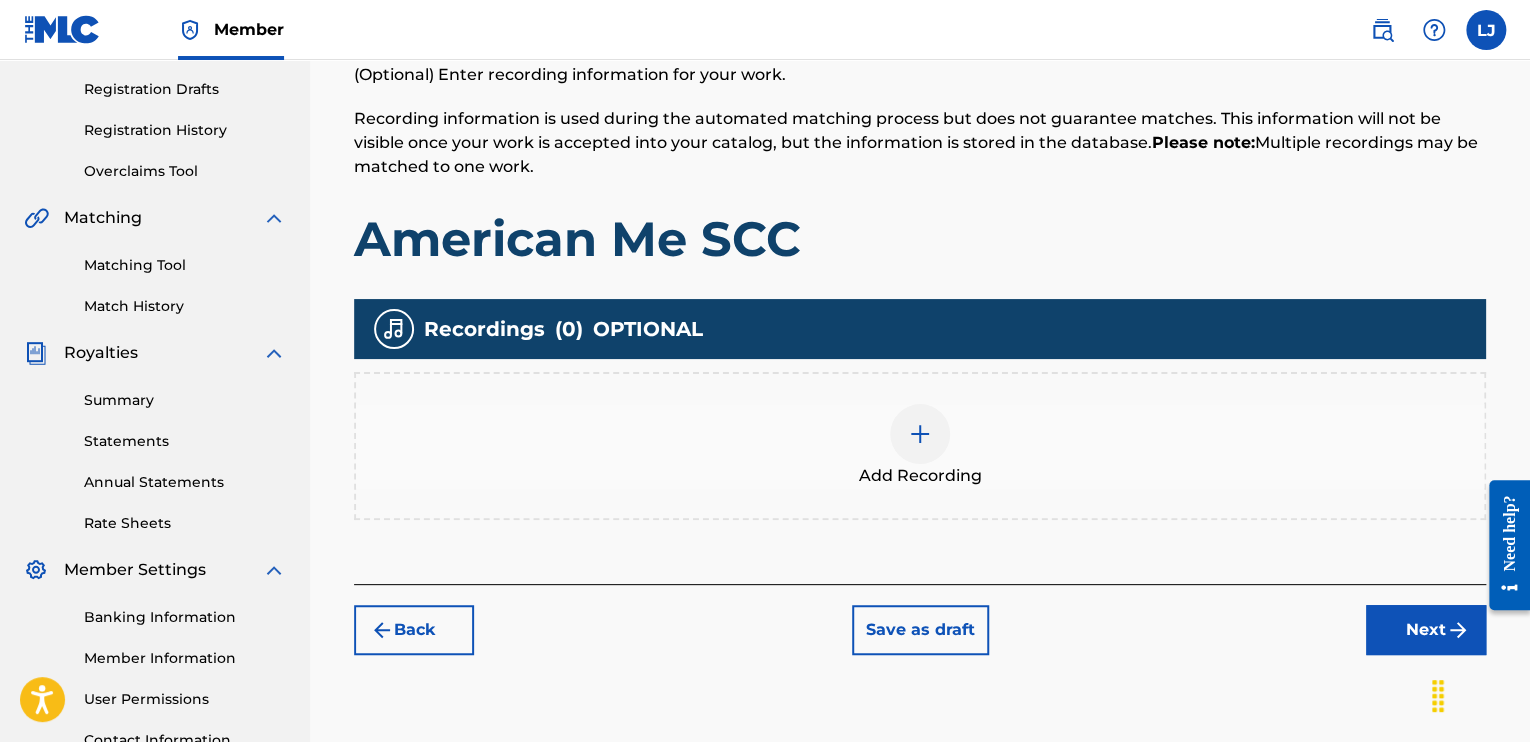 scroll, scrollTop: 330, scrollLeft: 0, axis: vertical 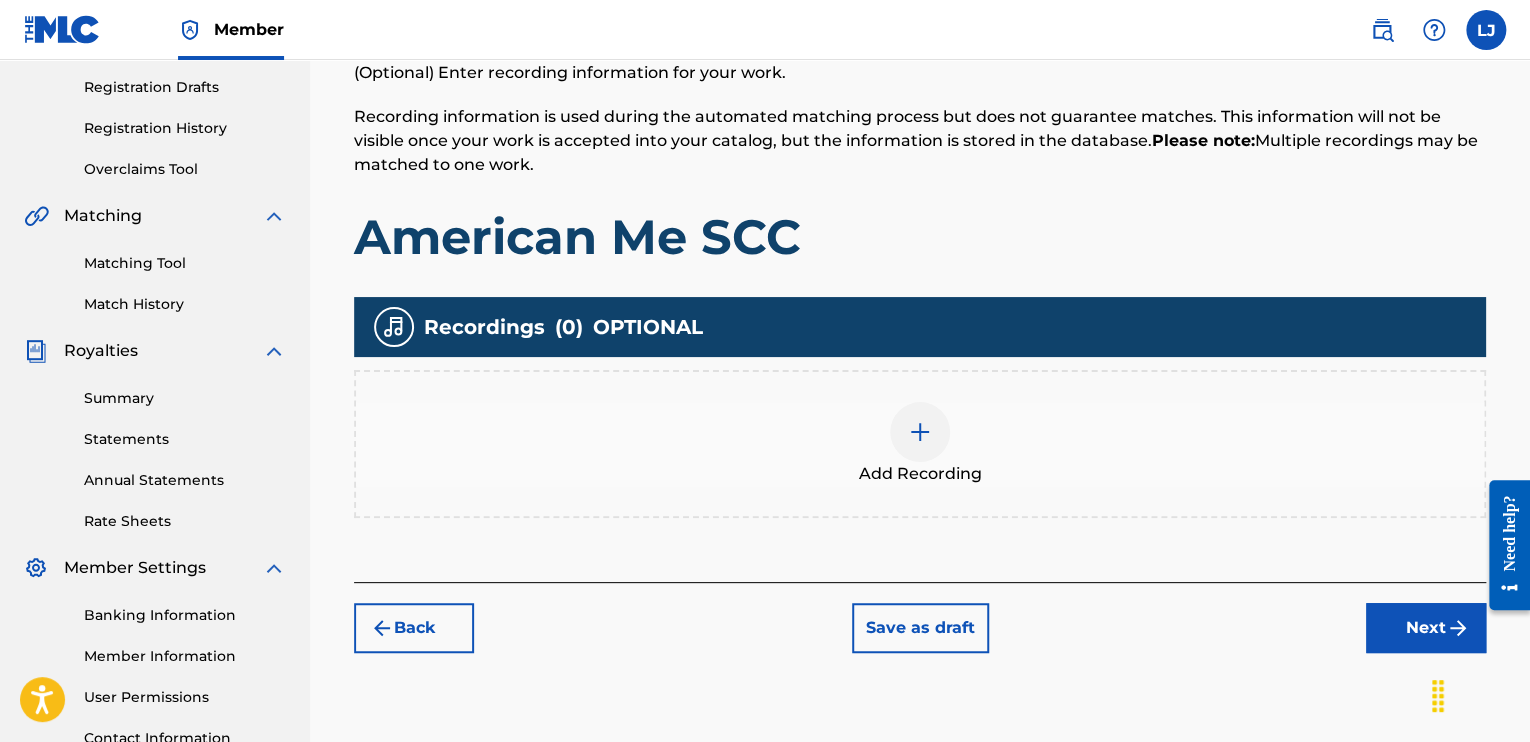 click at bounding box center (920, 432) 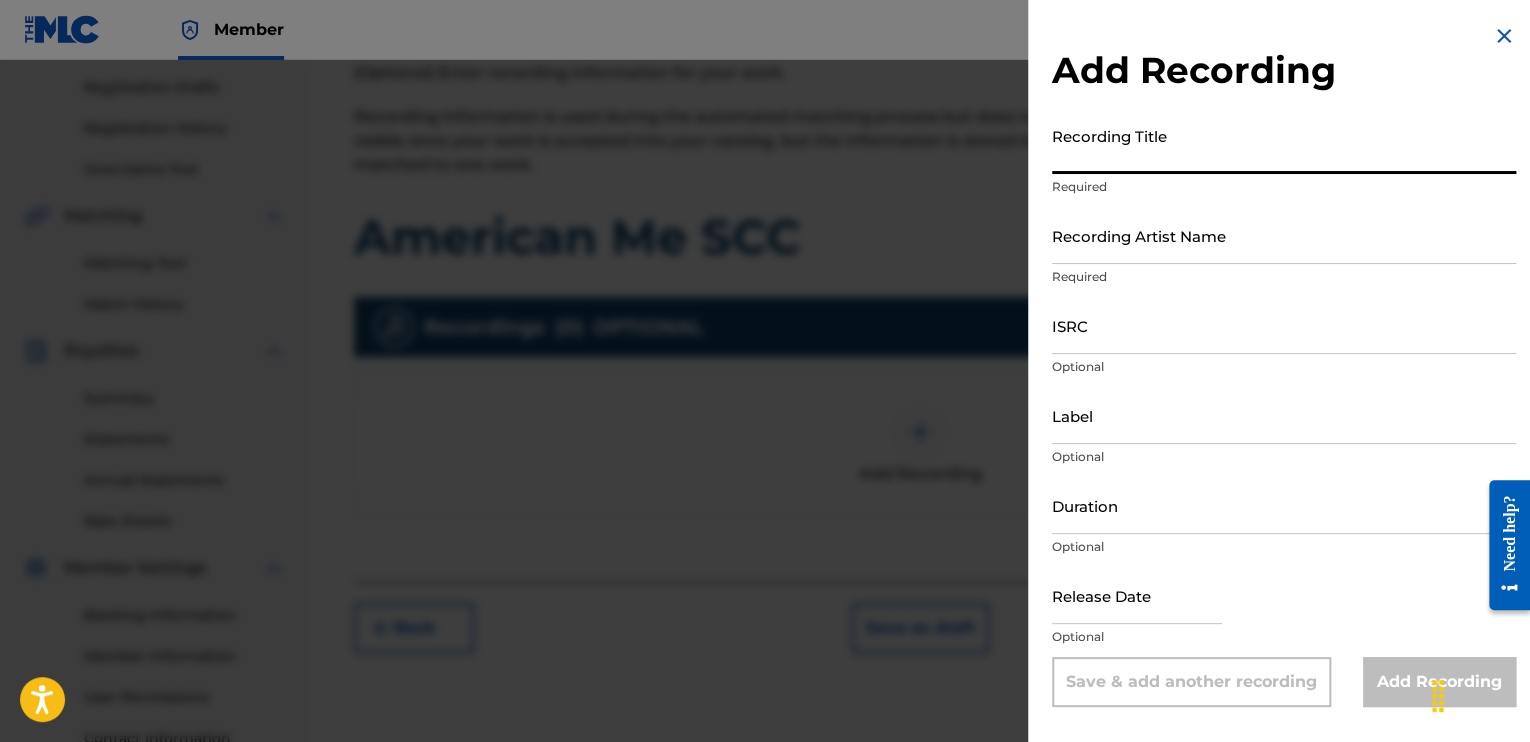 click on "Recording Title" at bounding box center [1284, 145] 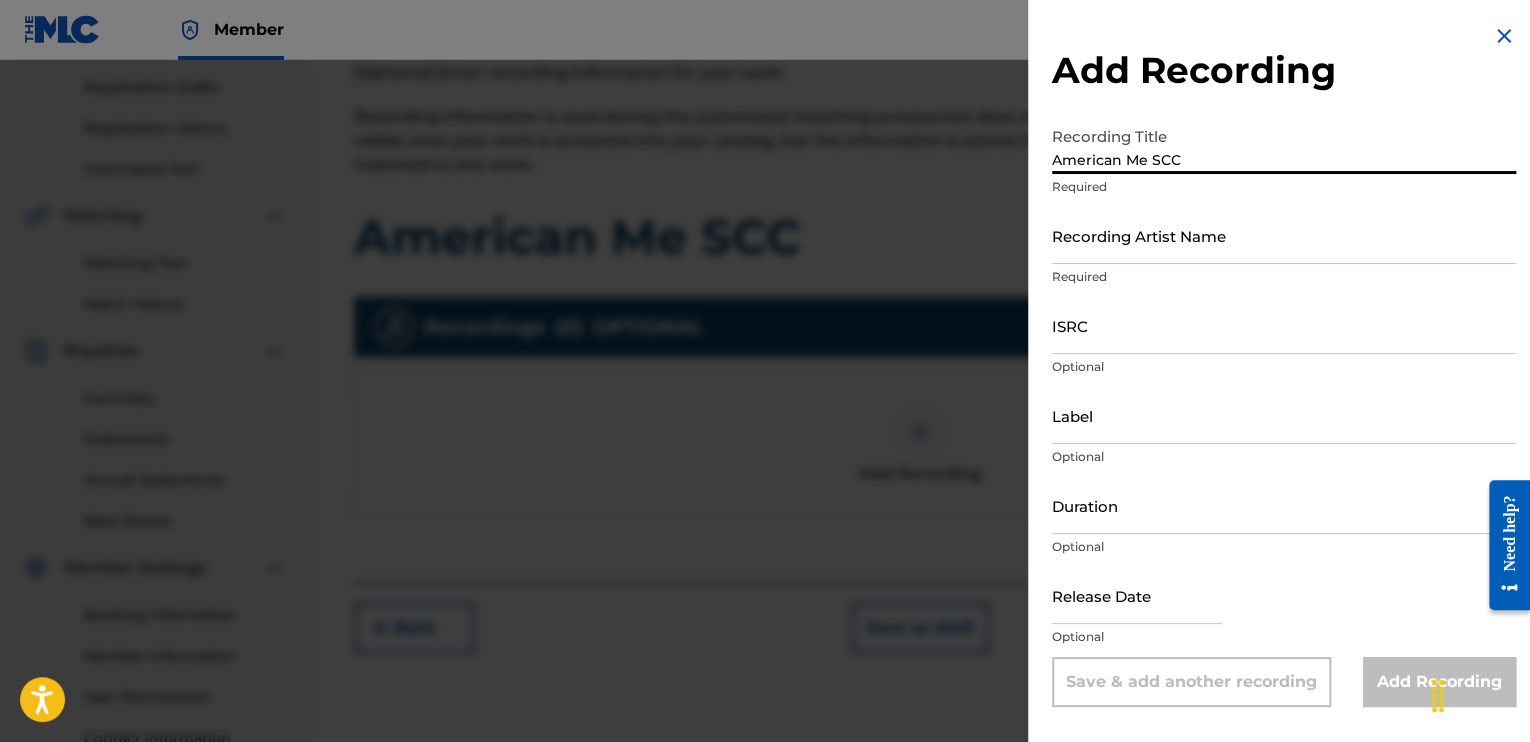 type on "American Me SCC" 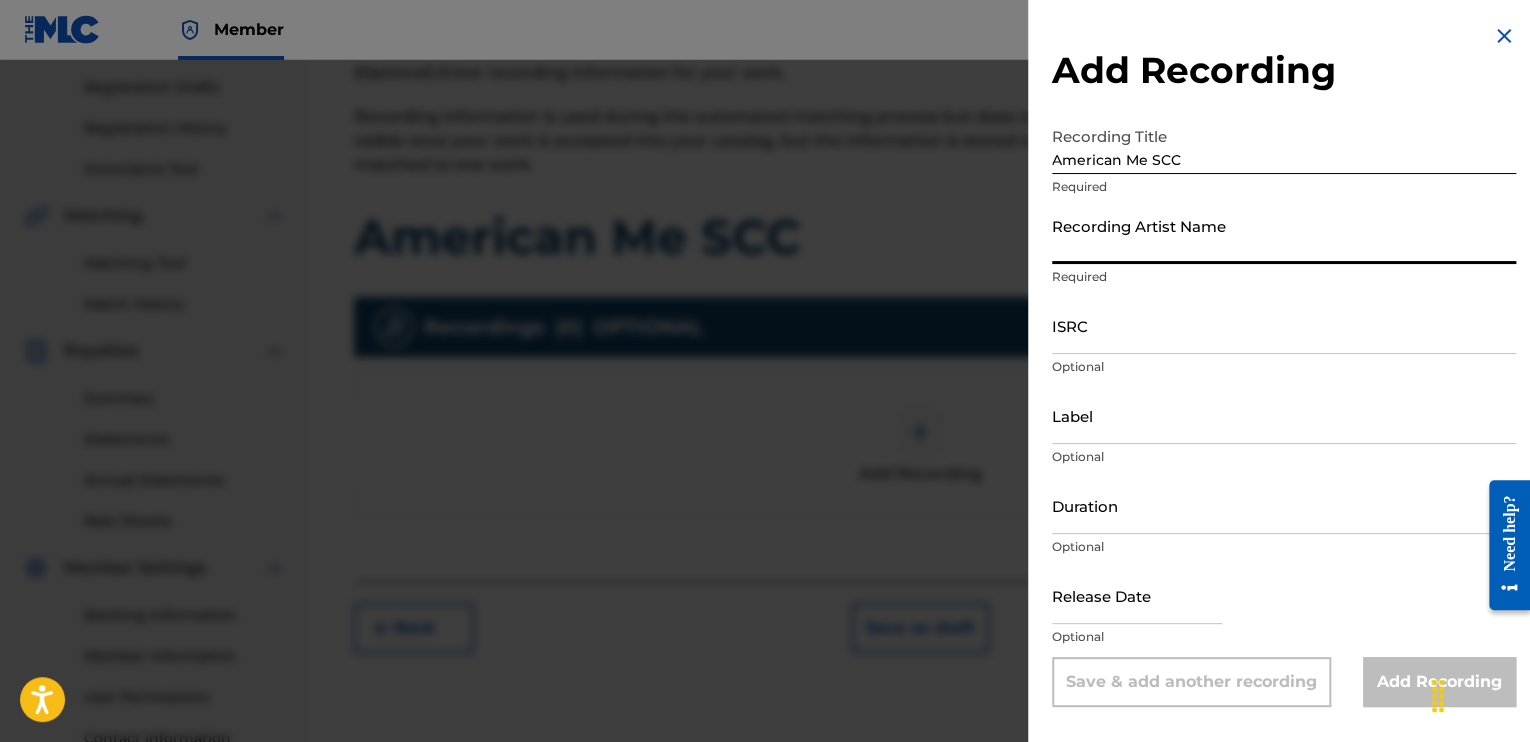 click on "Recording Artist Name" at bounding box center (1284, 235) 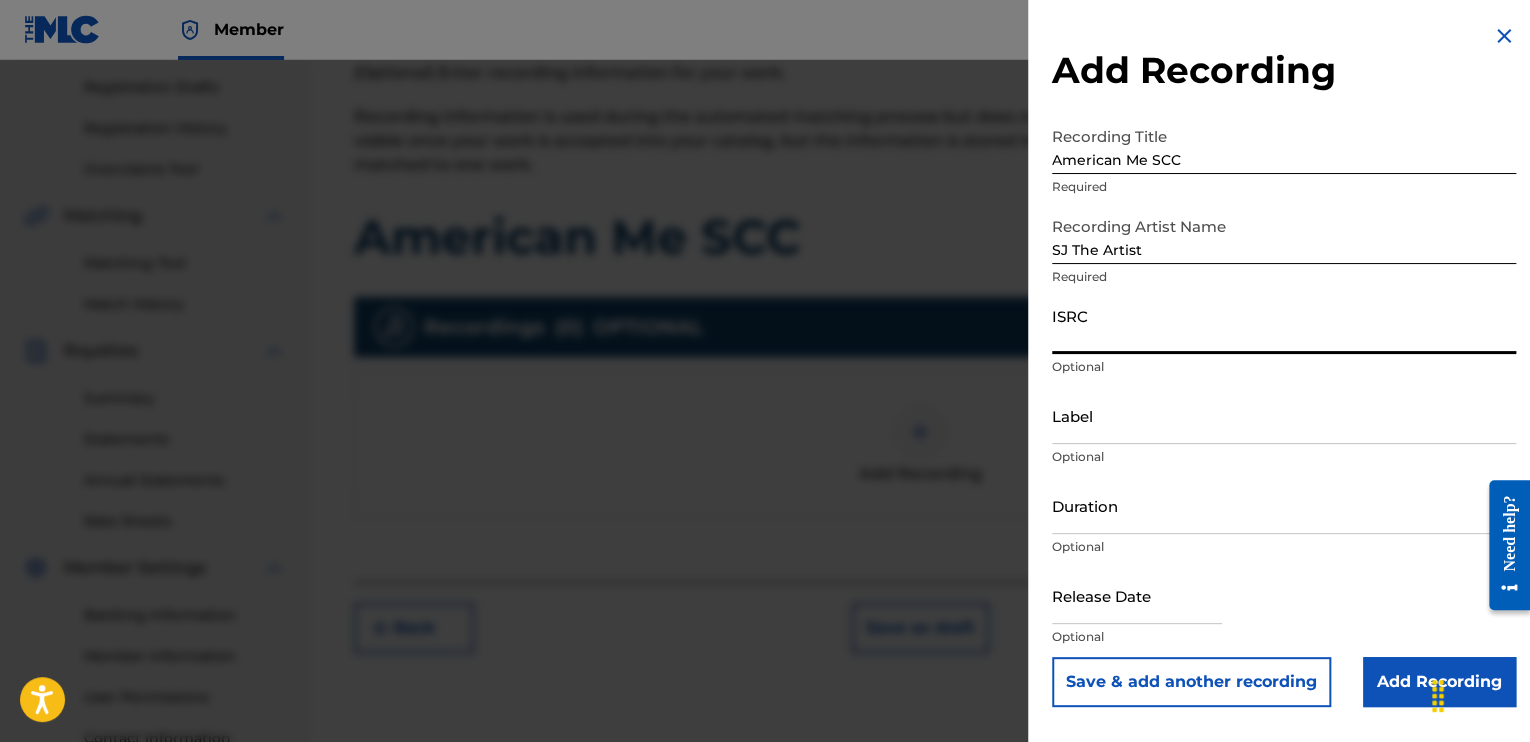 click on "ISRC" at bounding box center (1284, 325) 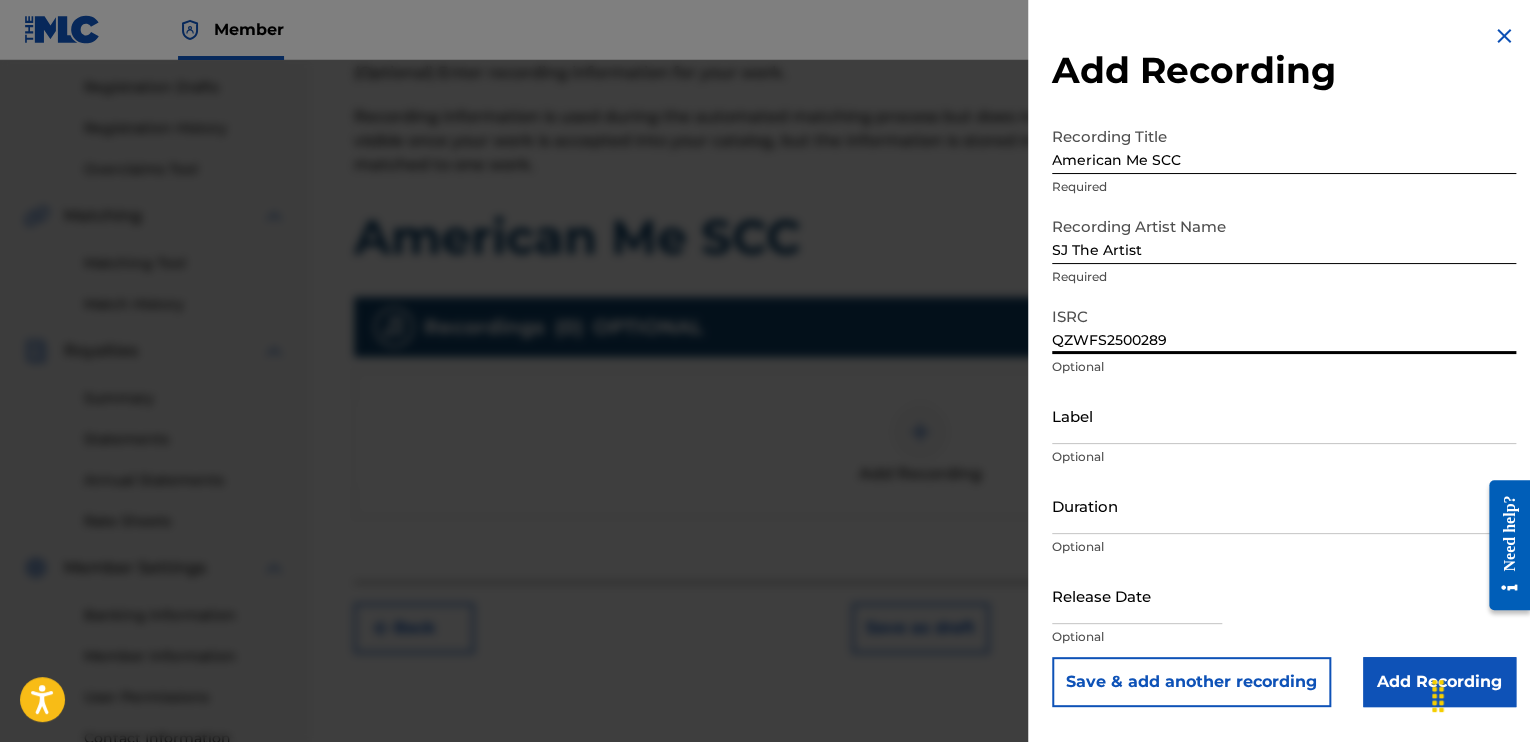 type on "QZWFS2500289" 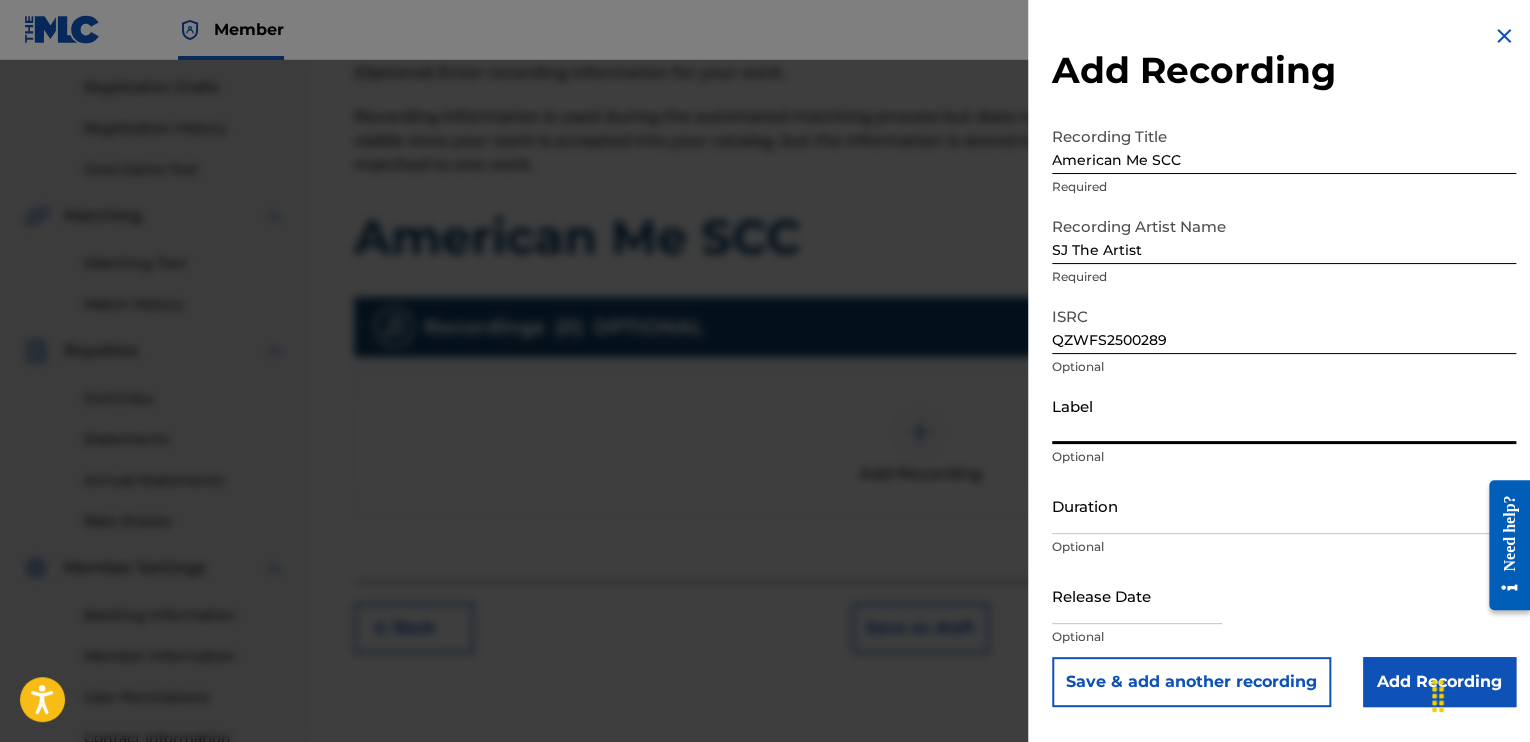 click on "Label" at bounding box center [1284, 415] 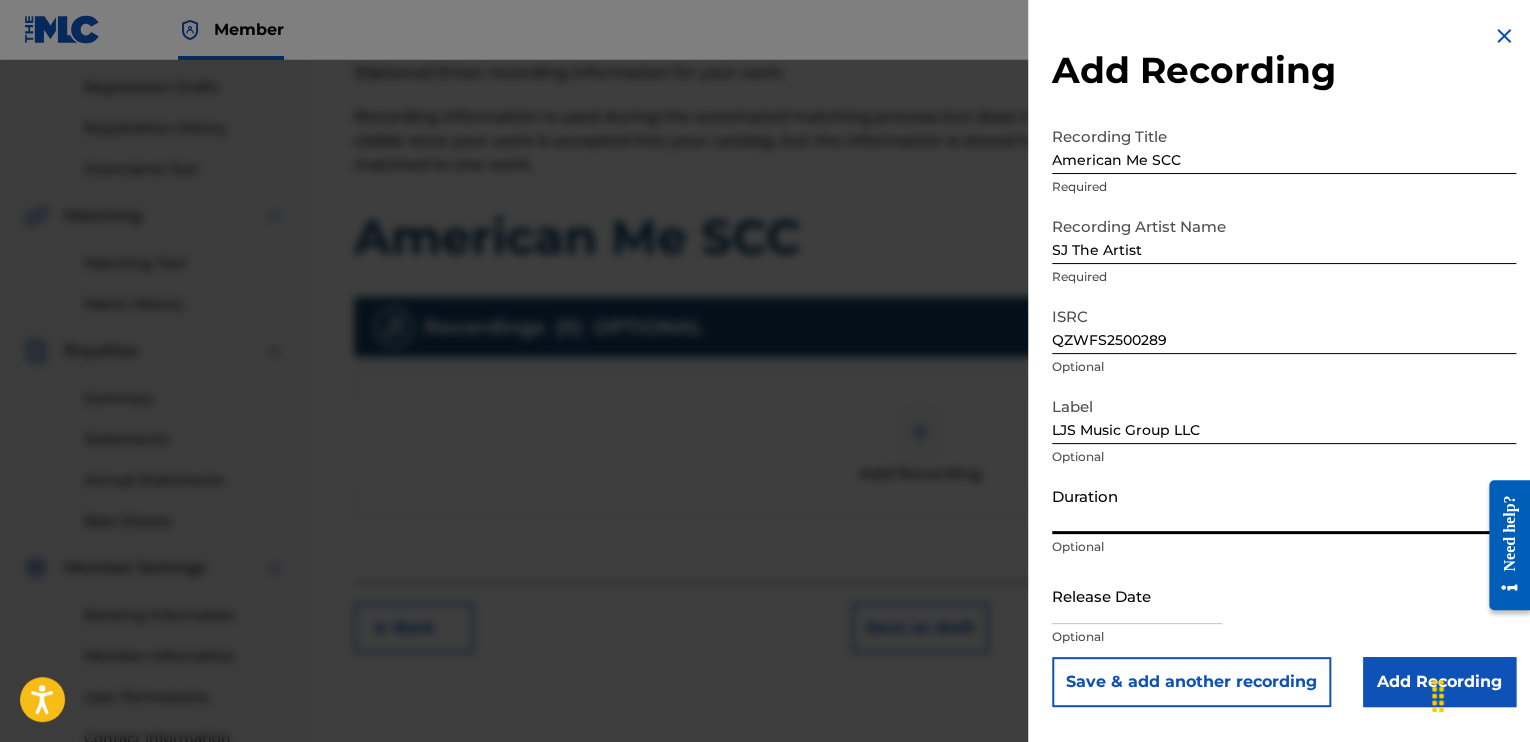 click on "Duration" at bounding box center [1284, 505] 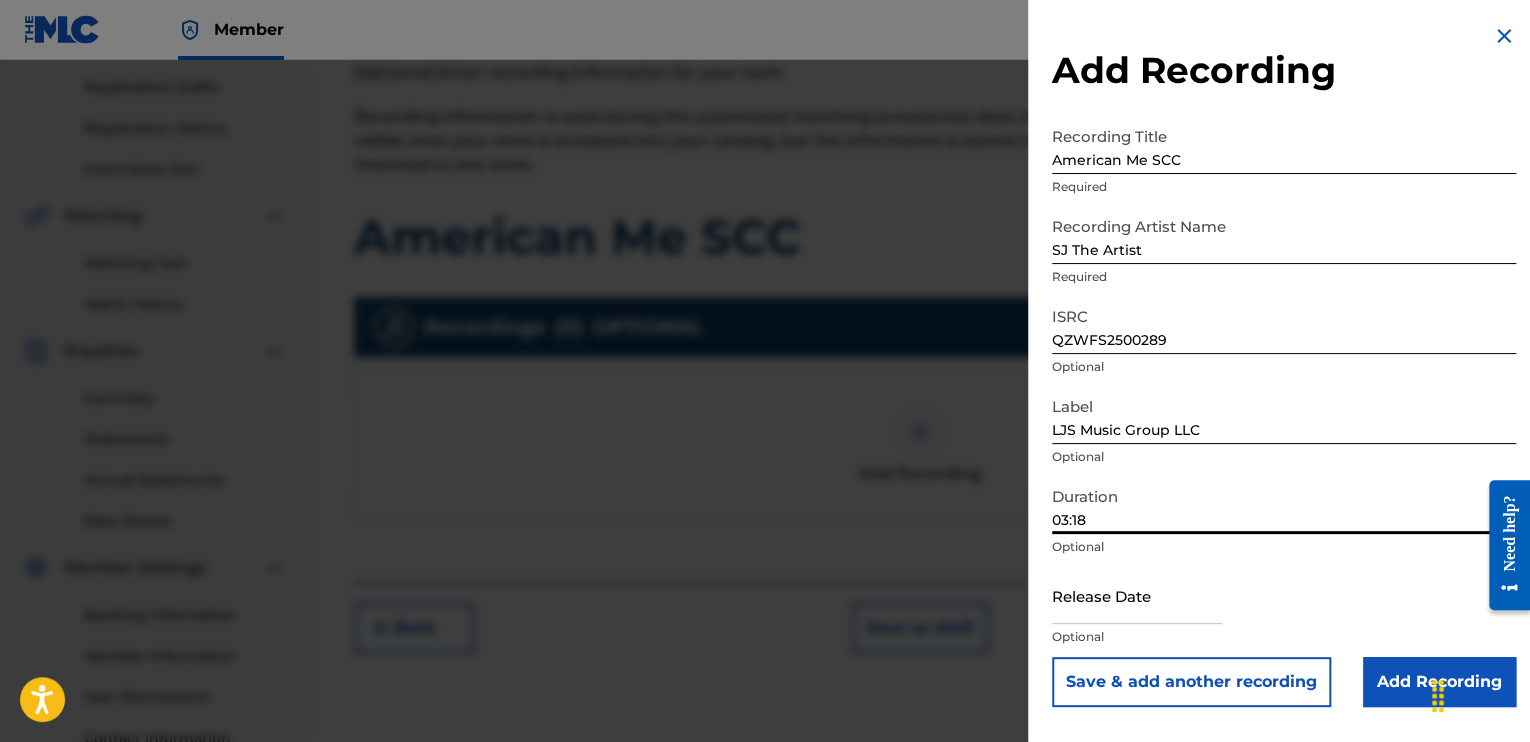 type on "03:18" 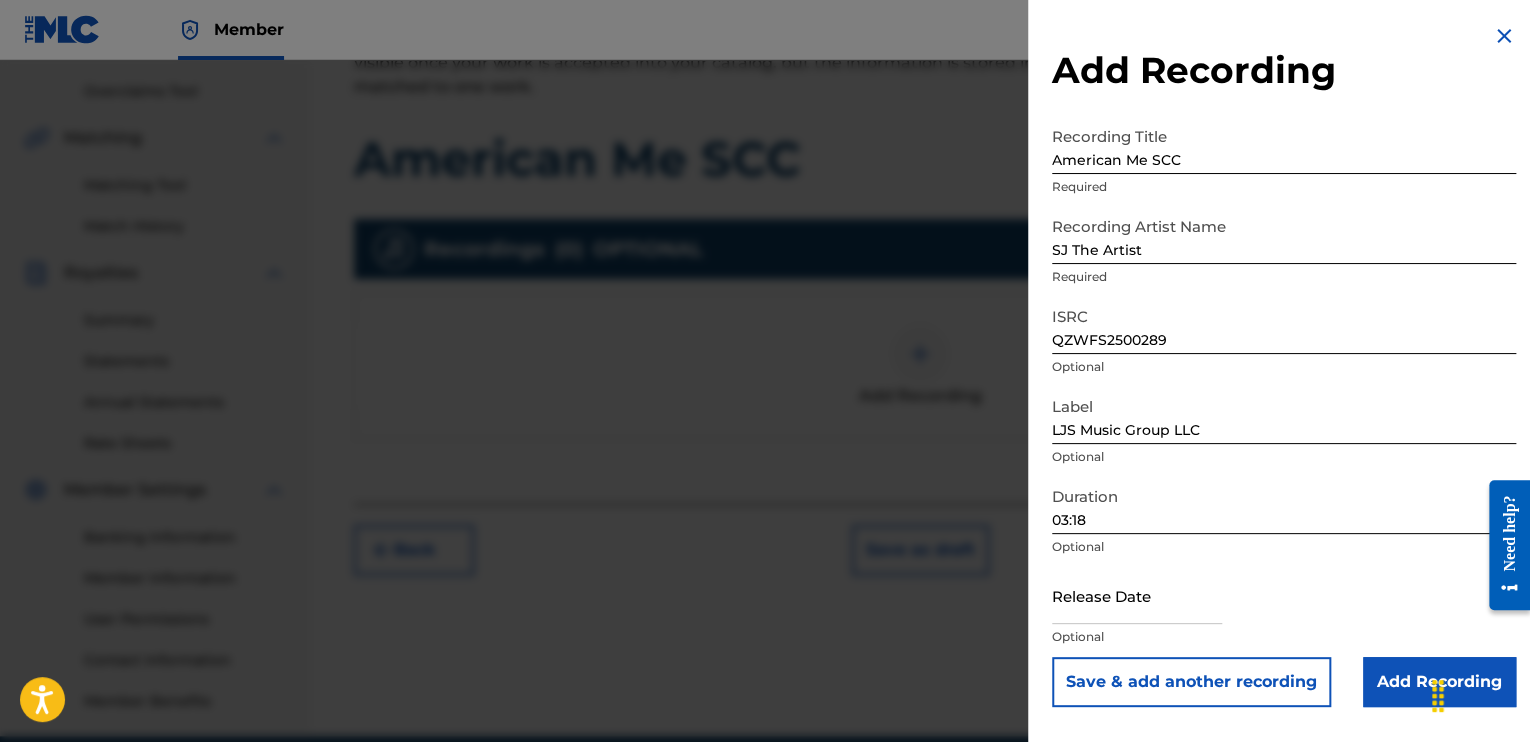 scroll, scrollTop: 410, scrollLeft: 0, axis: vertical 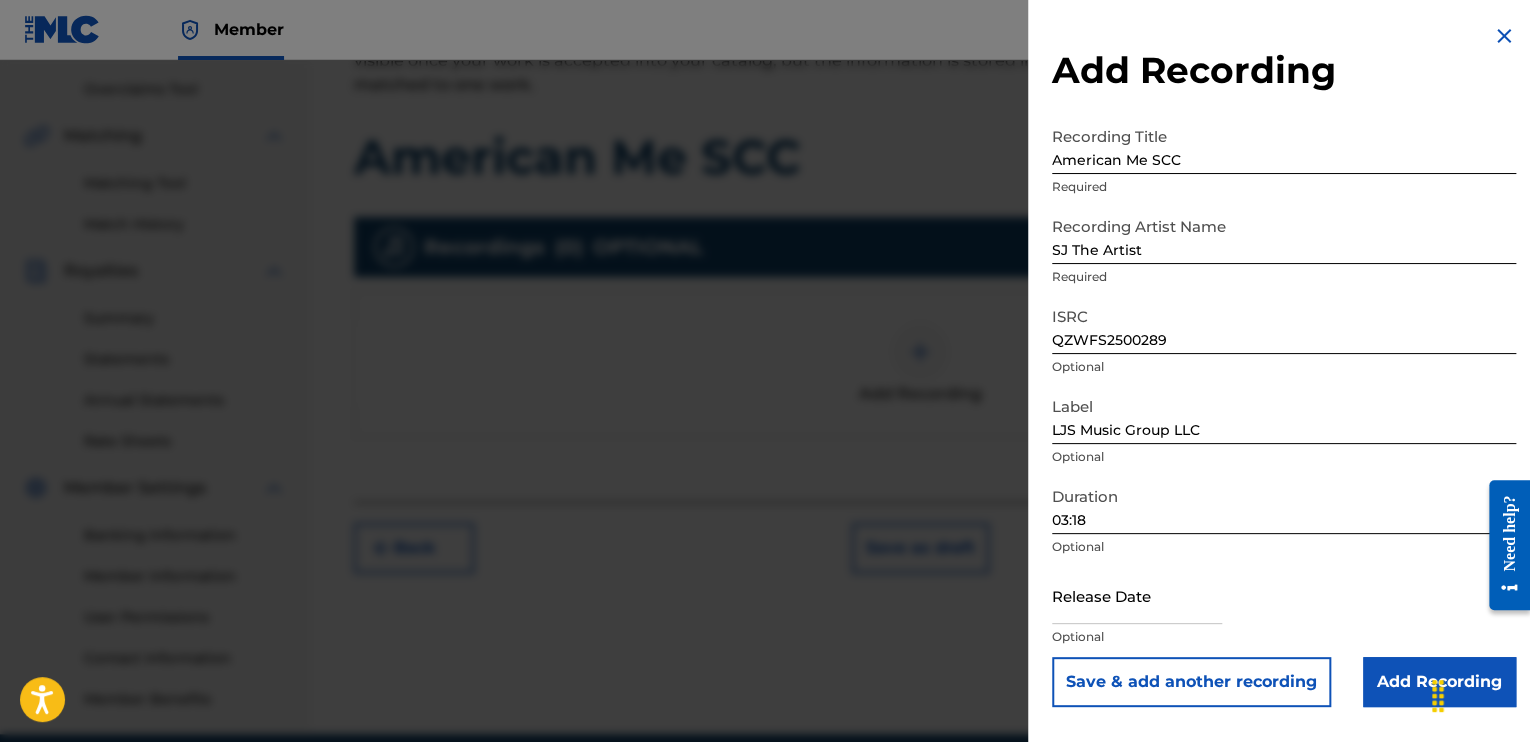 click on "Duration 03:18 Optional" at bounding box center (1284, 522) 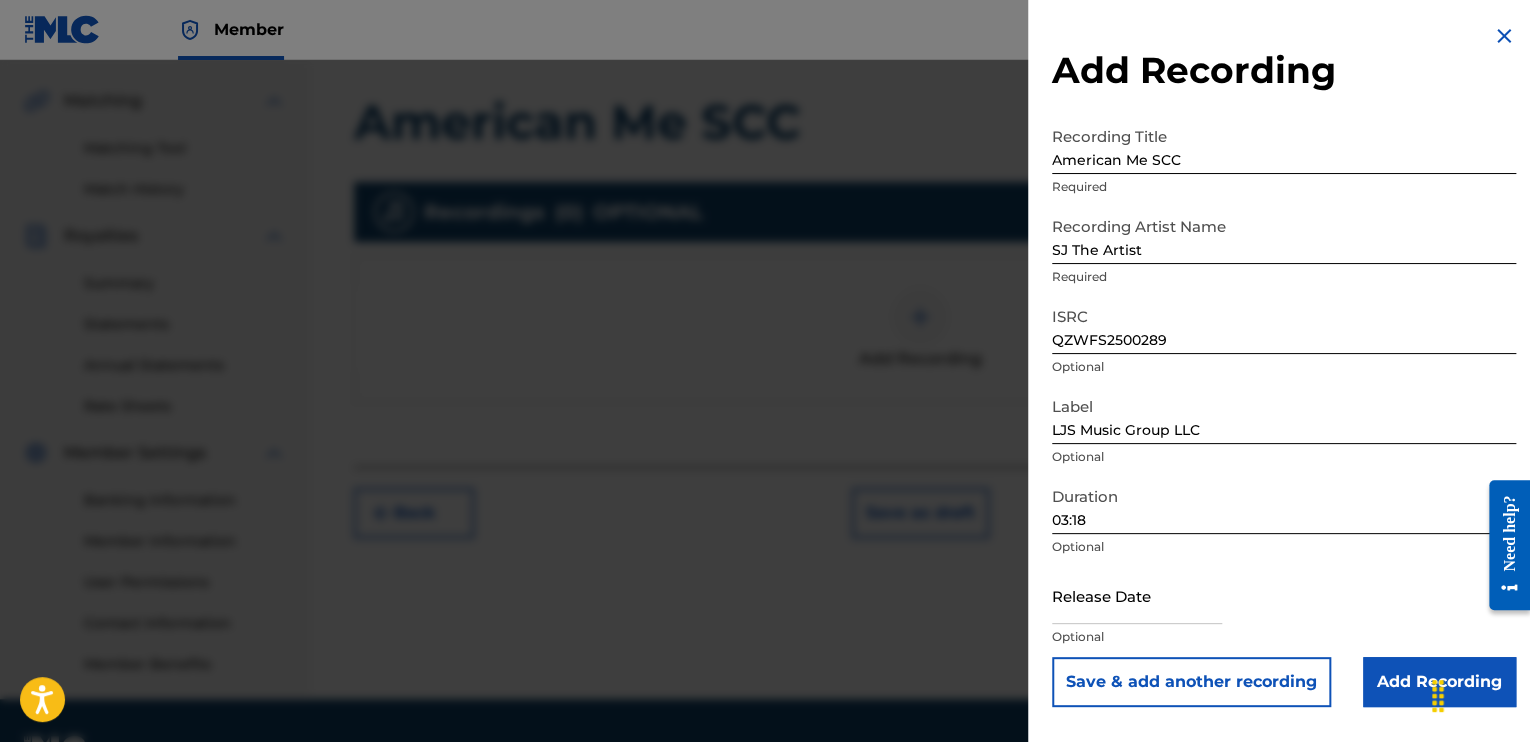 scroll, scrollTop: 450, scrollLeft: 0, axis: vertical 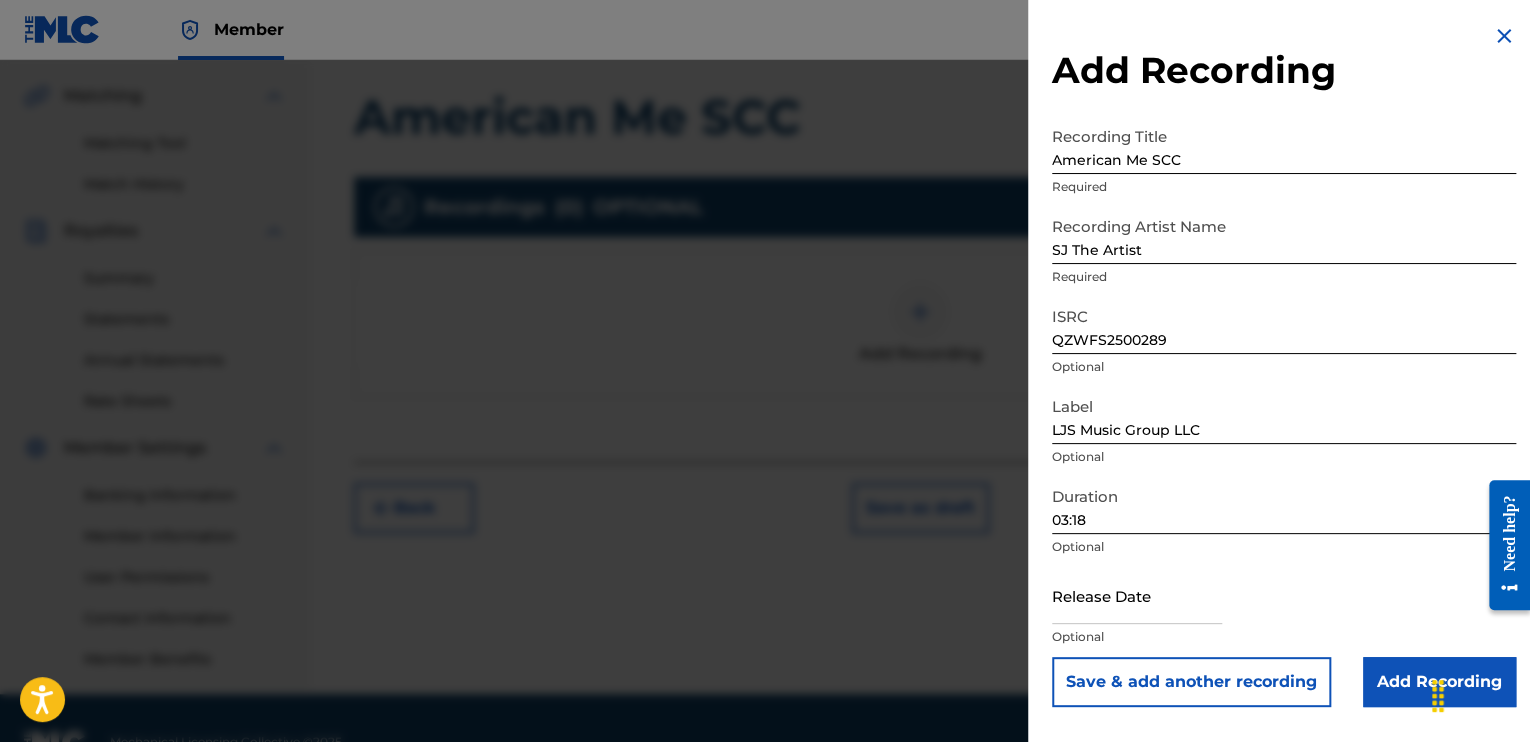 click at bounding box center (1137, 595) 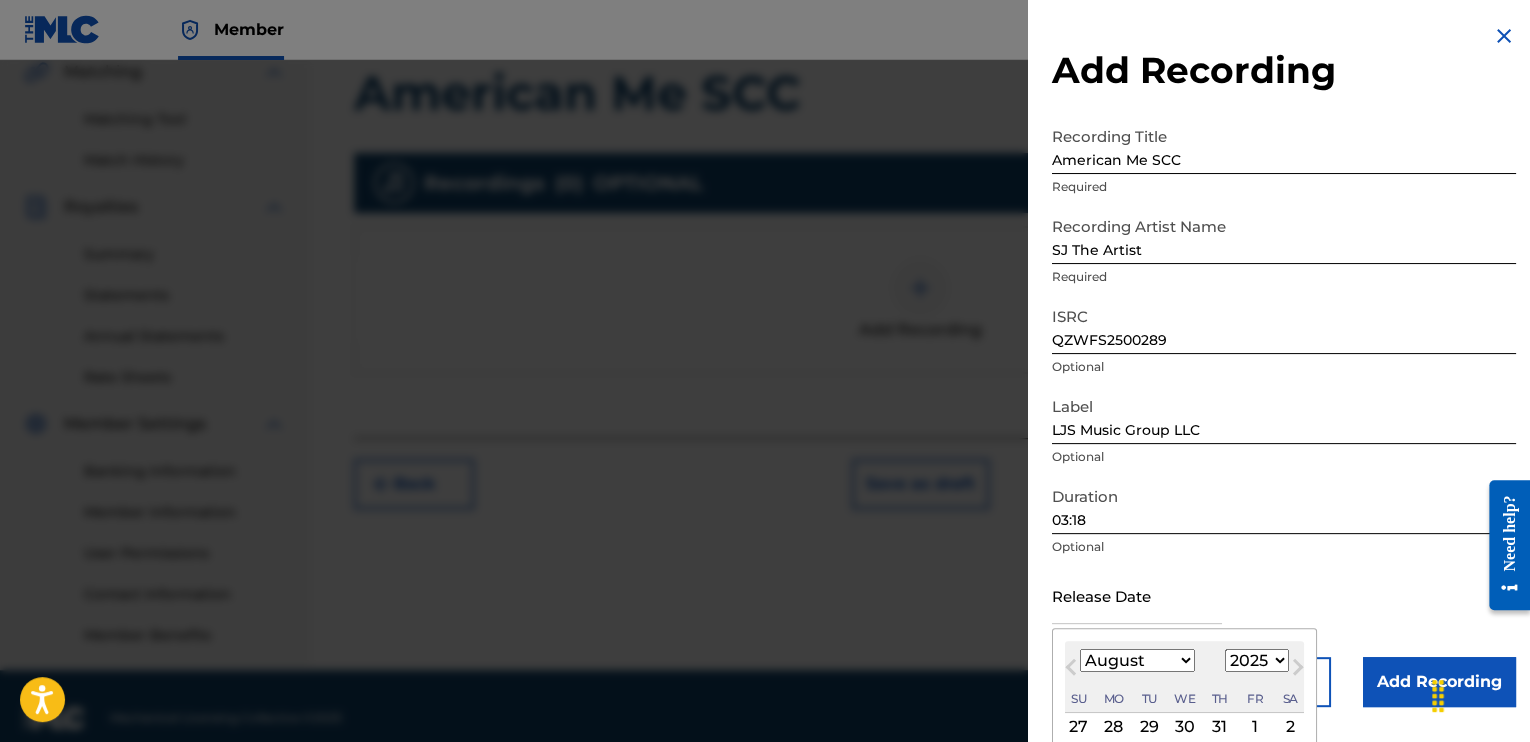 scroll, scrollTop: 497, scrollLeft: 0, axis: vertical 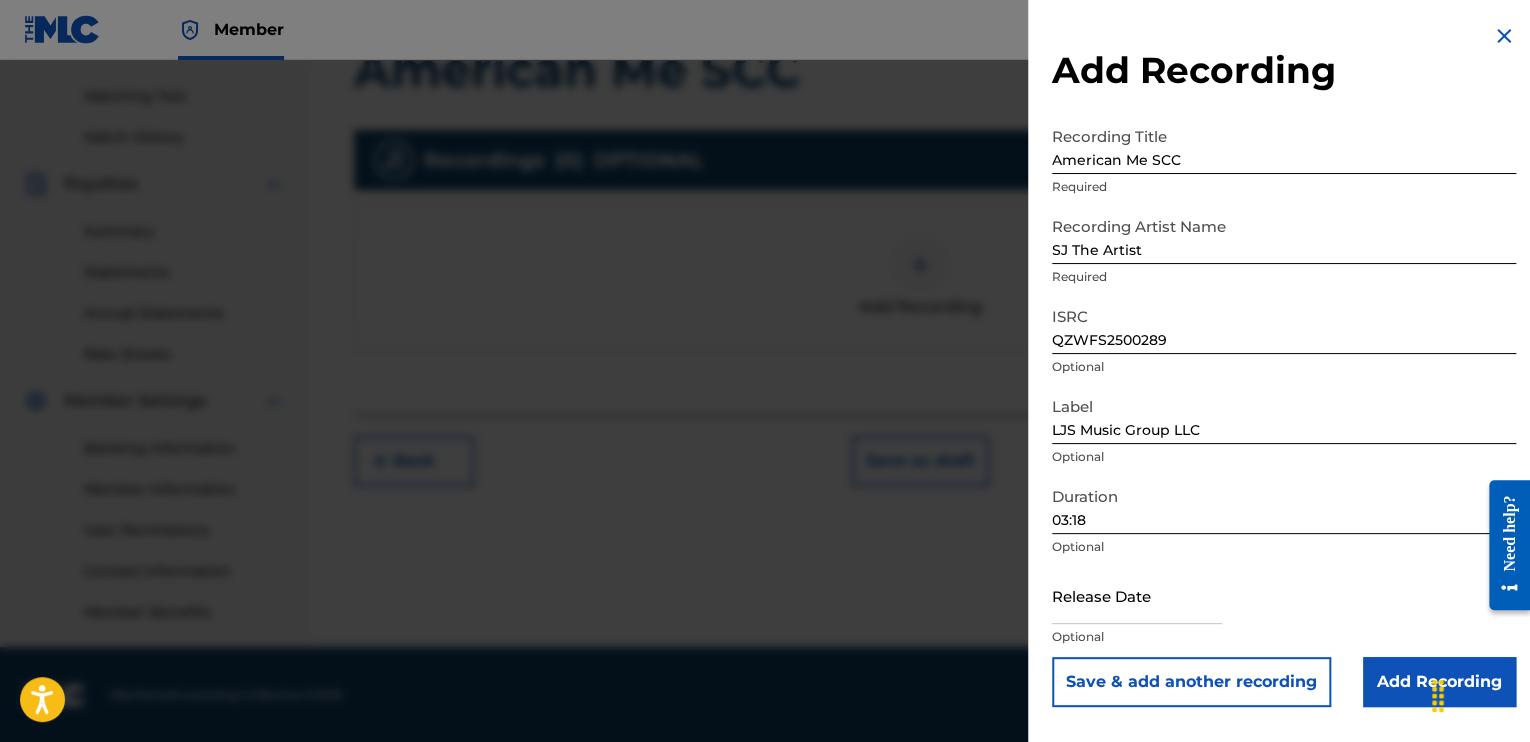 select on "7" 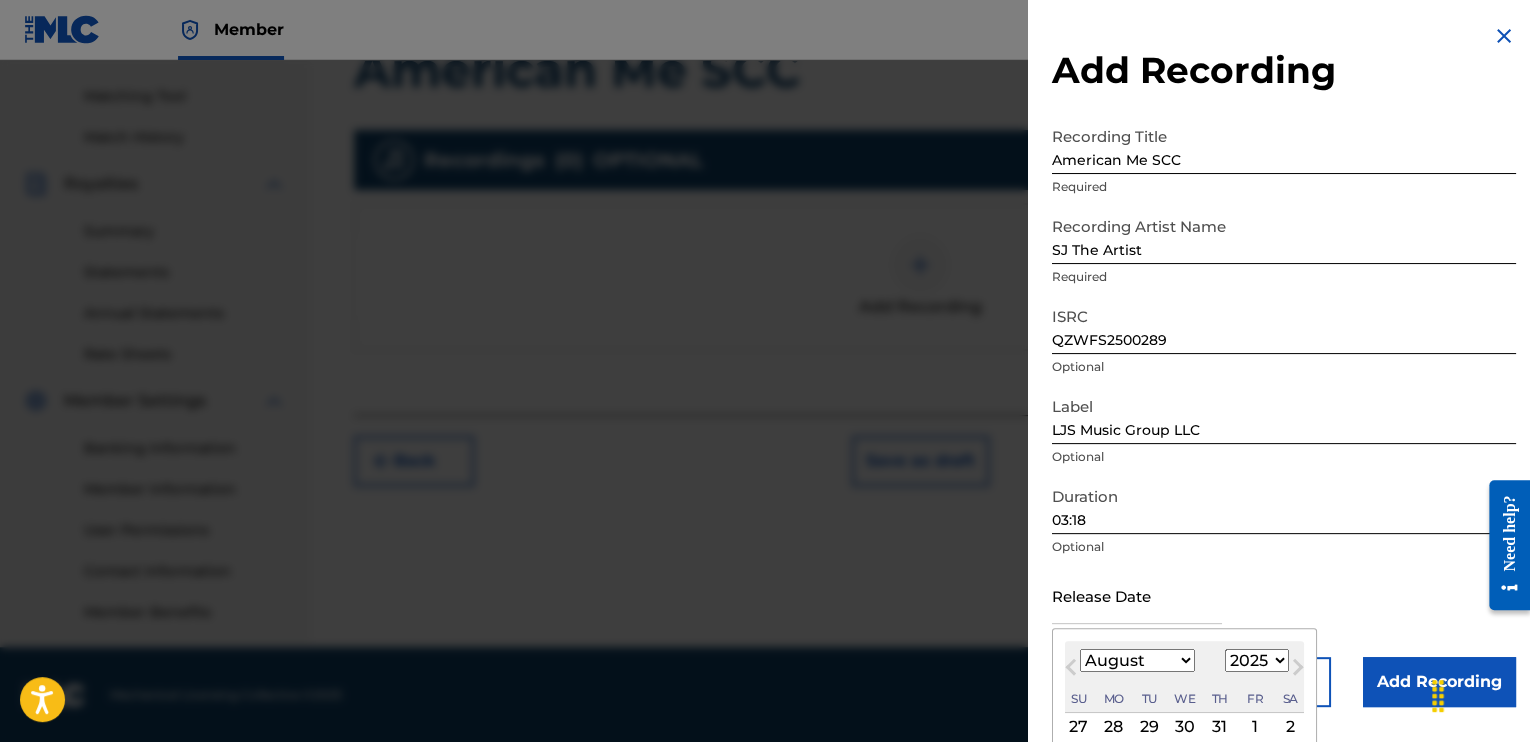 click at bounding box center [1137, 595] 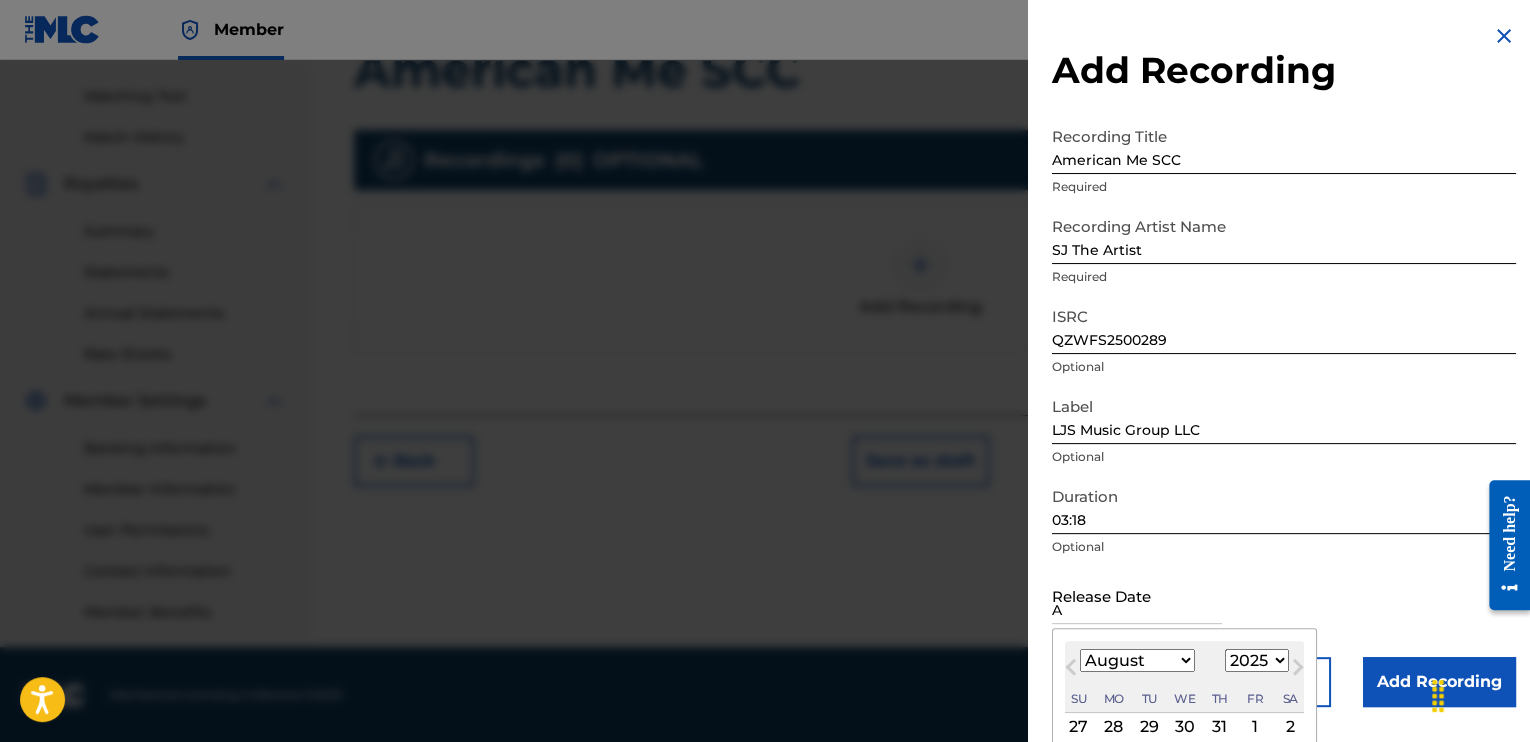 type 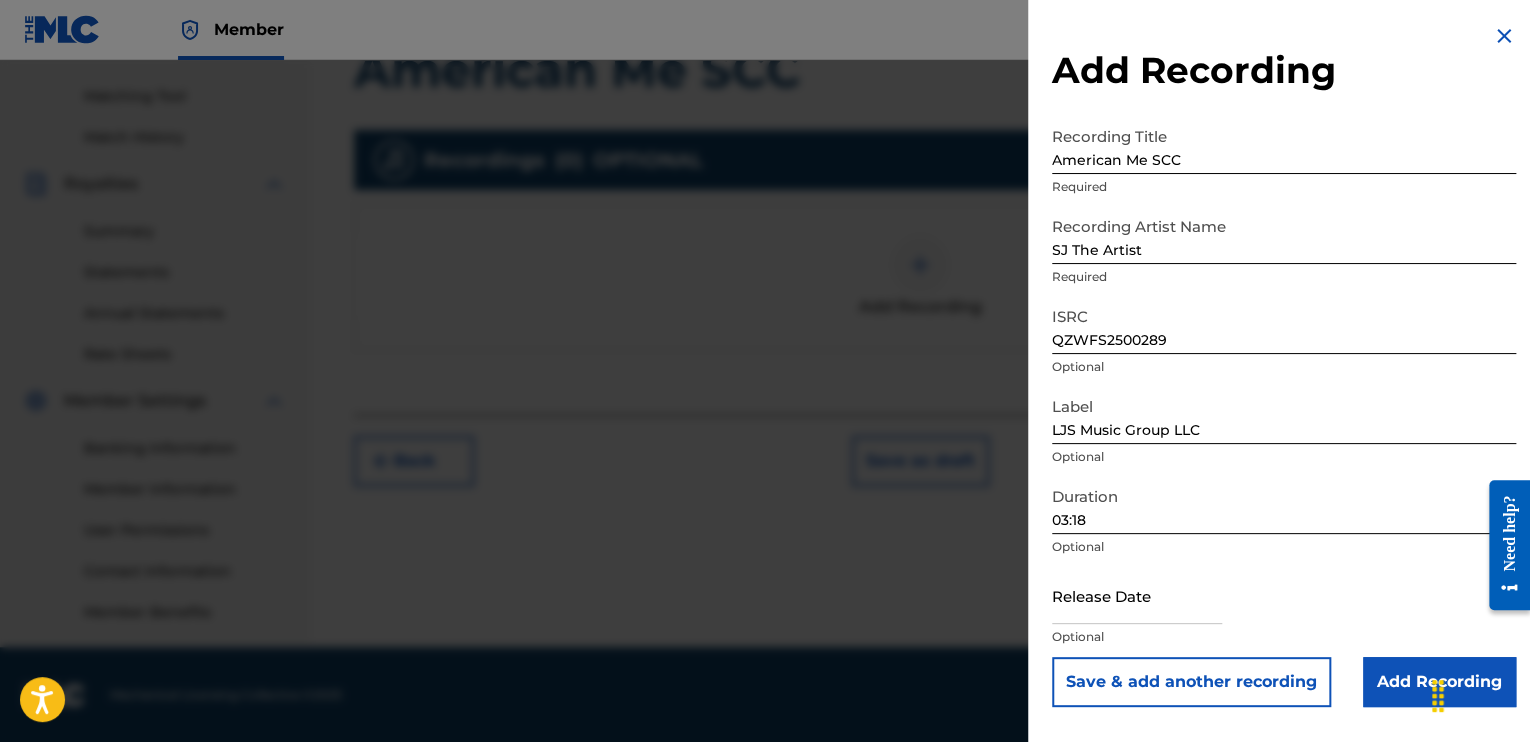 click on "Add Recording Recording Title American Me SCC Required Recording Artist Name SJ The Artist Required ISRC QZWFS2500289 Optional Label LJS MUSIC GROUP LLC Optional Duration 03:18 Optional Release Date Optional Save & add another recording Add Recording" at bounding box center [1284, 365] 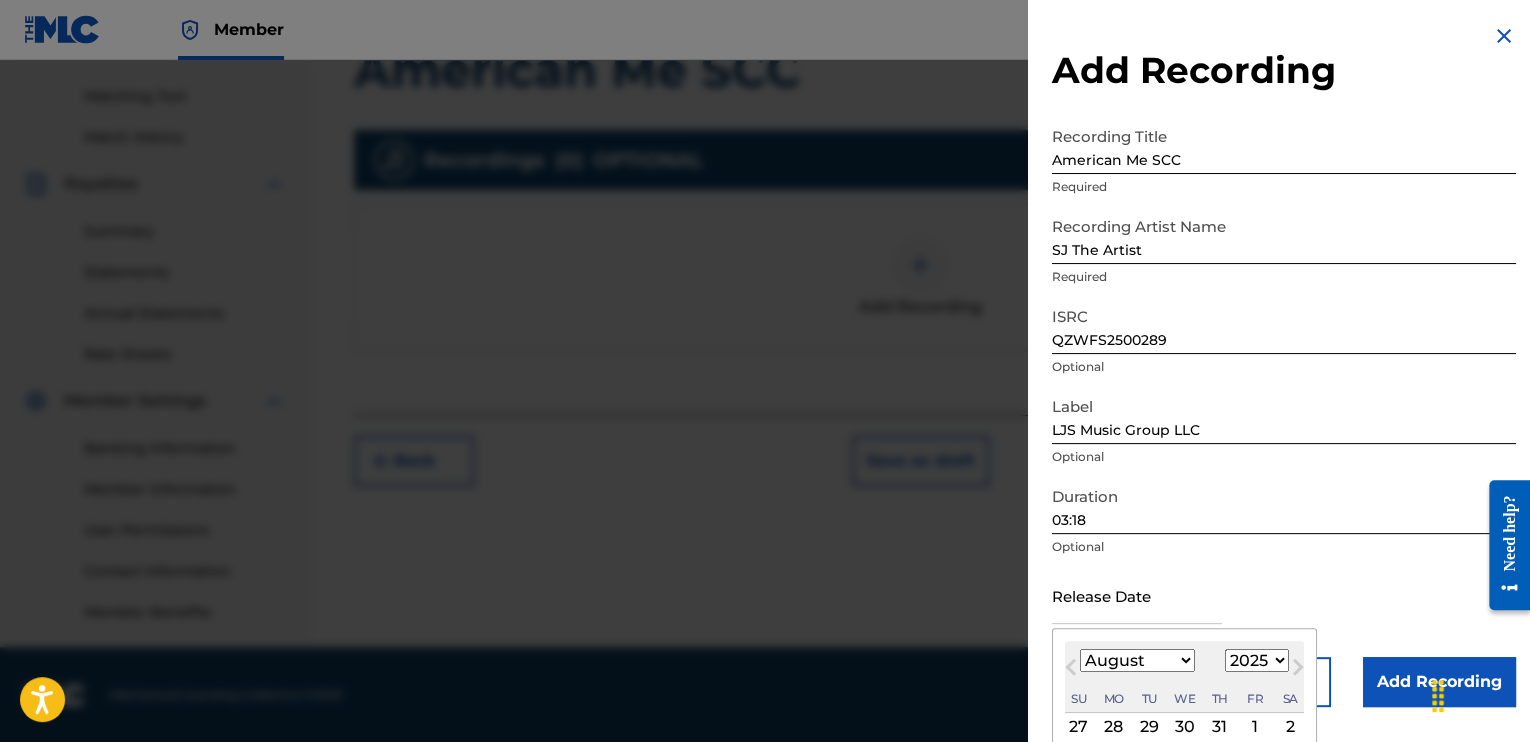 click at bounding box center [1137, 595] 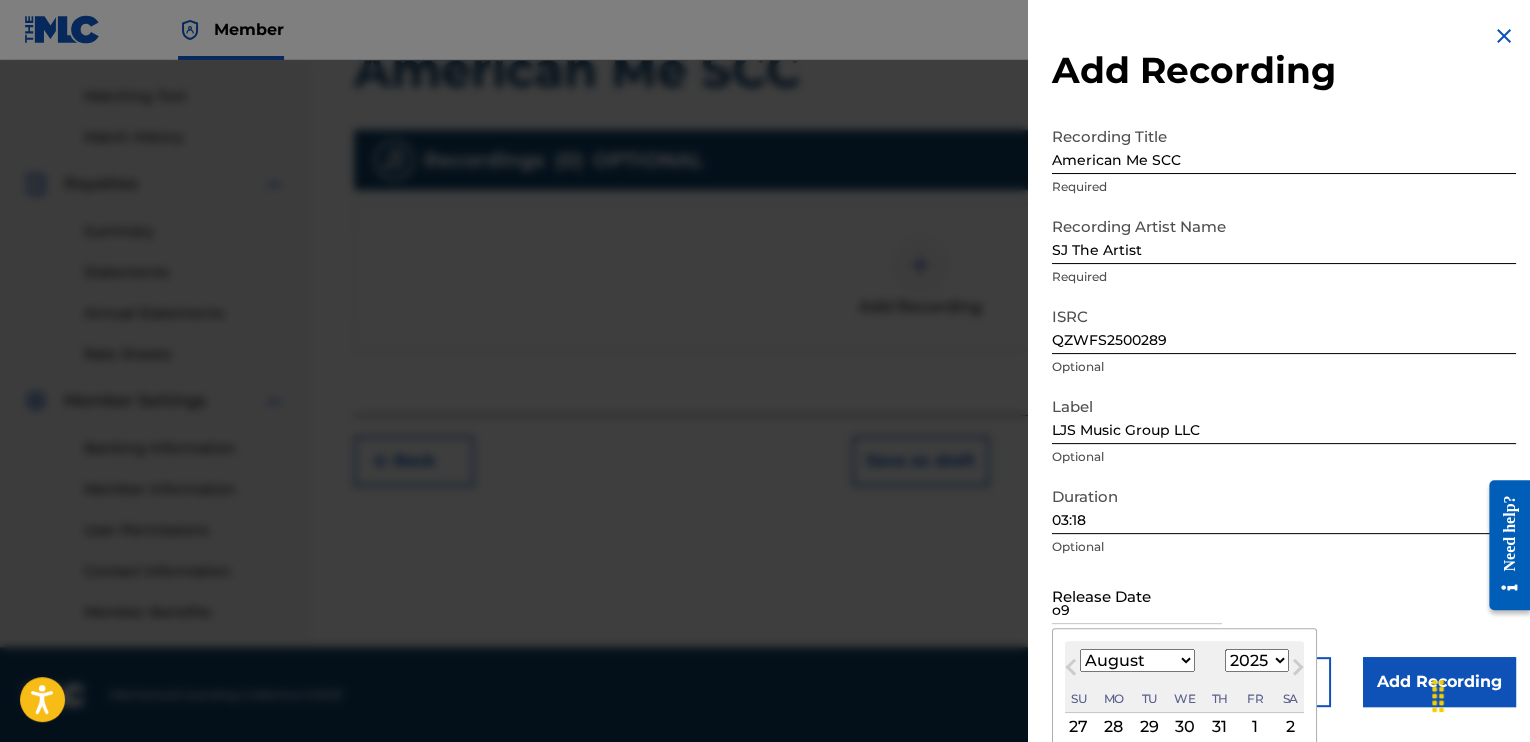 type on "9" 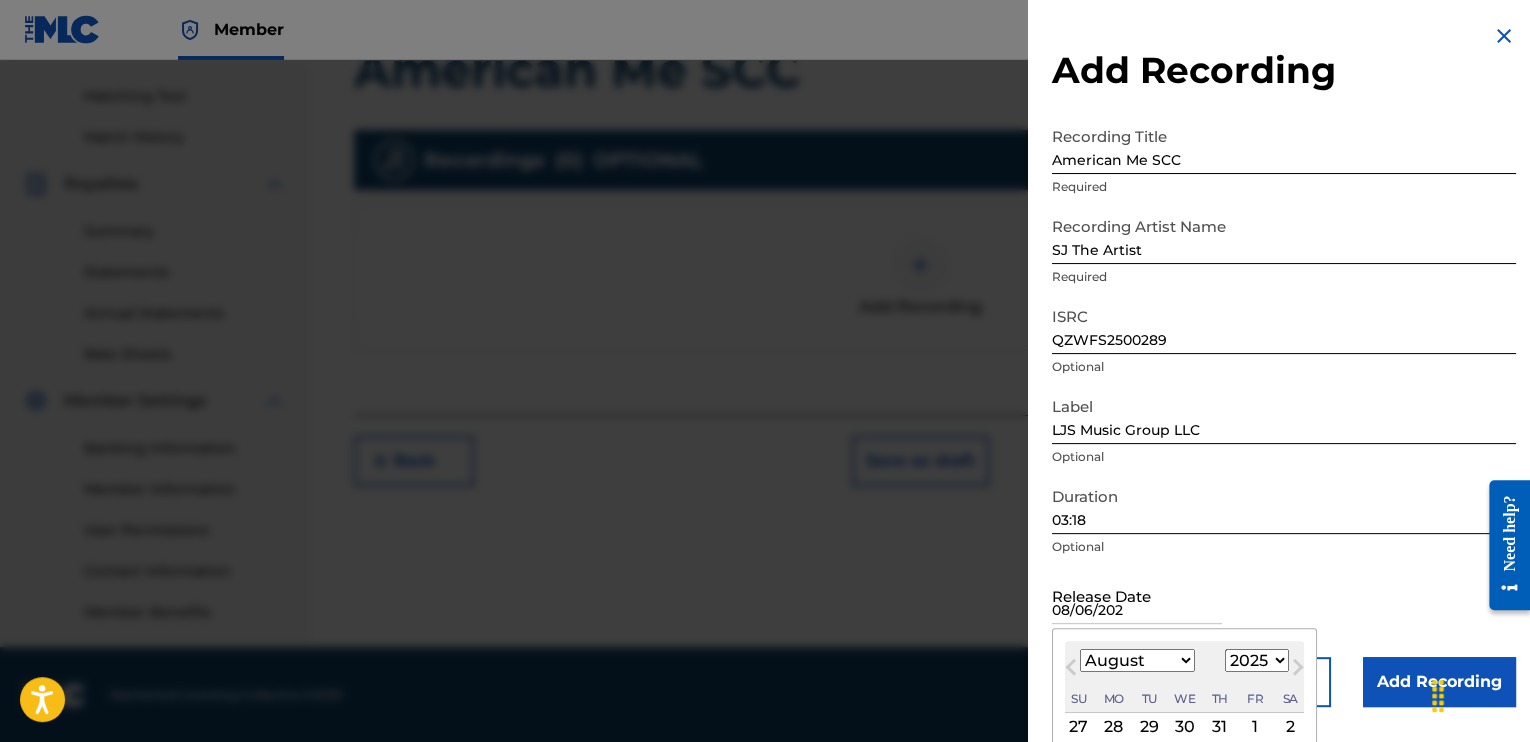 type on "08/06/2025" 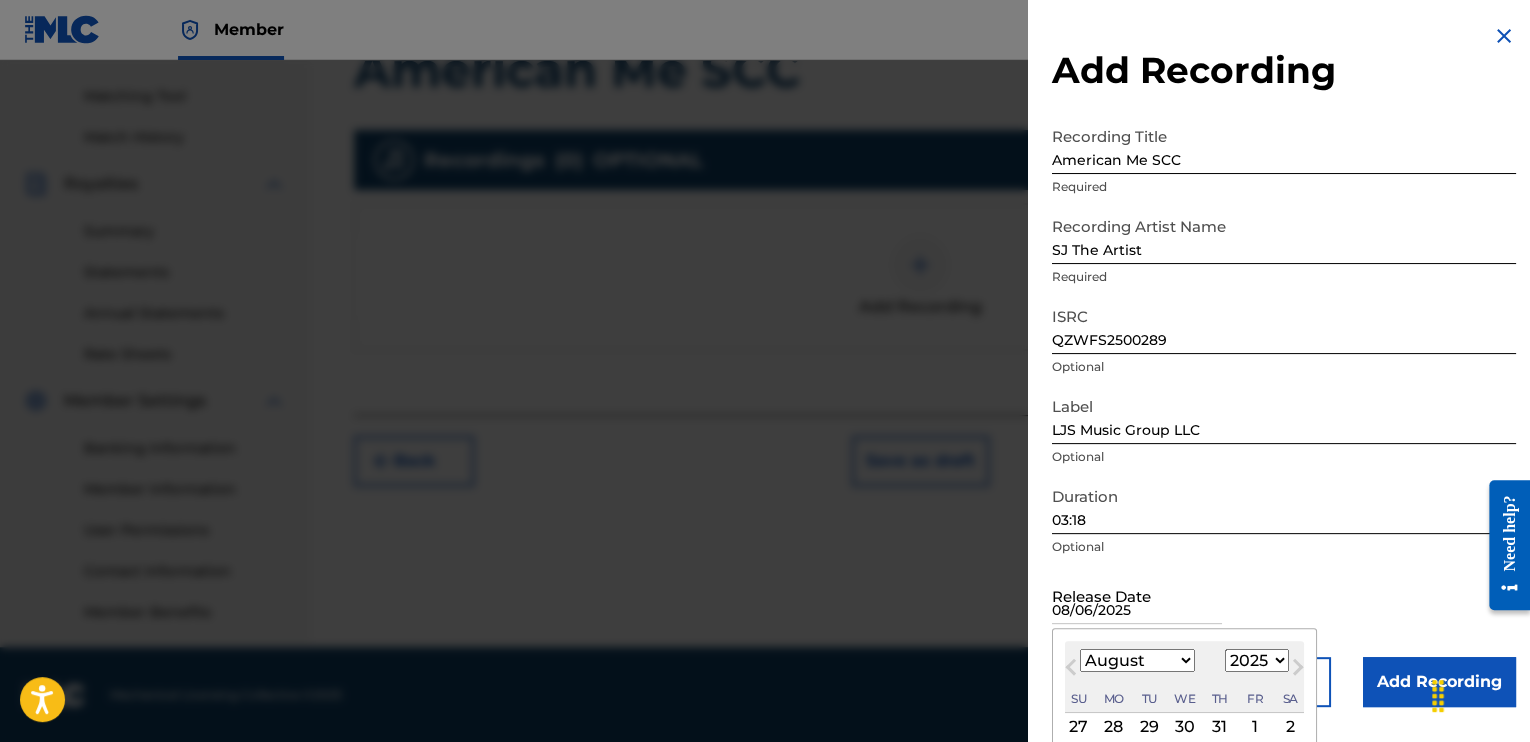 type 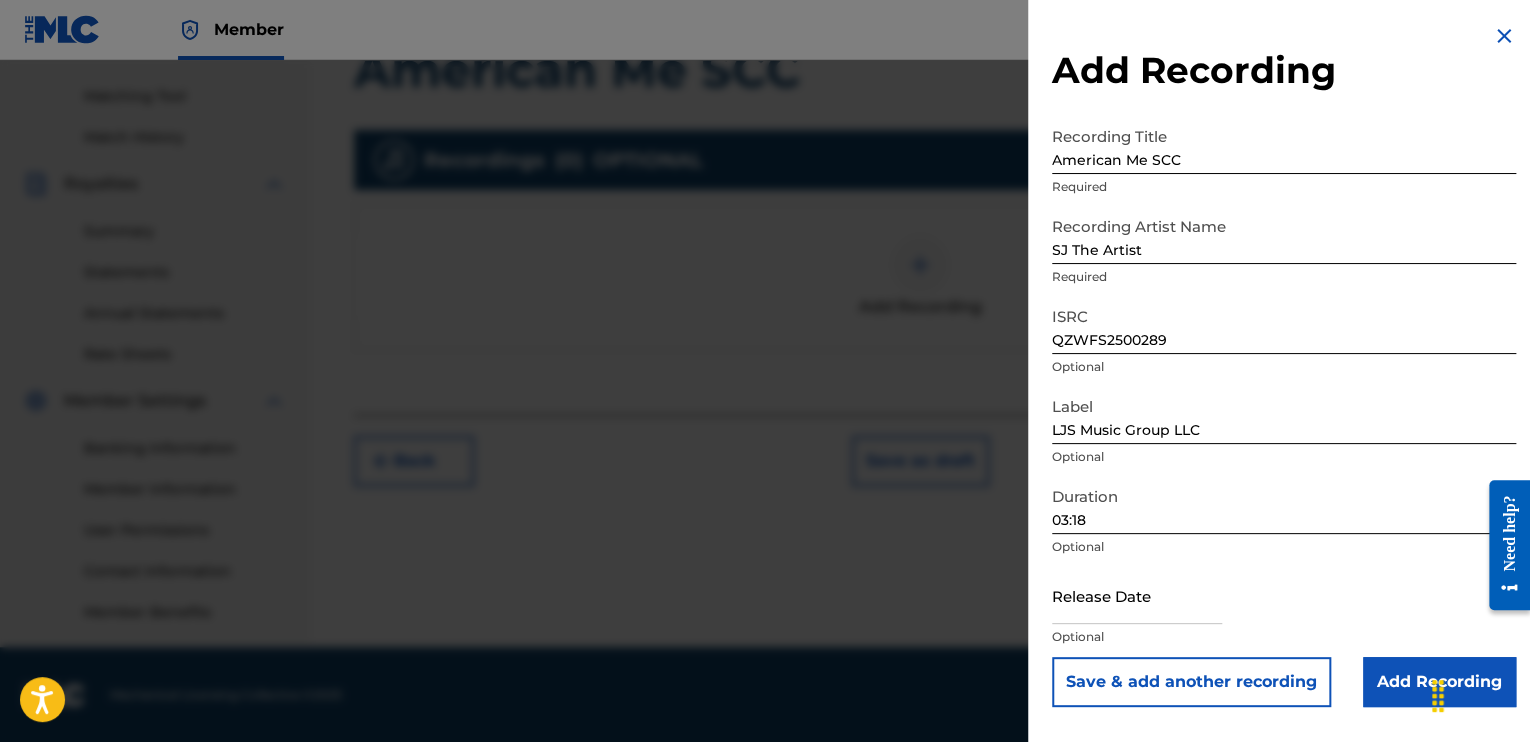 click on "Release Date Optional" at bounding box center (1284, 612) 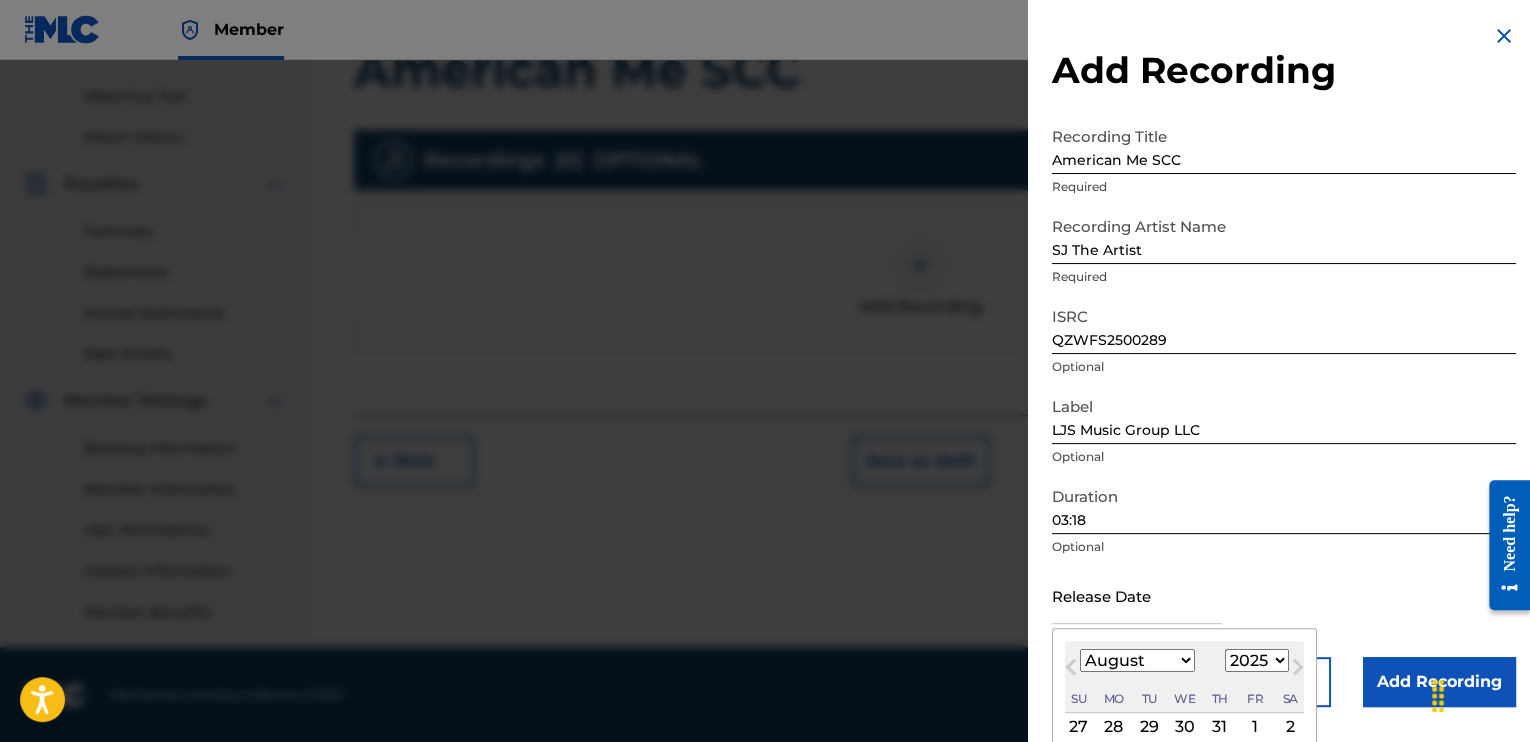 click at bounding box center [1137, 595] 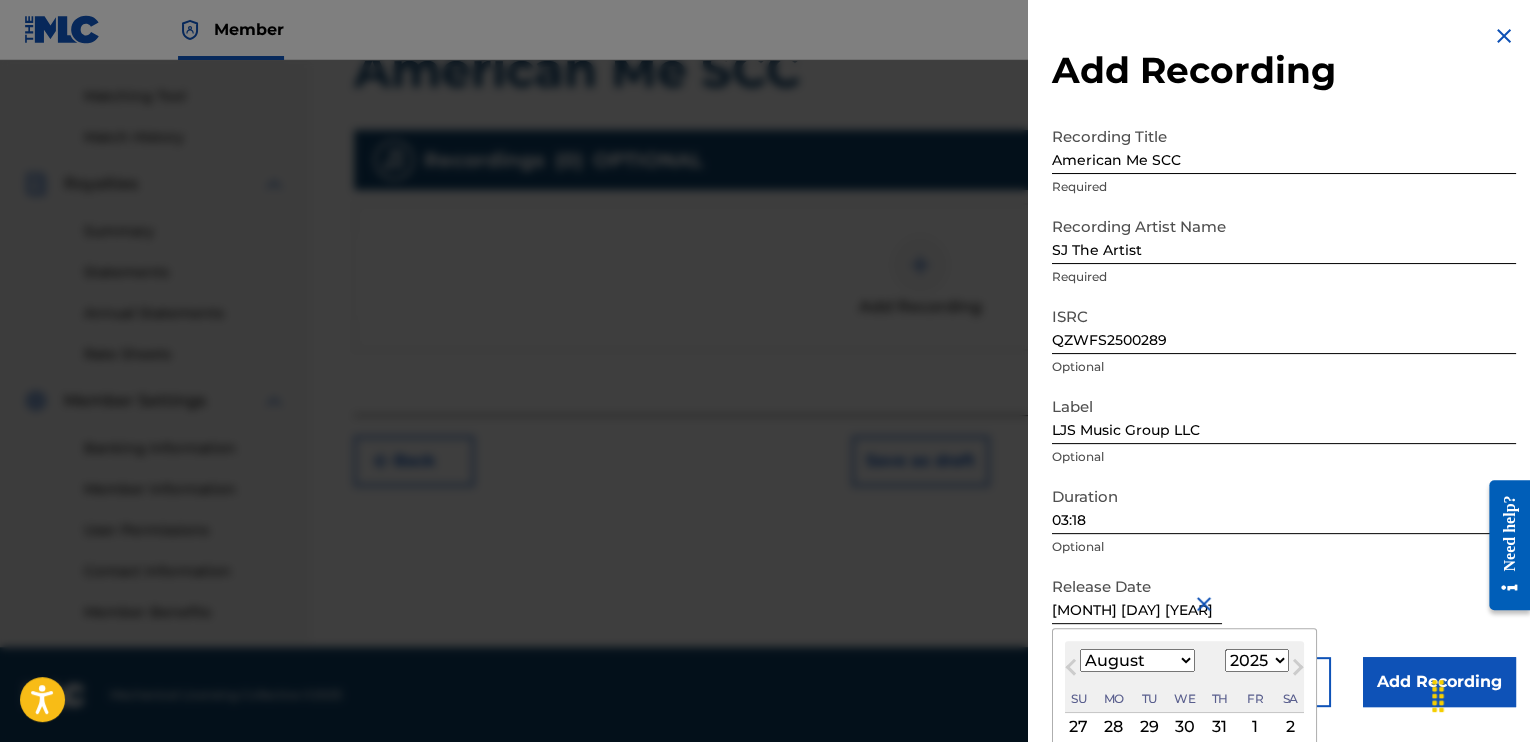 type on "[MONTH] [DAY] [YEAR]" 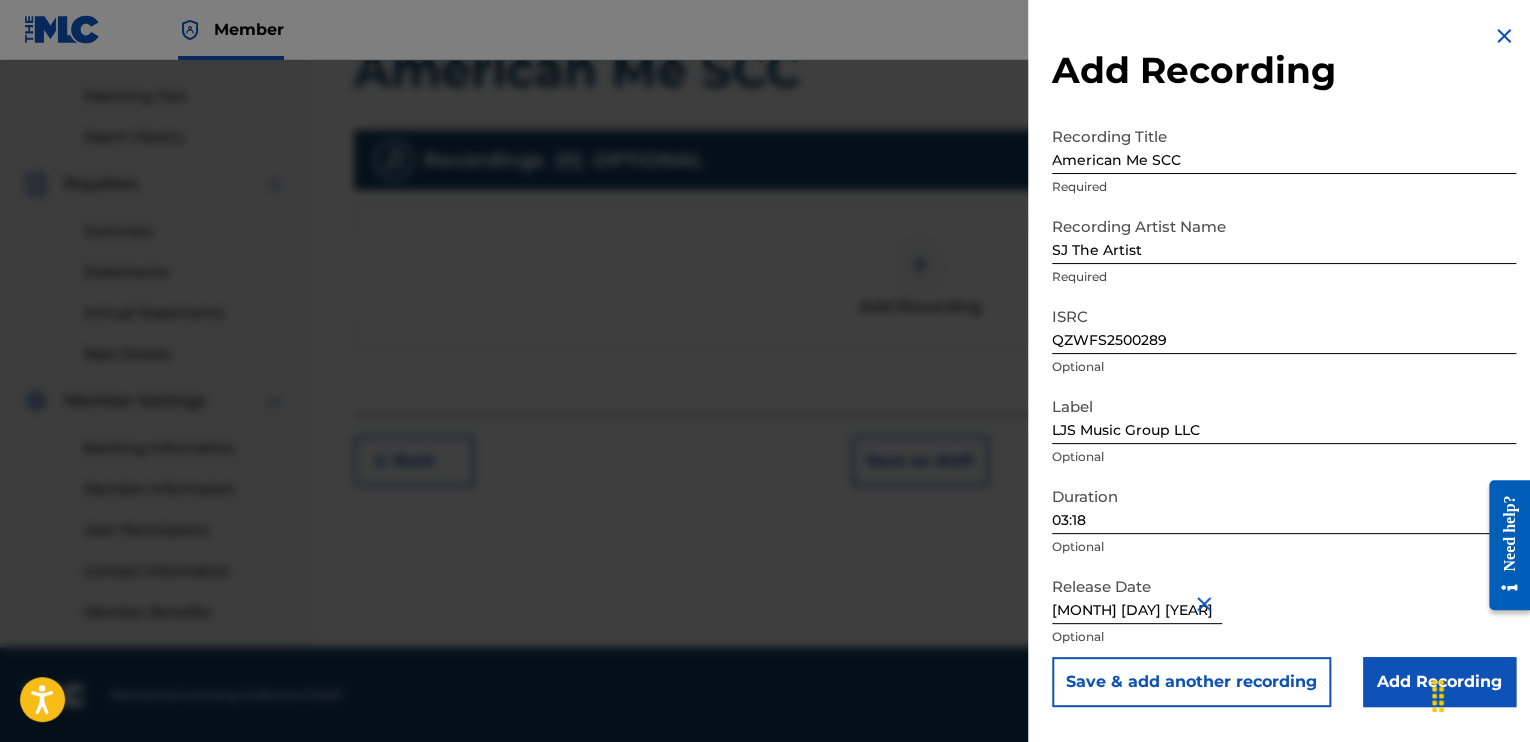 click on "Release Date [MONTH] [DAY] [YEAR] Optional" at bounding box center (1284, 612) 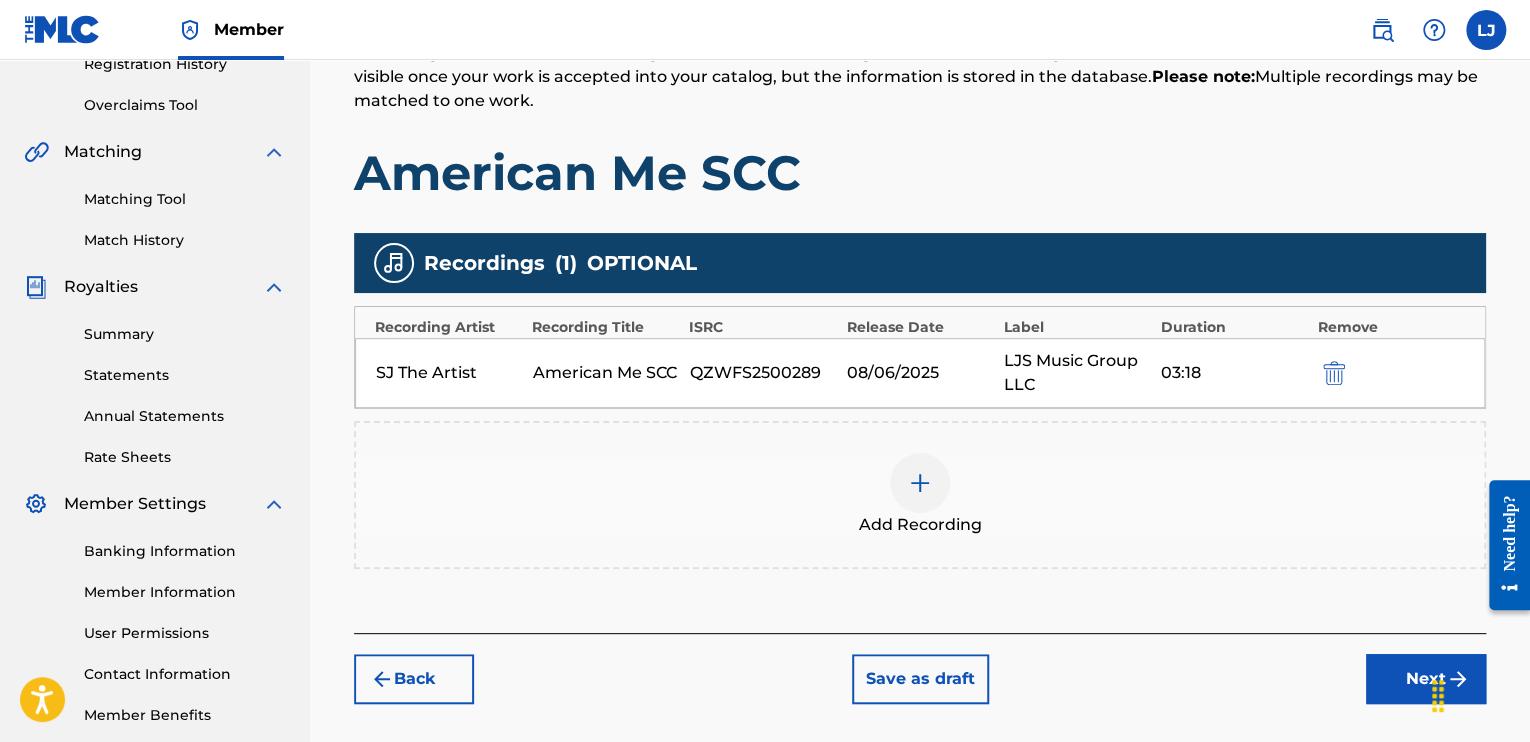 scroll, scrollTop: 497, scrollLeft: 0, axis: vertical 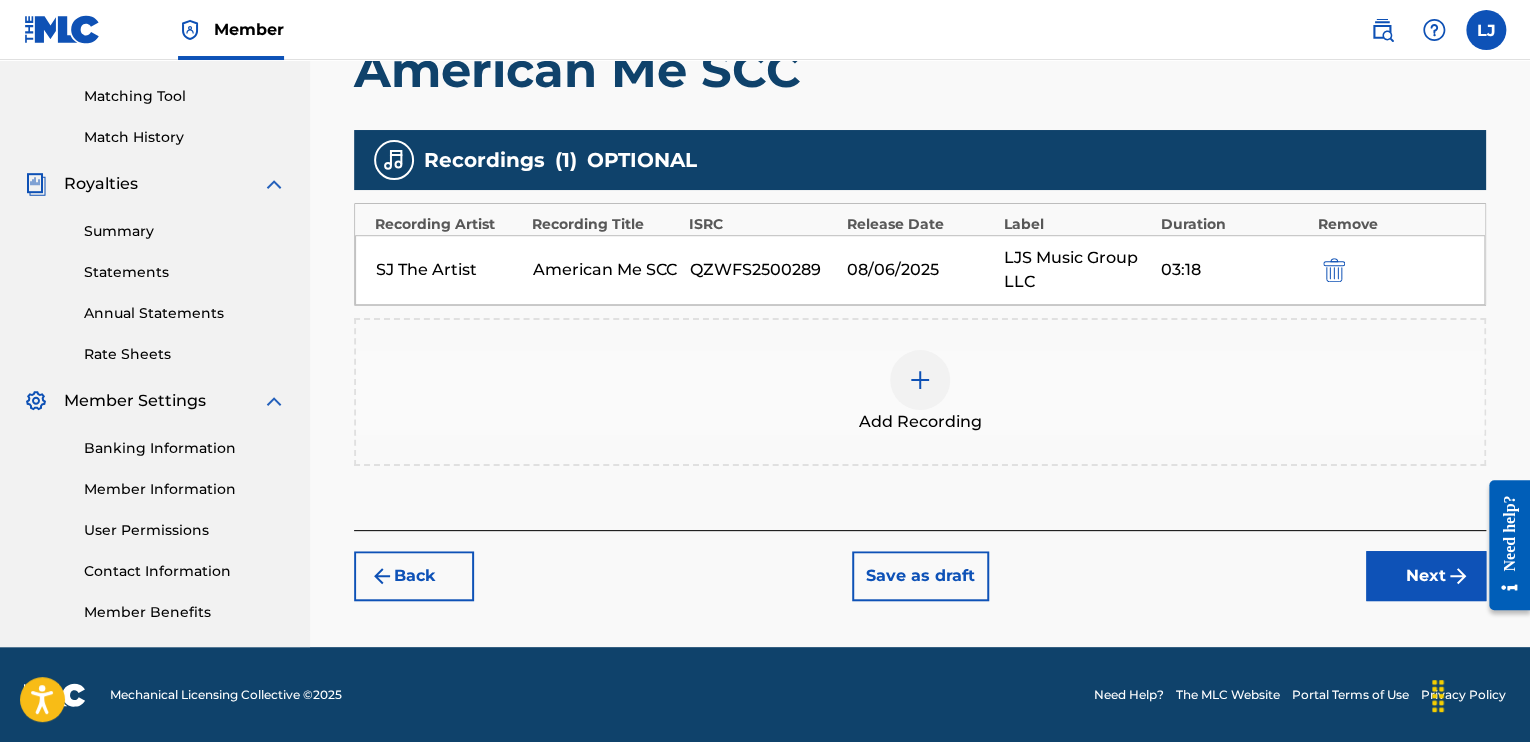 click on "Next" at bounding box center [1426, 576] 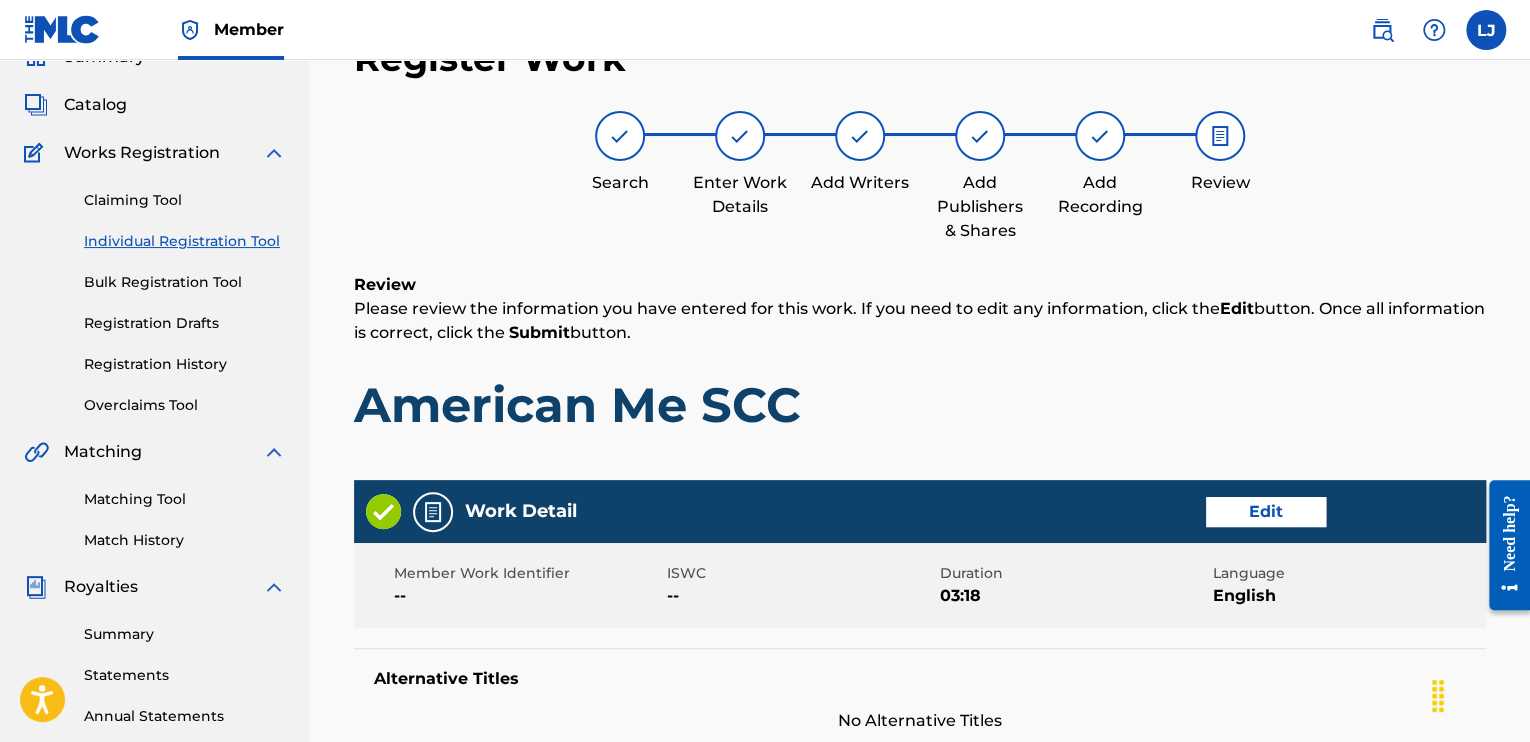 scroll, scrollTop: 90, scrollLeft: 0, axis: vertical 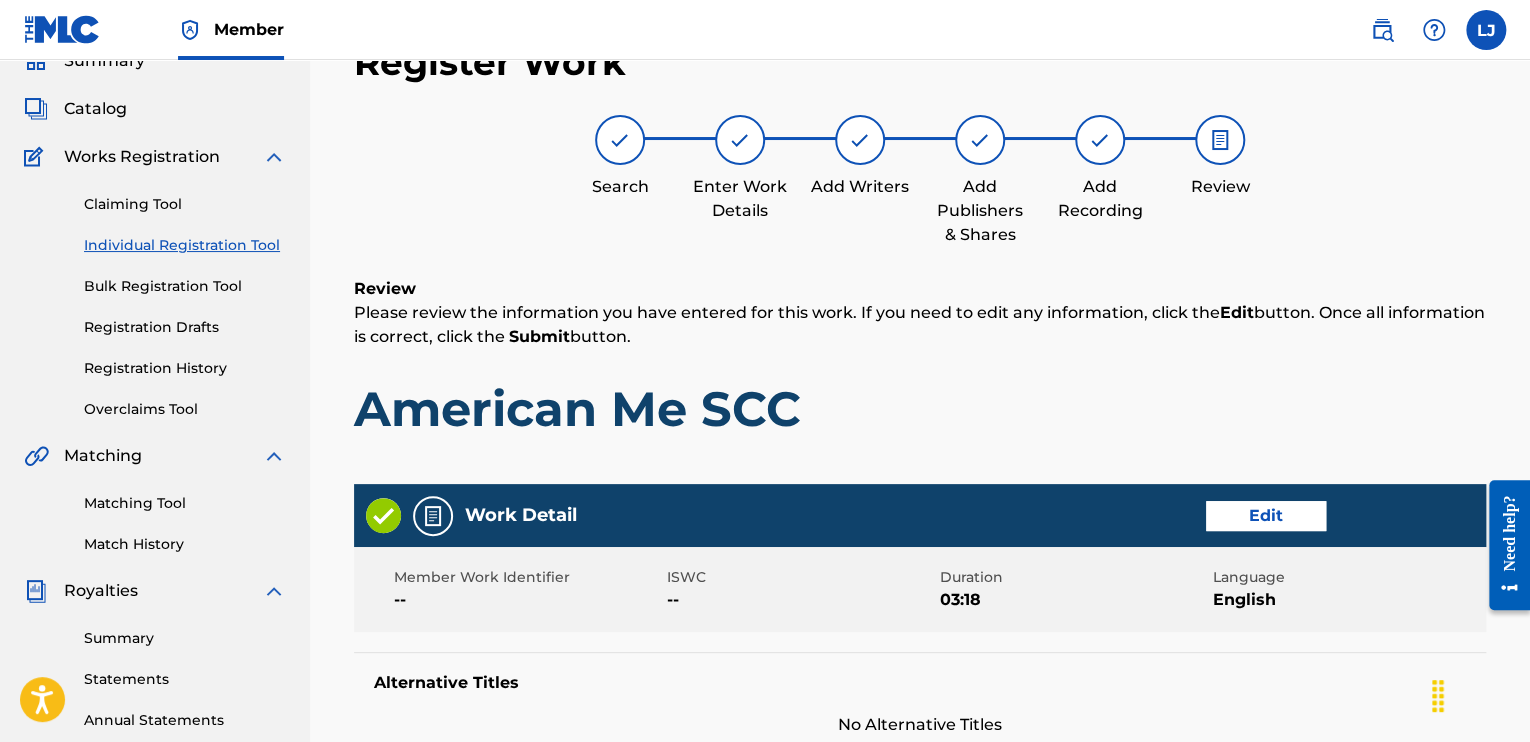 click on "American Me SCC" at bounding box center (920, 409) 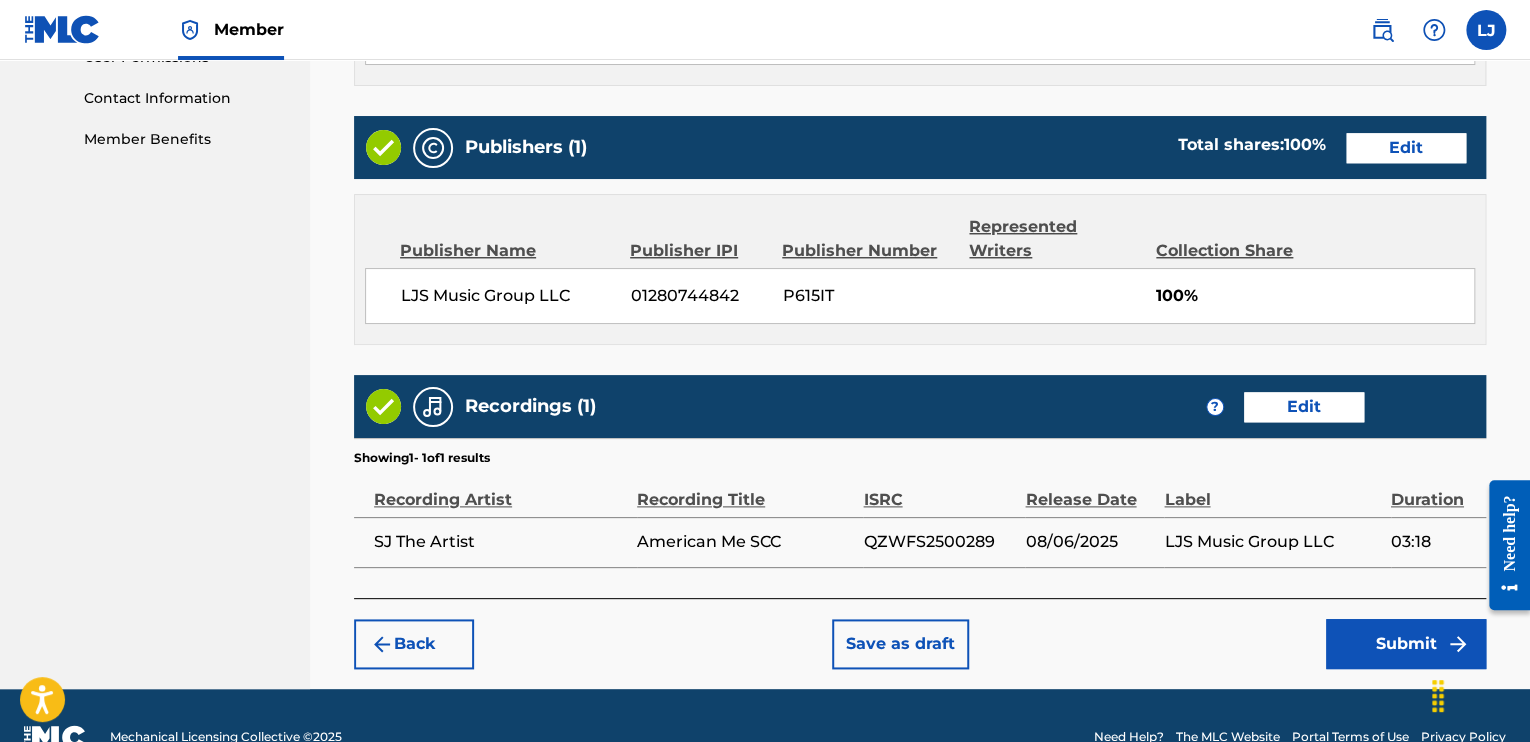 scroll, scrollTop: 1010, scrollLeft: 0, axis: vertical 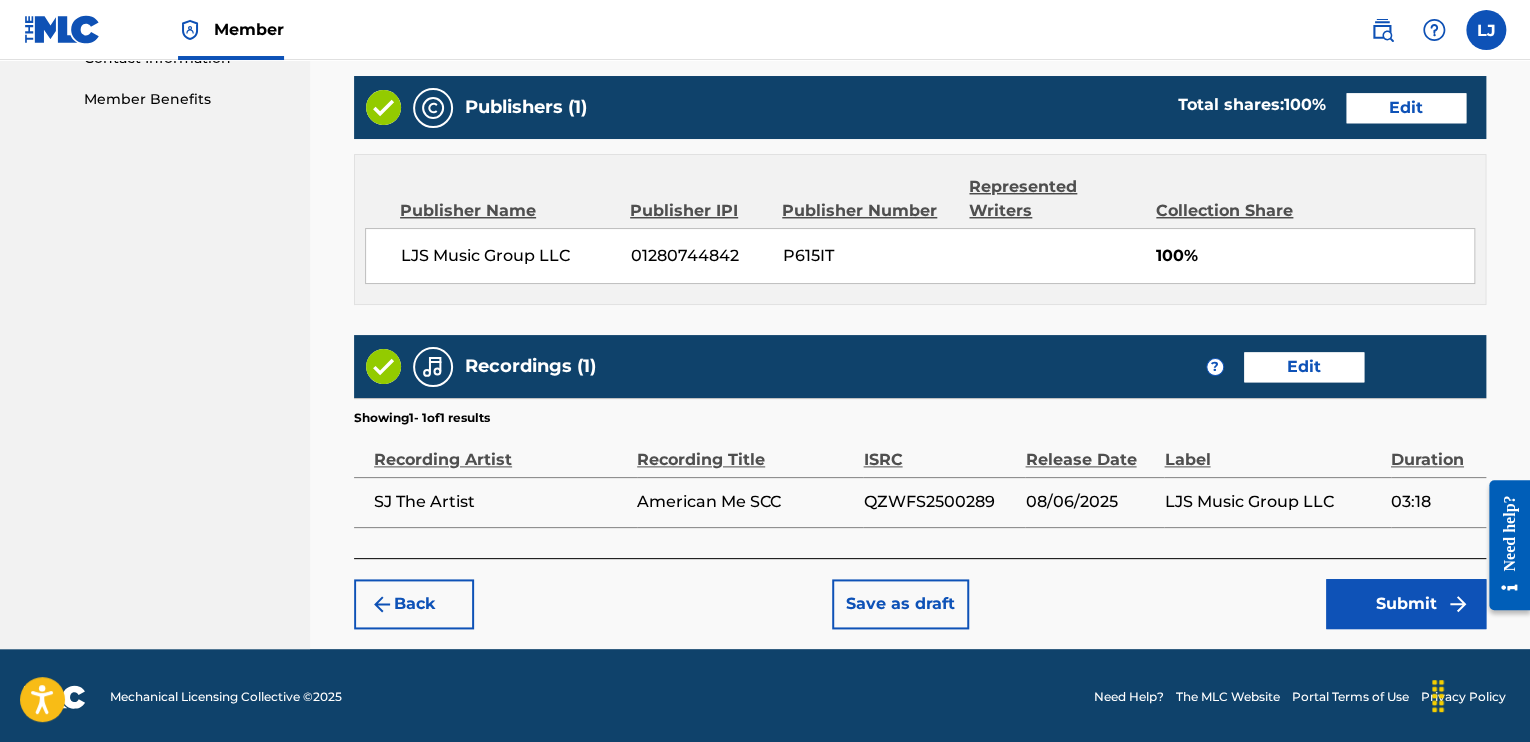 click on "Submit" at bounding box center [1406, 604] 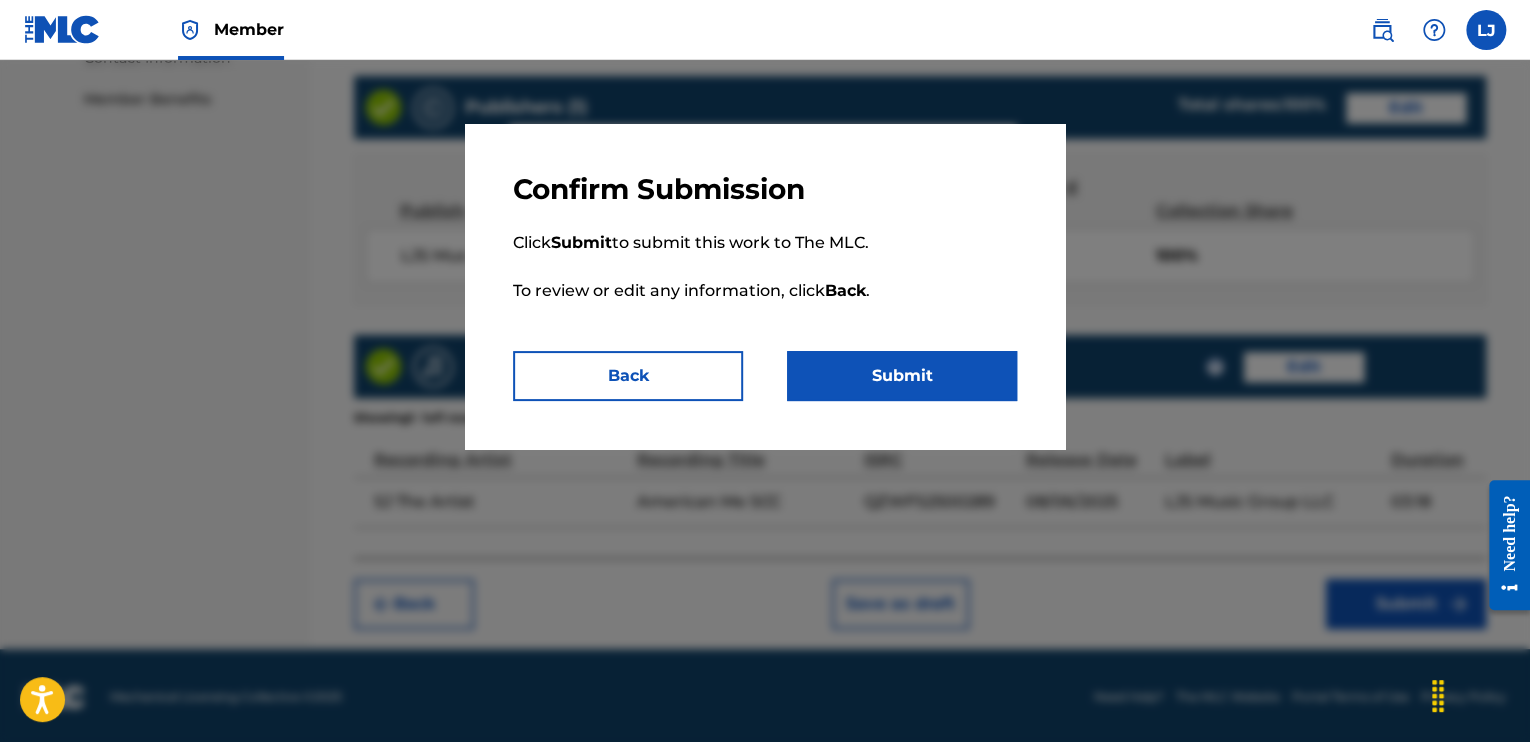 click on "Submit" at bounding box center (902, 376) 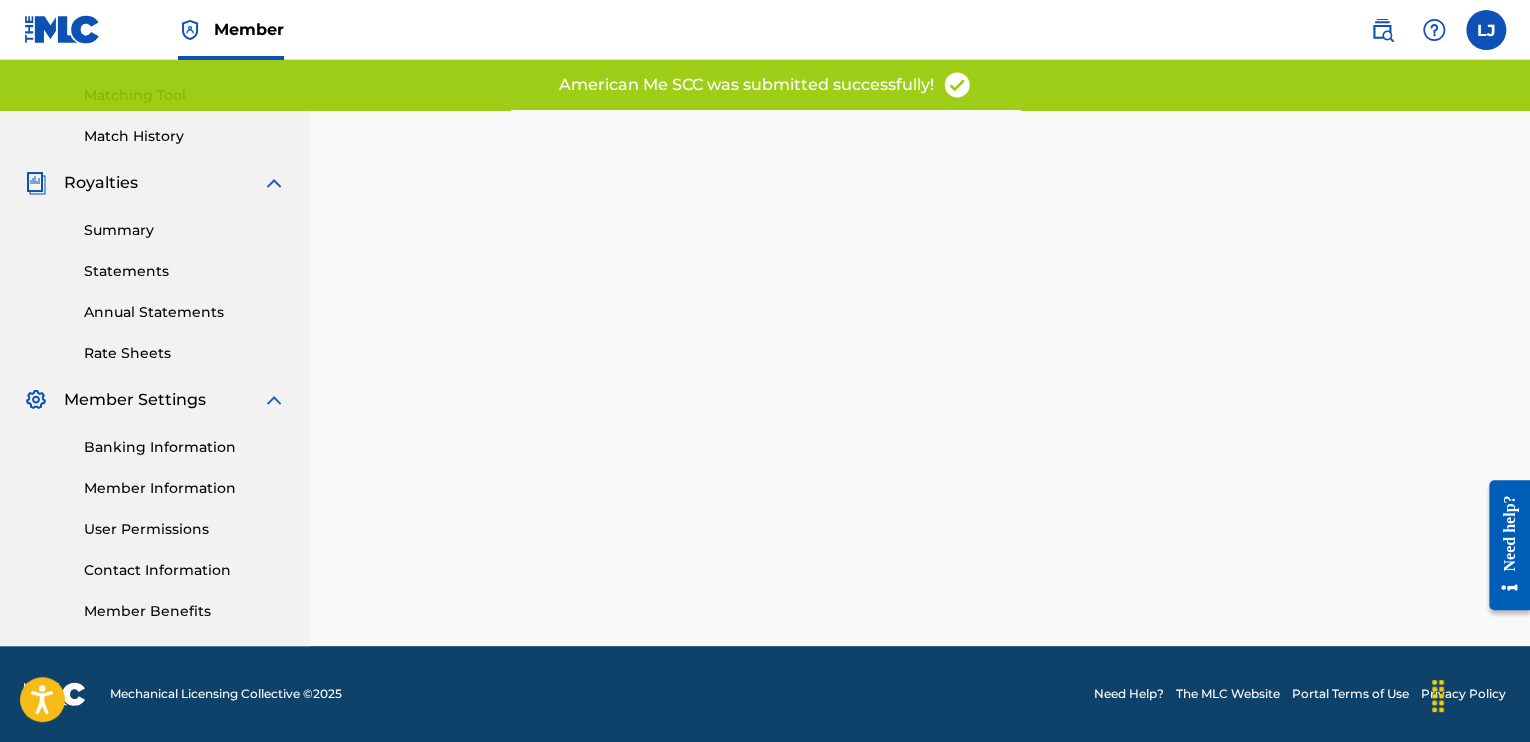 scroll, scrollTop: 0, scrollLeft: 0, axis: both 